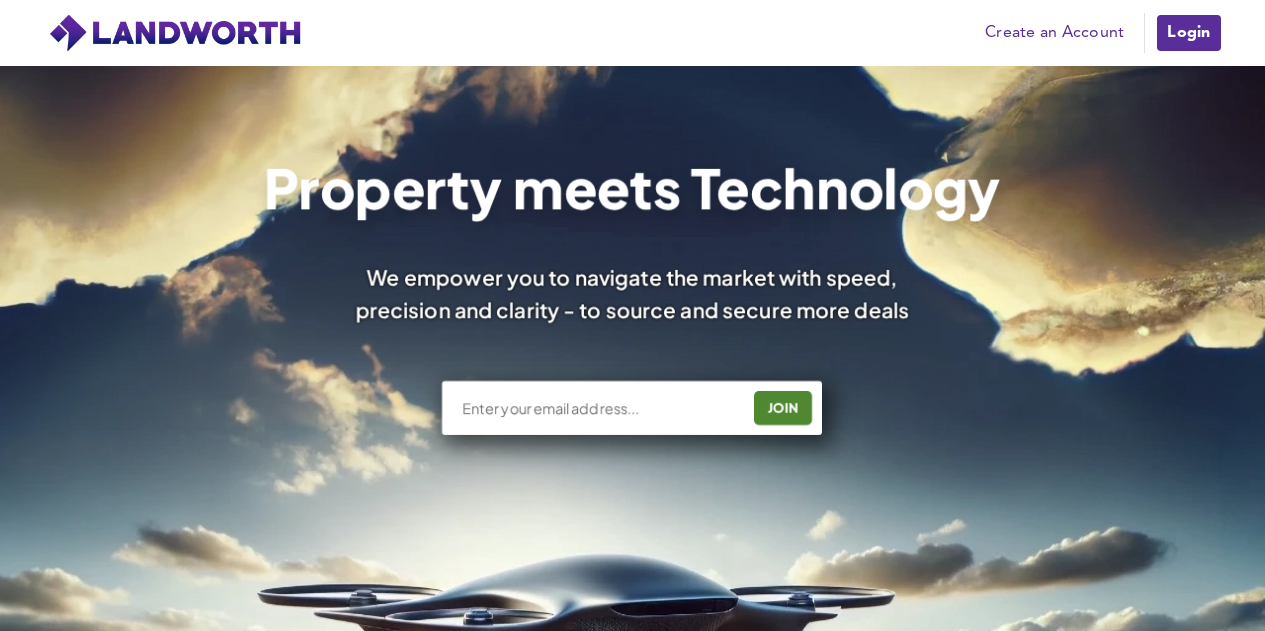 scroll, scrollTop: 0, scrollLeft: 0, axis: both 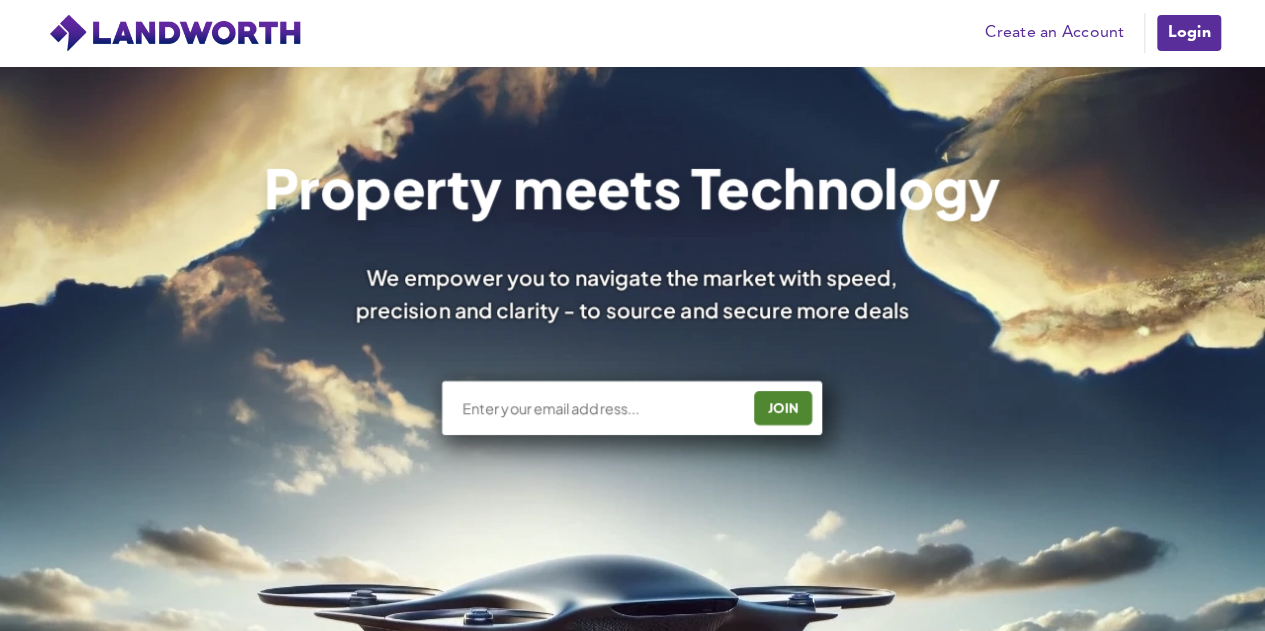 click on "Login" at bounding box center [1188, 33] 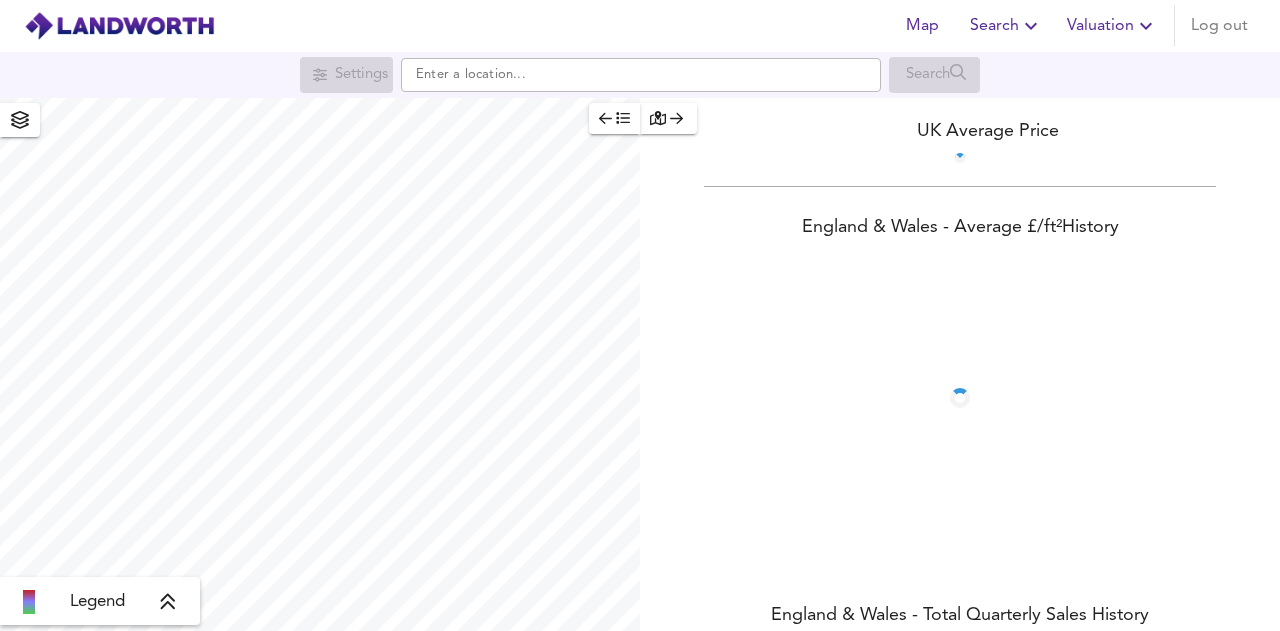 scroll, scrollTop: 0, scrollLeft: 0, axis: both 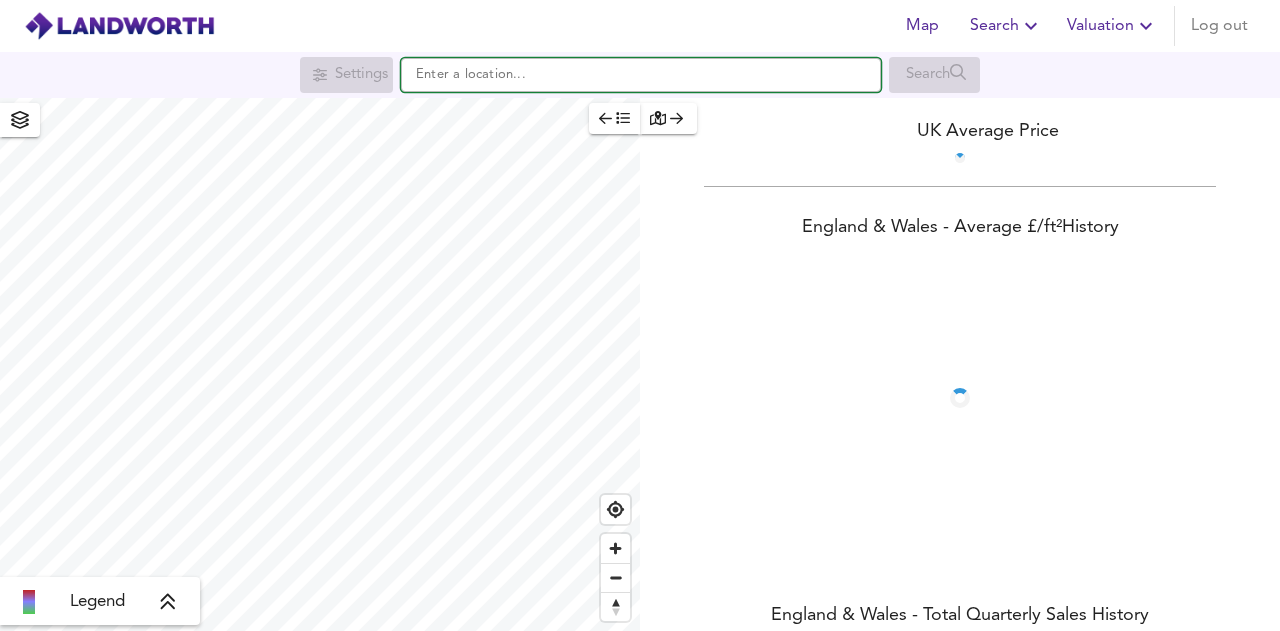 click at bounding box center [641, 75] 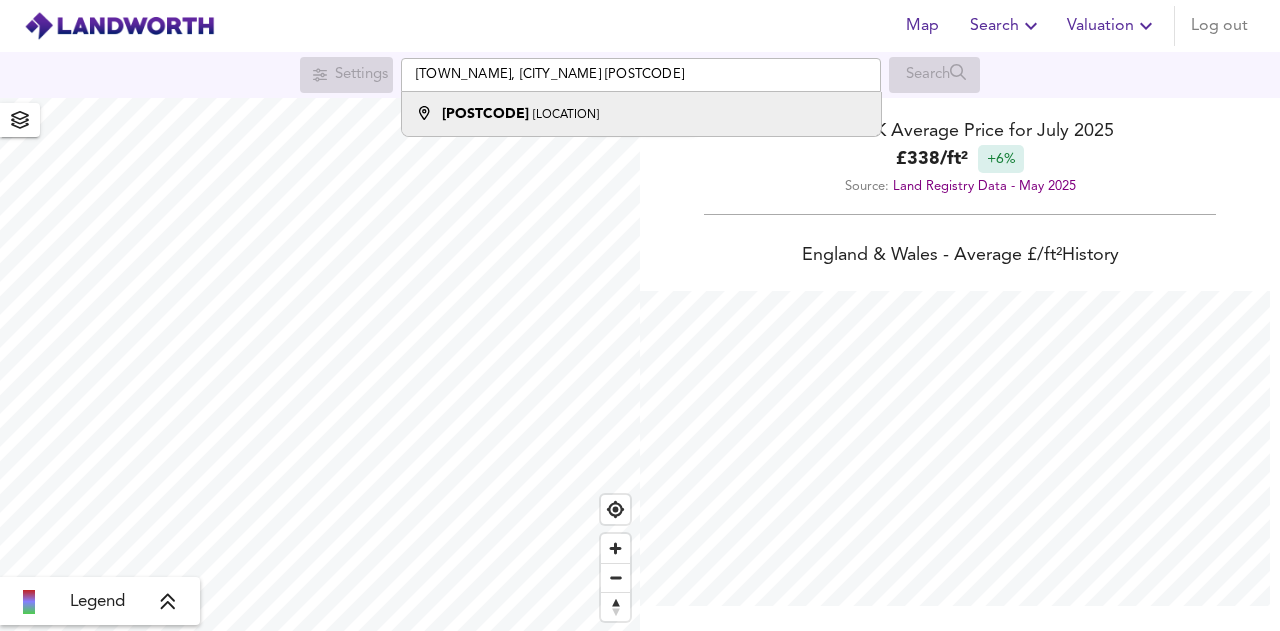 scroll, scrollTop: 999368, scrollLeft: 998720, axis: both 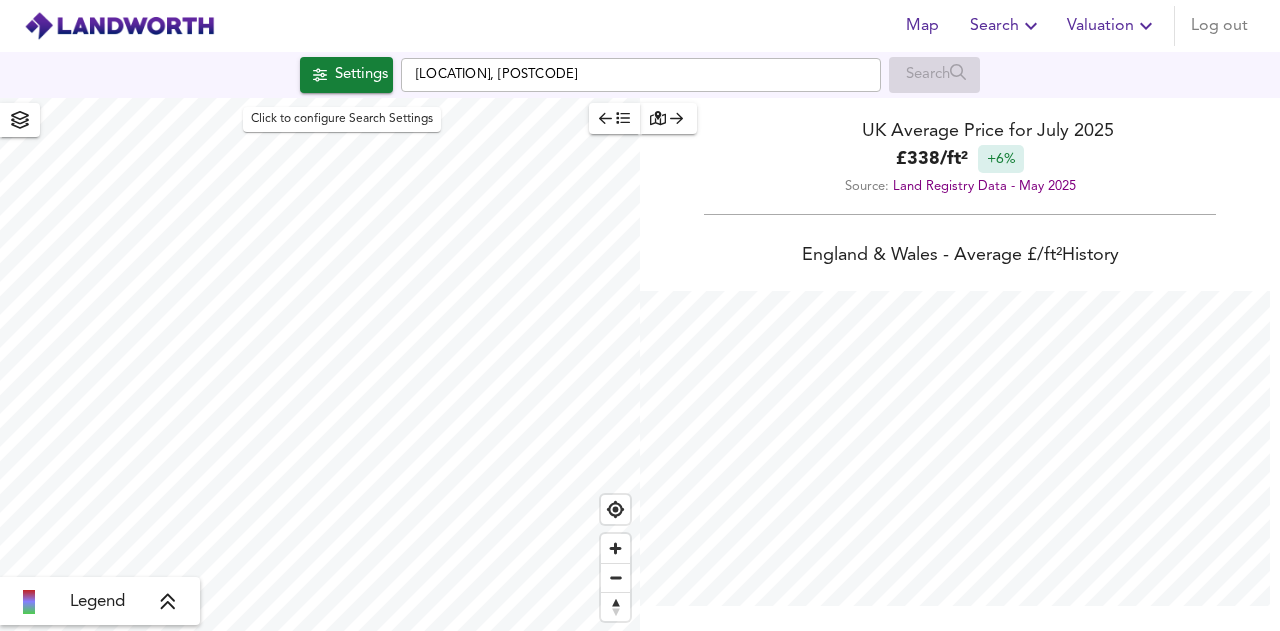 checkbox on "false" 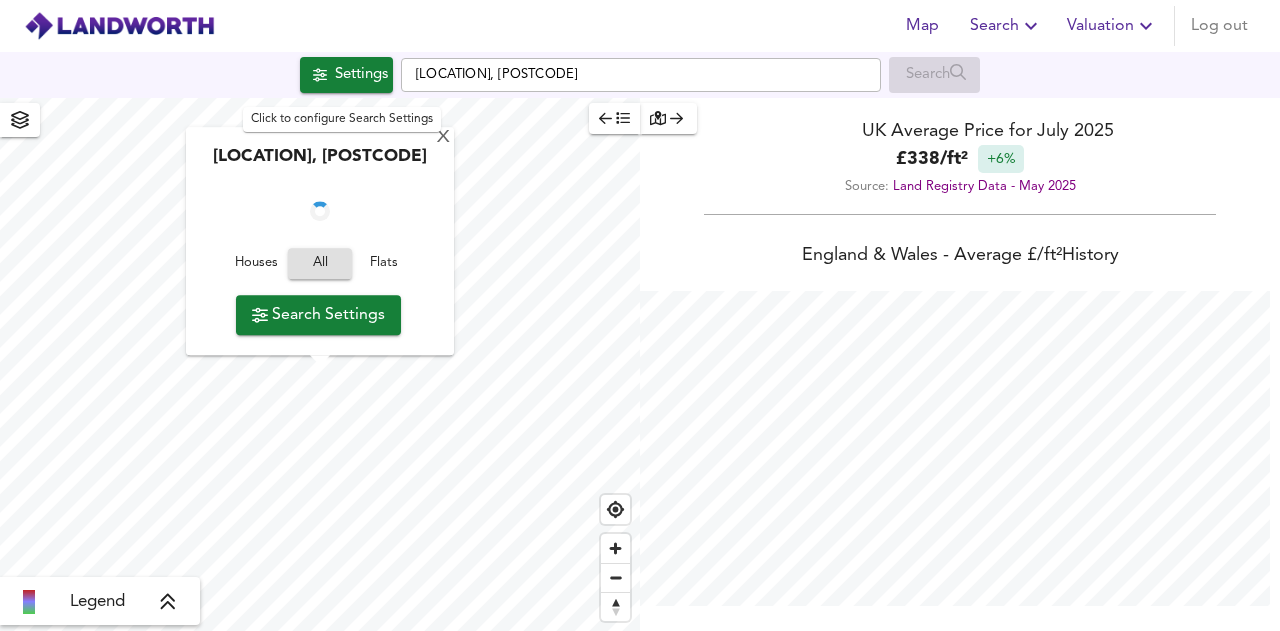 scroll, scrollTop: 631, scrollLeft: 1280, axis: both 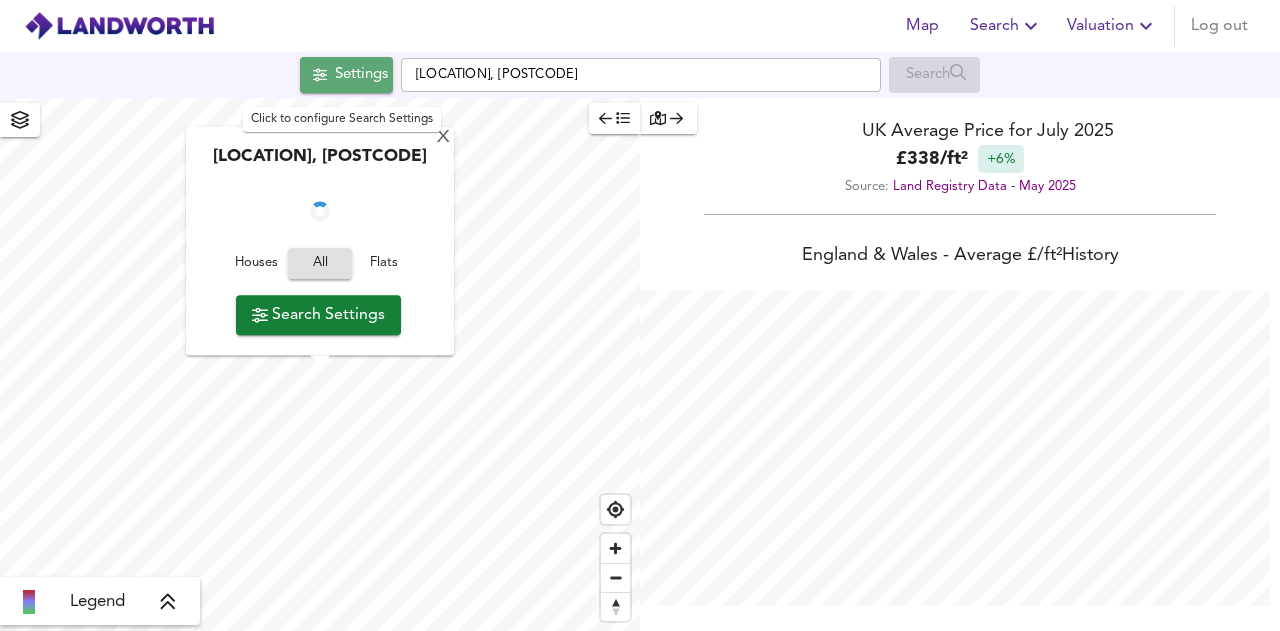 click on "Settings" at bounding box center [361, 75] 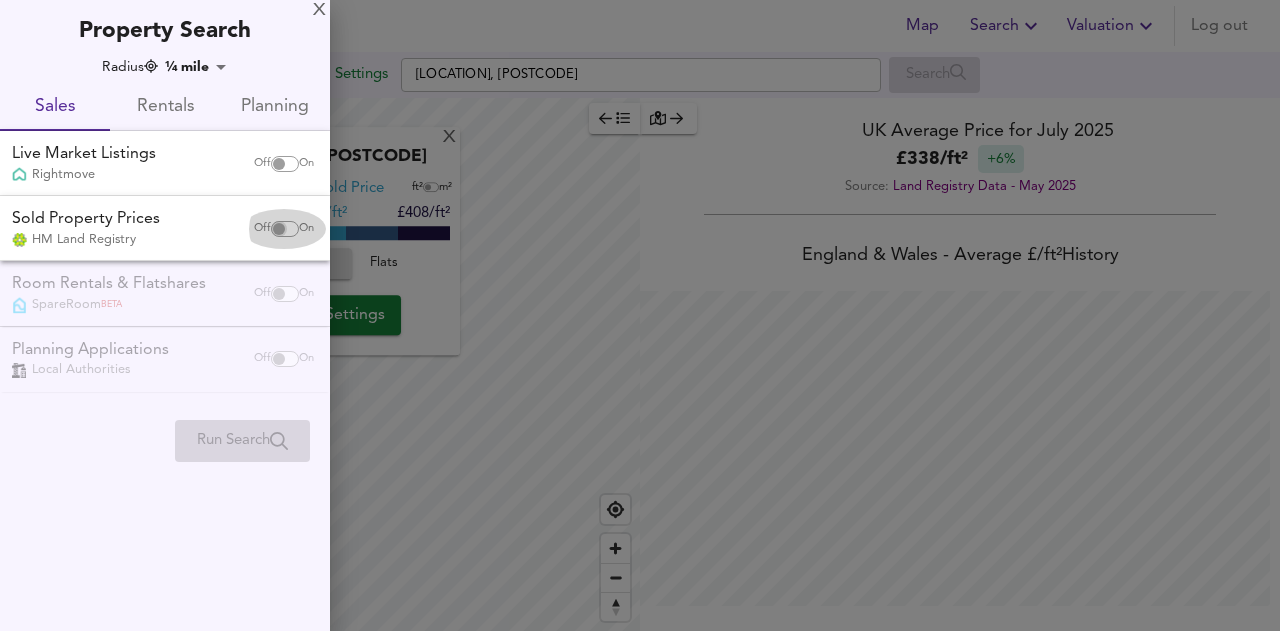 click at bounding box center [279, 229] 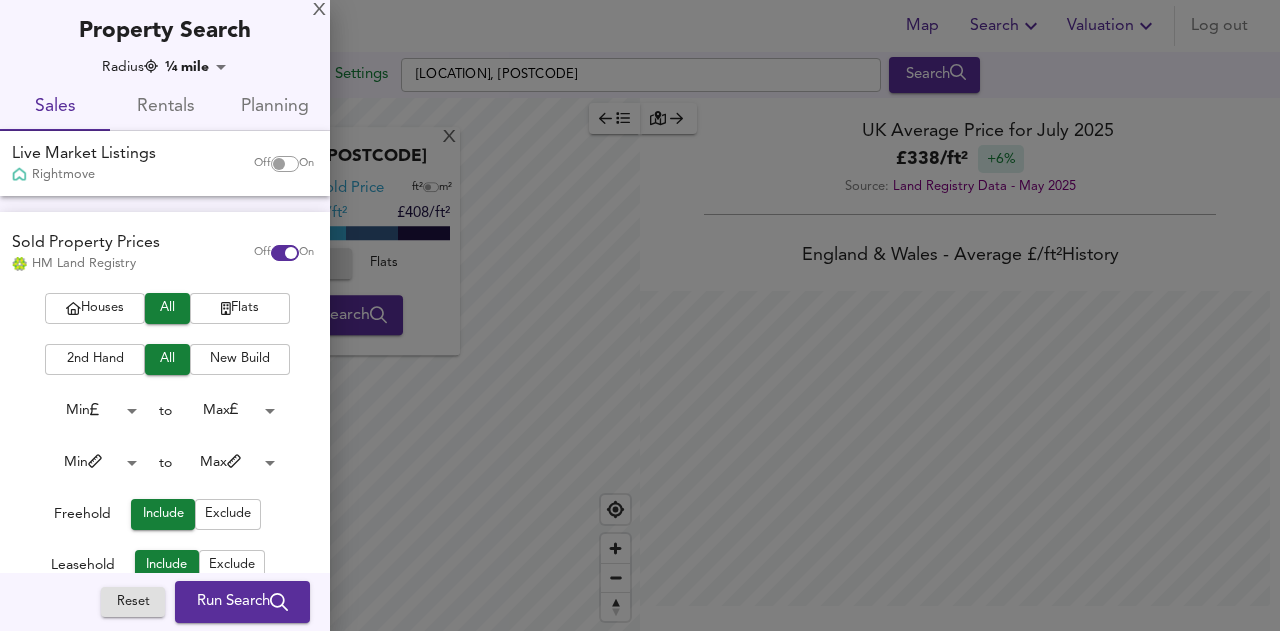 click on "Houses" at bounding box center [95, 308] 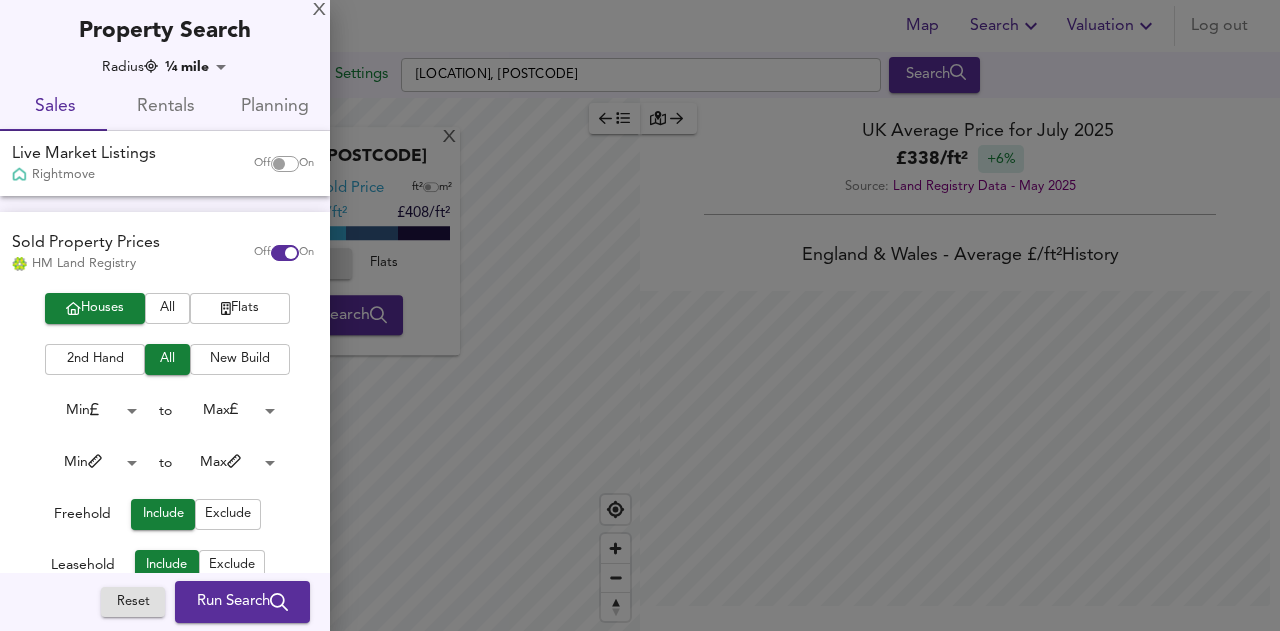 click on "New Build" at bounding box center (240, 359) 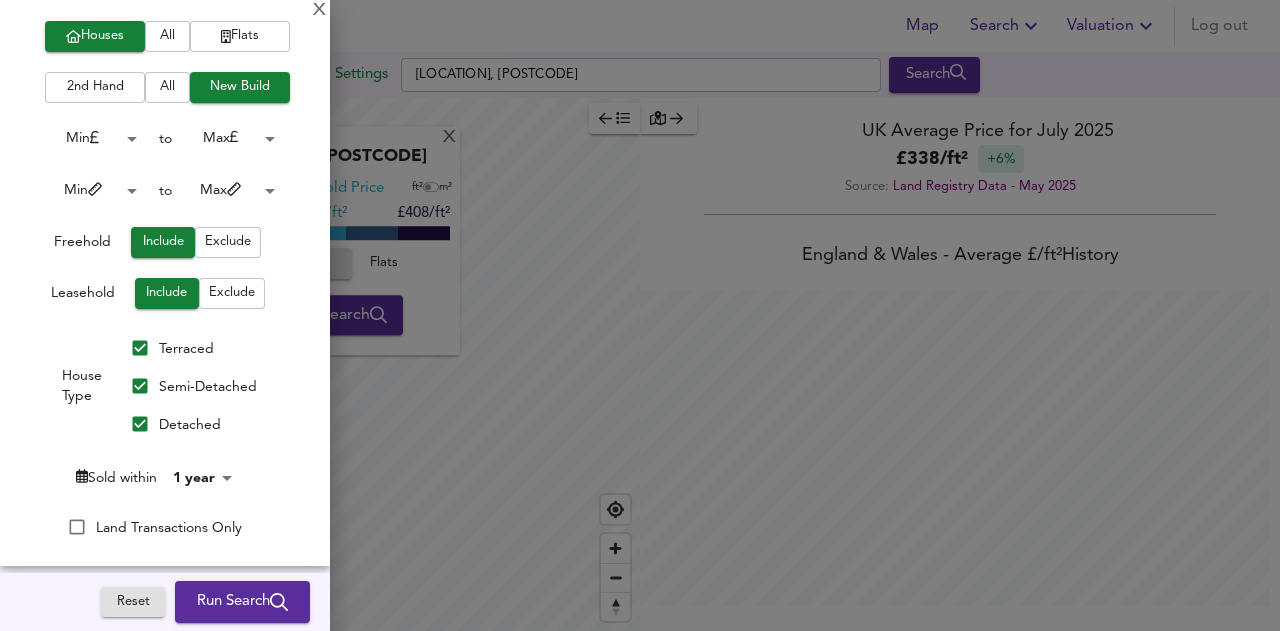 scroll, scrollTop: 300, scrollLeft: 0, axis: vertical 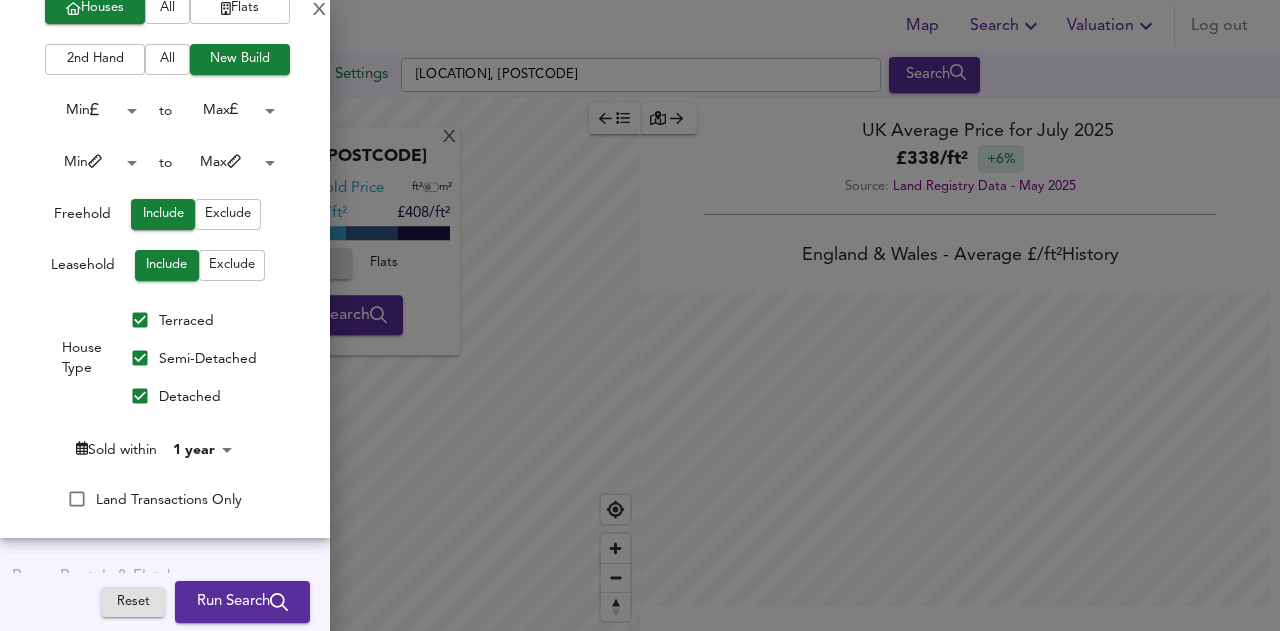 click on "Map Search Valuation Log out        Settings     Ditton Green, Woodditton, Newmarket CB8 9SQ        Search      X Ditton Green, Woodditton, Newmarket CB8 9SQ Average Sold Price ft²   m² £253/ft² £ 331/ft² £408/ft² Houses All Flats     Search         Legend       UK Average Price   for July 2025 £ 338 / ft²      +6% Source:   Land Registry Data - May 2025 England & Wales - Average £/ ft²  History England & Wales - Total Quarterly Sales History X Map Settings Basemap          Default hybrid Heatmap          Average Price landworth 2D   View Dynamic Heatmap   On Show Postcodes Show Boroughs 2D 3D Find Me X Property Search Radius   ¼ mile 402 Sales Rentals Planning    Live Market Listings   Rightmove Off   On     Sold Property Prices   HM Land Registry Off   On    Houses All   Flats 2nd Hand All New Build Min   0 to Max   200000000 Min   0 to Max   100000 Freehold    Include Exclude Leasehold  Include Exclude House Type 12" at bounding box center [640, 315] 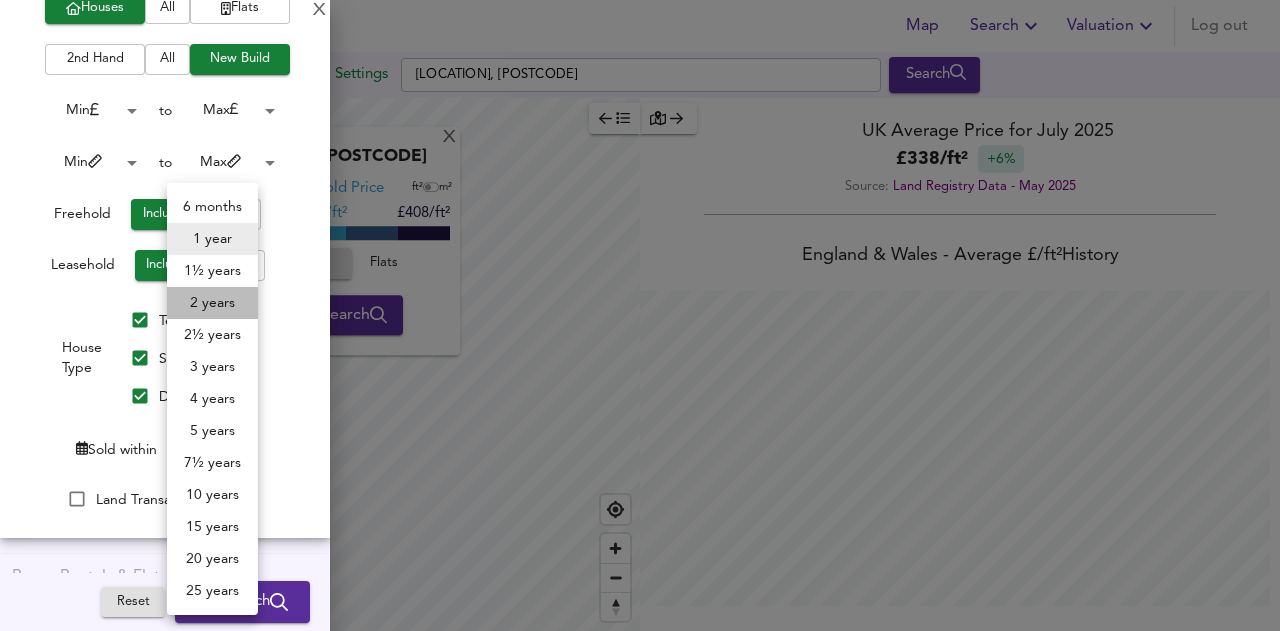 click on "2 years" at bounding box center [212, 303] 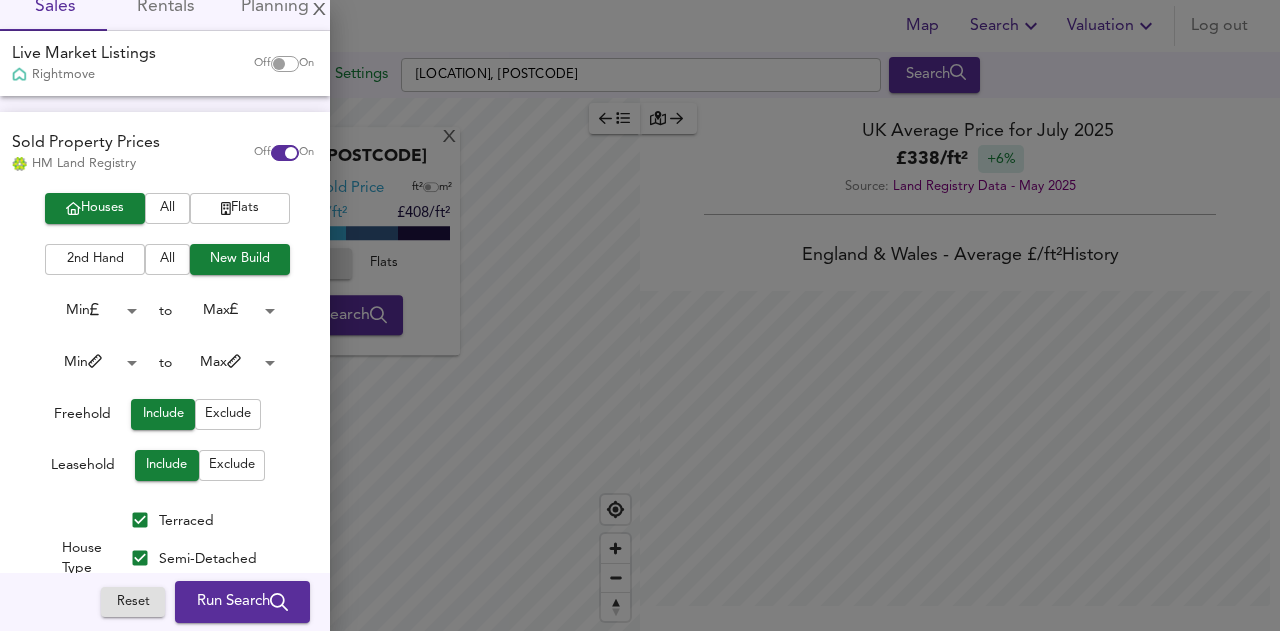 scroll, scrollTop: 0, scrollLeft: 0, axis: both 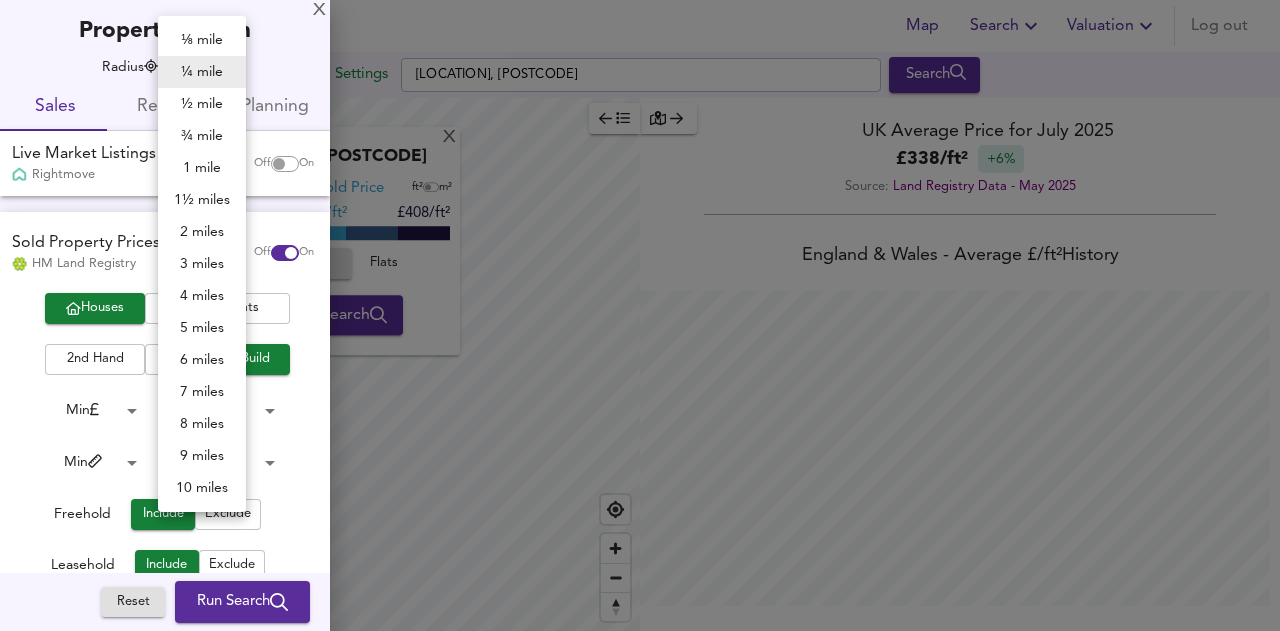 click on "Map Search Valuation Log out        Settings     Ditton Green, Woodditton, Newmarket CB8 9SQ        Search      X Ditton Green, Woodditton, Newmarket CB8 9SQ Average Sold Price ft²   m² £253/ft² £ 331/ft² £408/ft² Houses All Flats     Search         Legend       UK Average Price   for July 2025 £ 338 / ft²      +6% Source:   Land Registry Data - May 2025 England & Wales - Average £/ ft²  History England & Wales - Total Quarterly Sales History X Map Settings Basemap          Default hybrid Heatmap          Average Price landworth 2D   View Dynamic Heatmap   On Show Postcodes Show Boroughs 2D 3D Find Me X Property Search Radius   ¼ mile 402 Sales Rentals Planning    Live Market Listings   Rightmove Off   On     Sold Property Prices   HM Land Registry Off   On    Houses All   Flats 2nd Hand All New Build Min   0 to Max   200000000 Min   0 to Max   100000 Freehold    Include Exclude Leasehold  Include Exclude House Type 24" at bounding box center (640, 315) 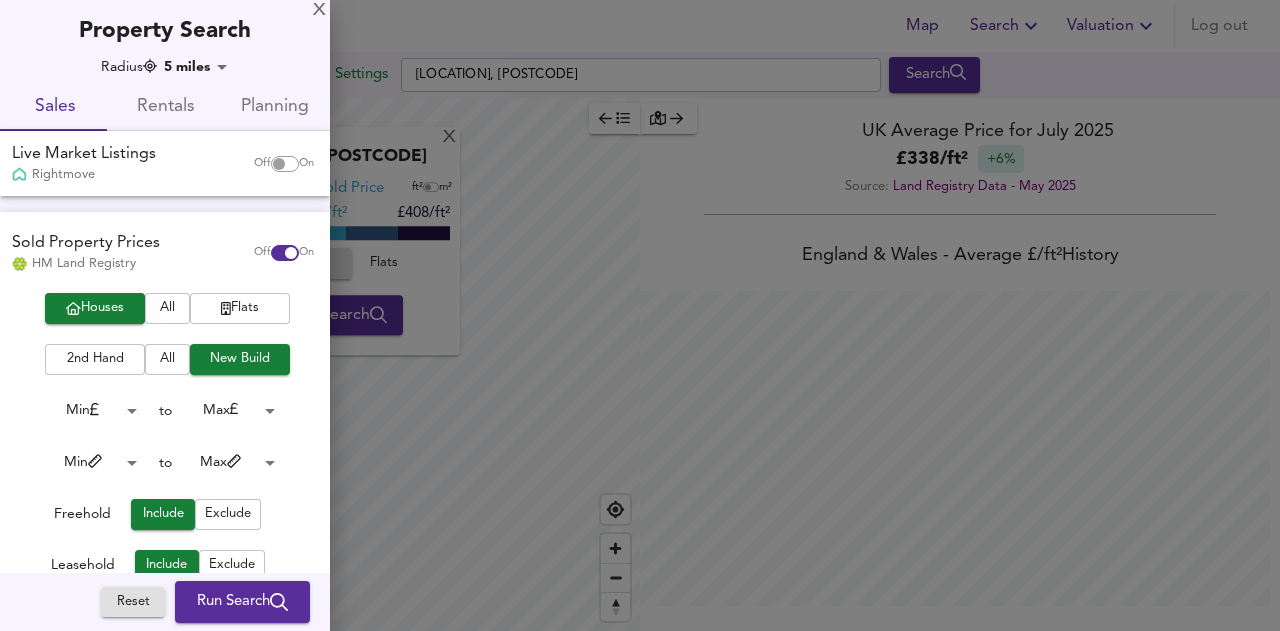 click on "Run Search" at bounding box center (242, 602) 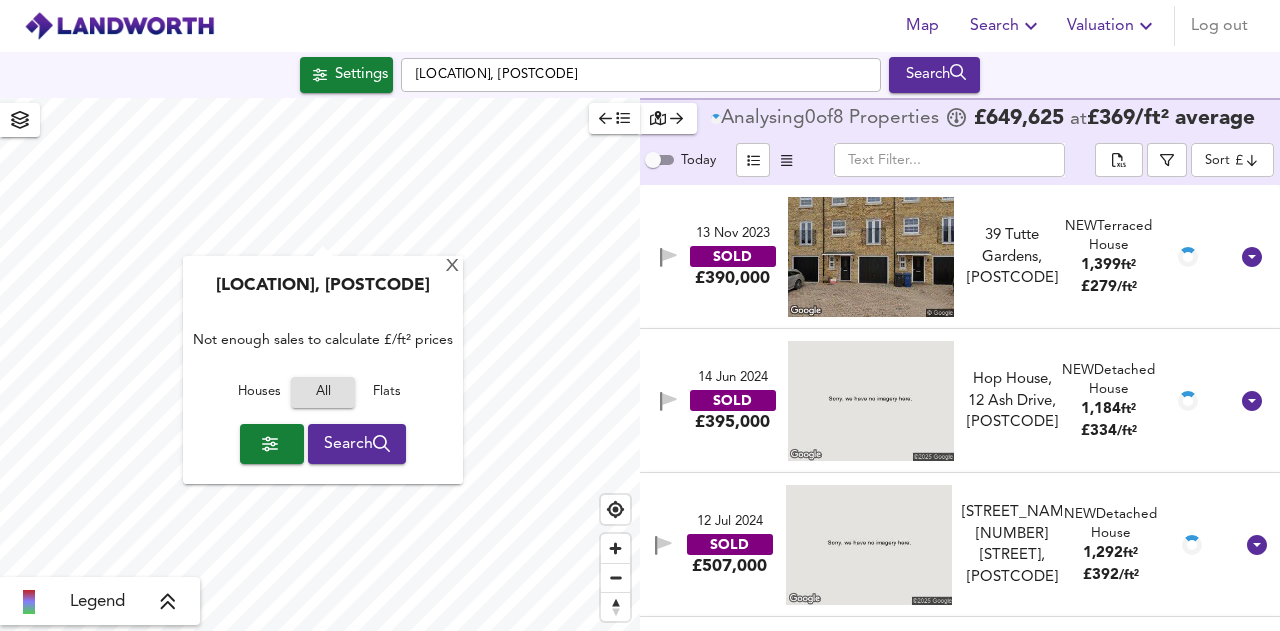 click on "X Newmarket Bypass, CB8 7DE Not enough sales to calculate £/ft² prices Houses All Flats     Search" at bounding box center (320, 364) 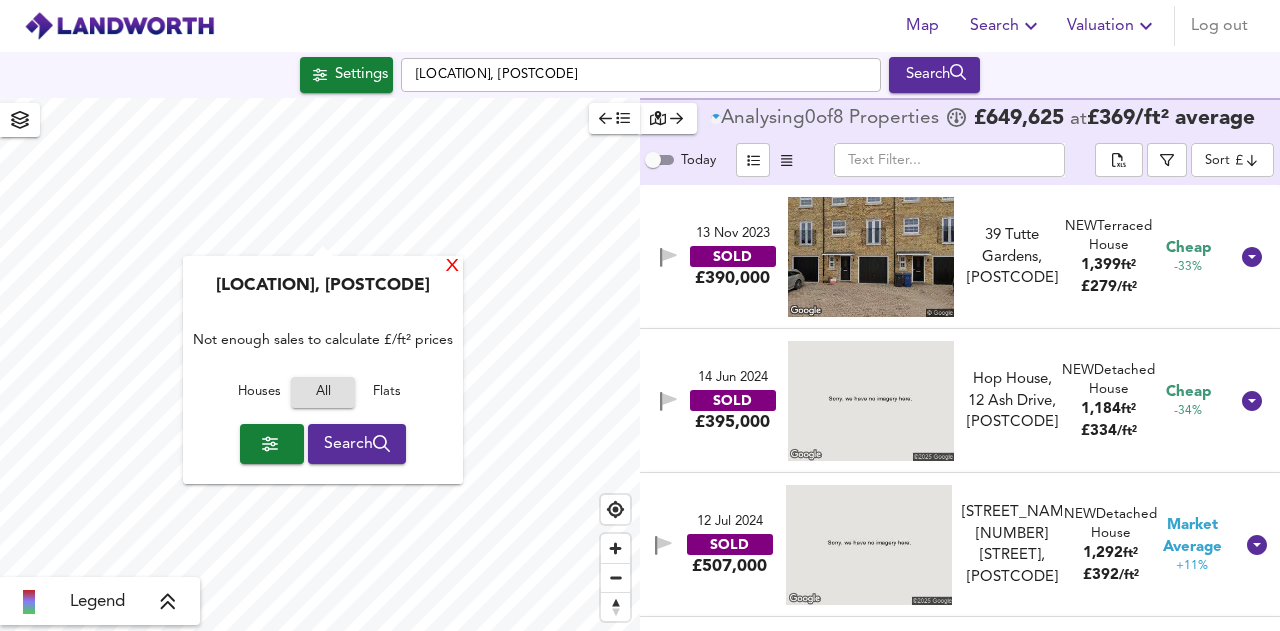 click on "X" at bounding box center (452, 267) 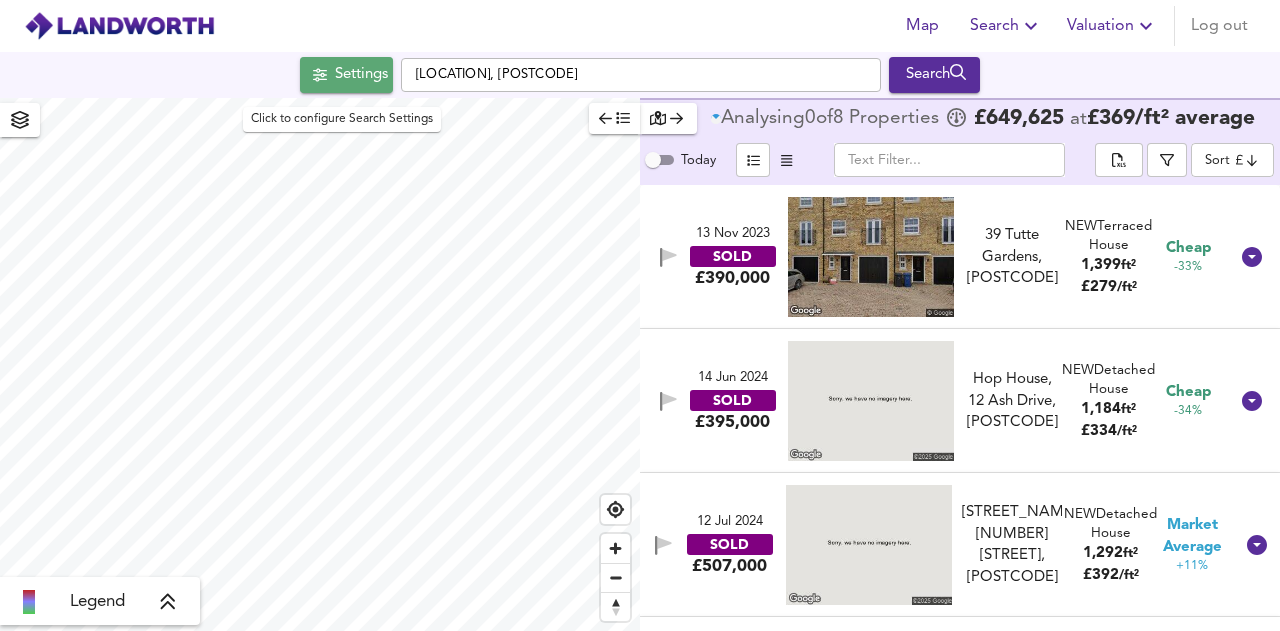 click on "Settings" at bounding box center (361, 75) 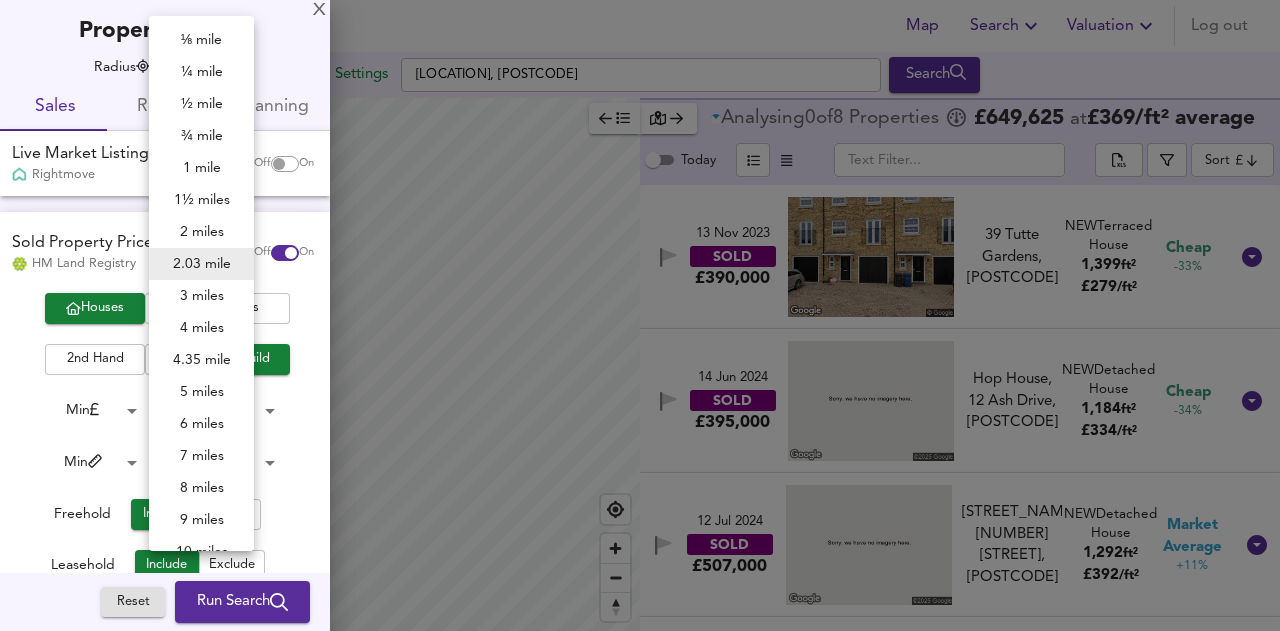 click on "Map Search Valuation Log out        Settings     Ditton Green, Woodditton, Newmarket CB8 9SQ        Search            Legend         Analysing  0  of  8   Propert ies     £ 649,625   at  £ 369 / ft²   average    Today           ​         Sort   cheapest ​ 13 Nov 2023 SOLD £390,000   39 Tutte Gardens, CB8 7GQ 39 Tutte Gardens, CB8 7GQ NEW  Terraced House 1,399 ft² £ 279 / ft²   Cheap -33% 14 Jun 2024 SOLD £395,000   Hop House, 12 Ash Drive, CB8 9FU Hop House, 12 Ash Drive, CB8 9FU NEW  Detached House 1,184 ft² £ 334 / ft²   Cheap -34% 12 Jul 2024 SOLD £507,000   Meadow House, 7 Ash Drive, CB8 9FU Meadow House, 7 Ash Drive, CB8 9FU NEW  Detached House 1,292 ft² £ 392 / ft²   Market Average +11% 31 Jul 2024 SOLD £620,000   6 Ash Drive, CB8 9FU 6 Ash Drive, CB8 9FU NEW  Detached House Unknown  Size   - 19 Jan 2024 SOLD £665,000   14 Ash Drive, CB8 9FU 14 Ash Drive, CB8 9FU NEW  Detached House Unknown  Size   - 18 Jan 2024 SOLD £750,000   £" at bounding box center (640, 315) 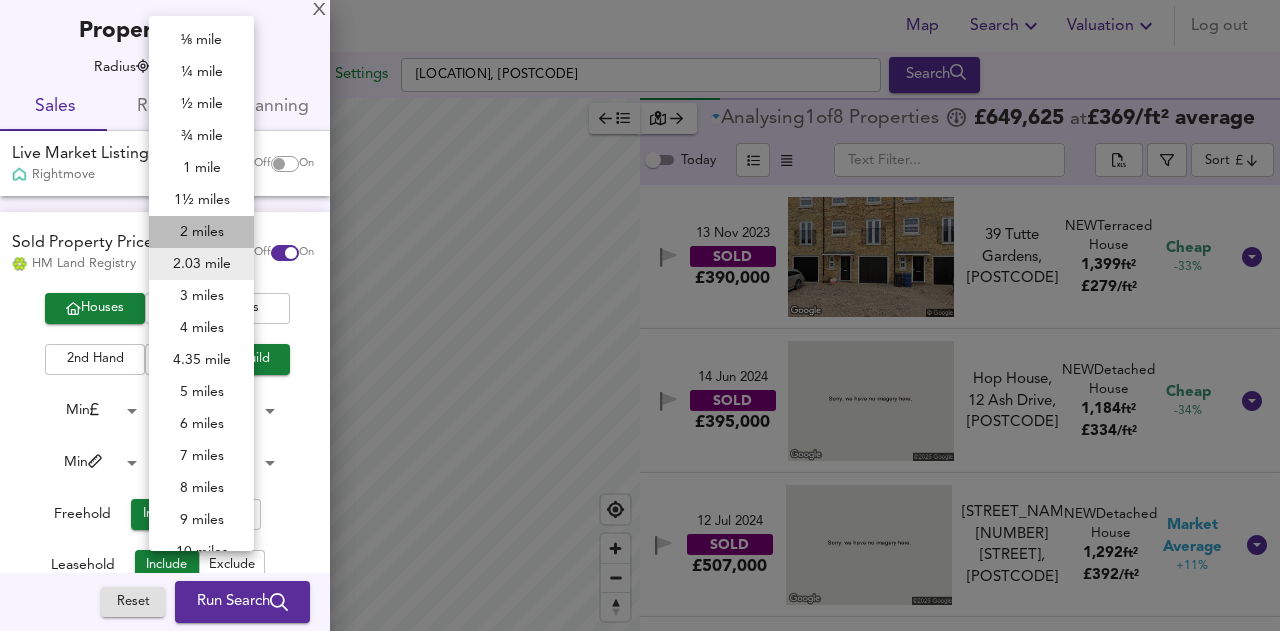 click on "2 miles" at bounding box center [201, 232] 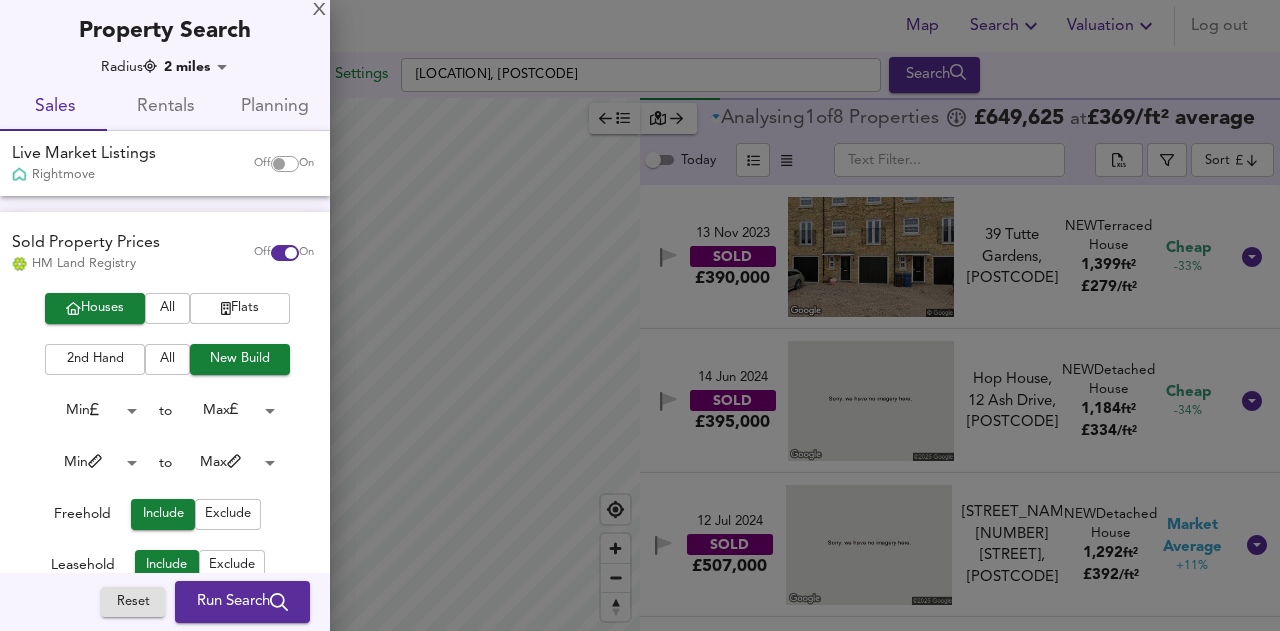 click on "Run Search" at bounding box center [242, 602] 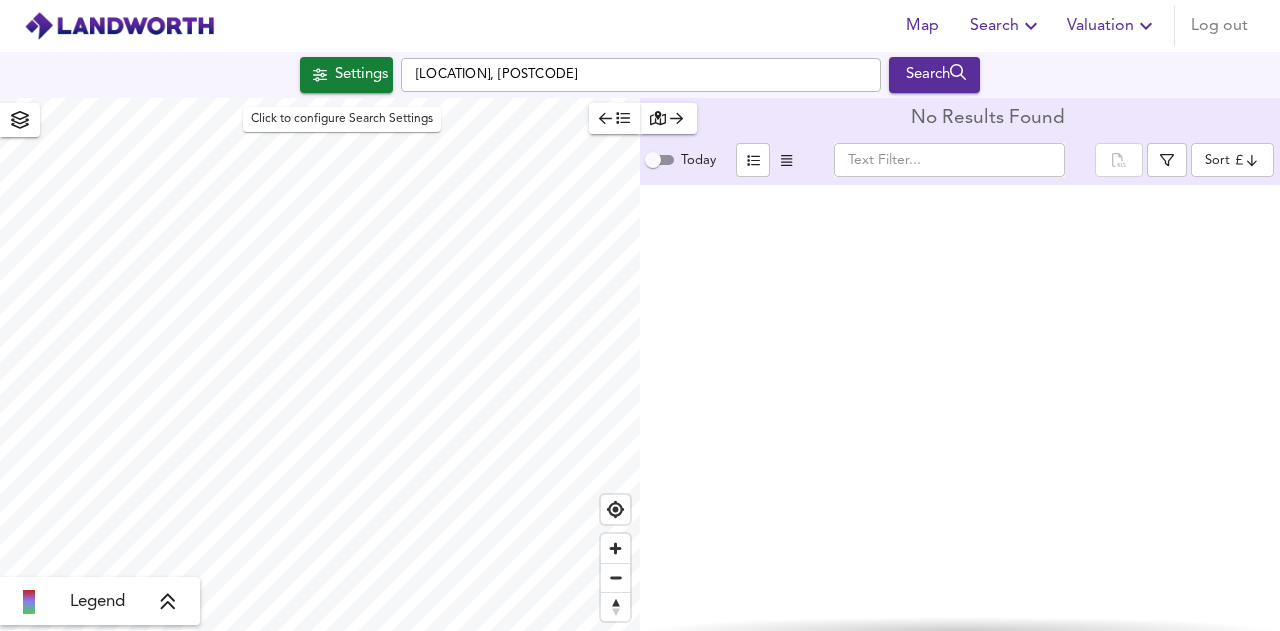 click 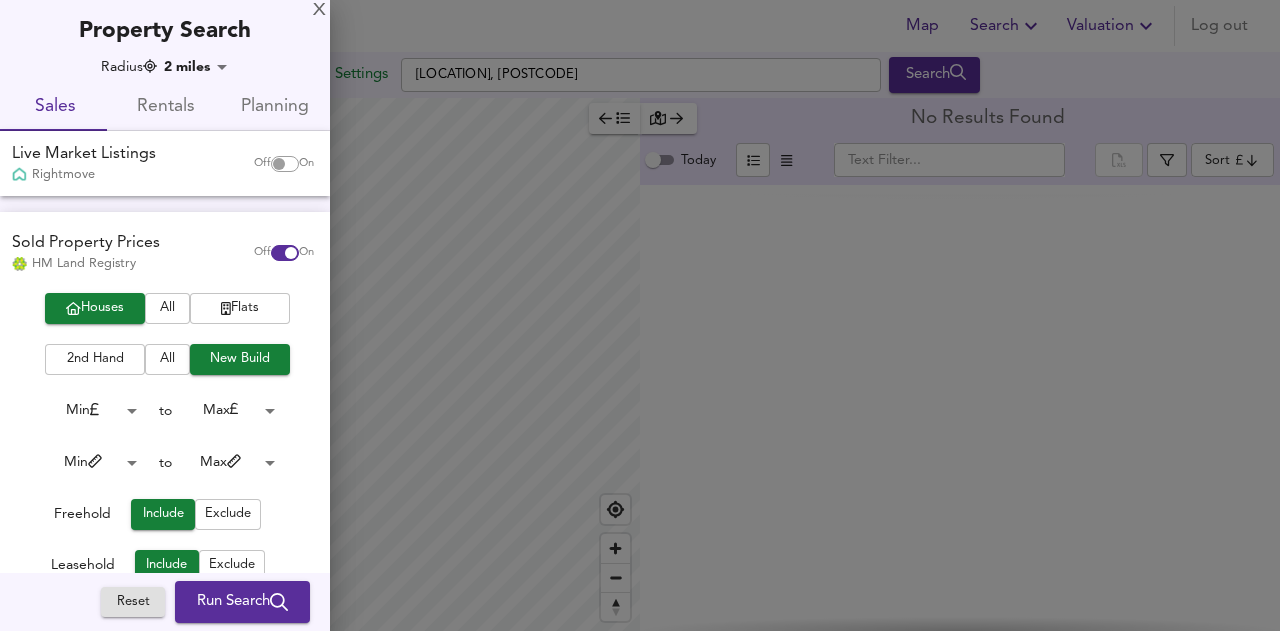 click on "Map Search Valuation Log out        Settings     Ditton Green, Woodditton, Newmarket CB8 9SQ        Search            Legend       No Results Found Today           ​         Sort   cheapest ​ X Map Settings Basemap          Default hybrid Heatmap          Average Price landworth 2D   View Dynamic Heatmap   On Show Postcodes Show Boroughs 2D 3D Find Me X Property Search Radius   2 miles 3218 Sales Rentals Planning    Live Market Listings   Rightmove Off   On     Sold Property Prices   HM Land Registry Off   On    Houses All   Flats 2nd Hand All New Build Min   0 to Max   200000000 Min   0 to Max   100000 Freehold    Include Exclude Leasehold  Include Exclude House Type Terraced Semi-Detached Detached   Sold within 2 years 24 Land Transactions Only    Room Rentals & Flatshares   SpareRoom   BETA Off   On     Planning Applications Local Authorities Off   On  Reset Run Search" at bounding box center [640, 315] 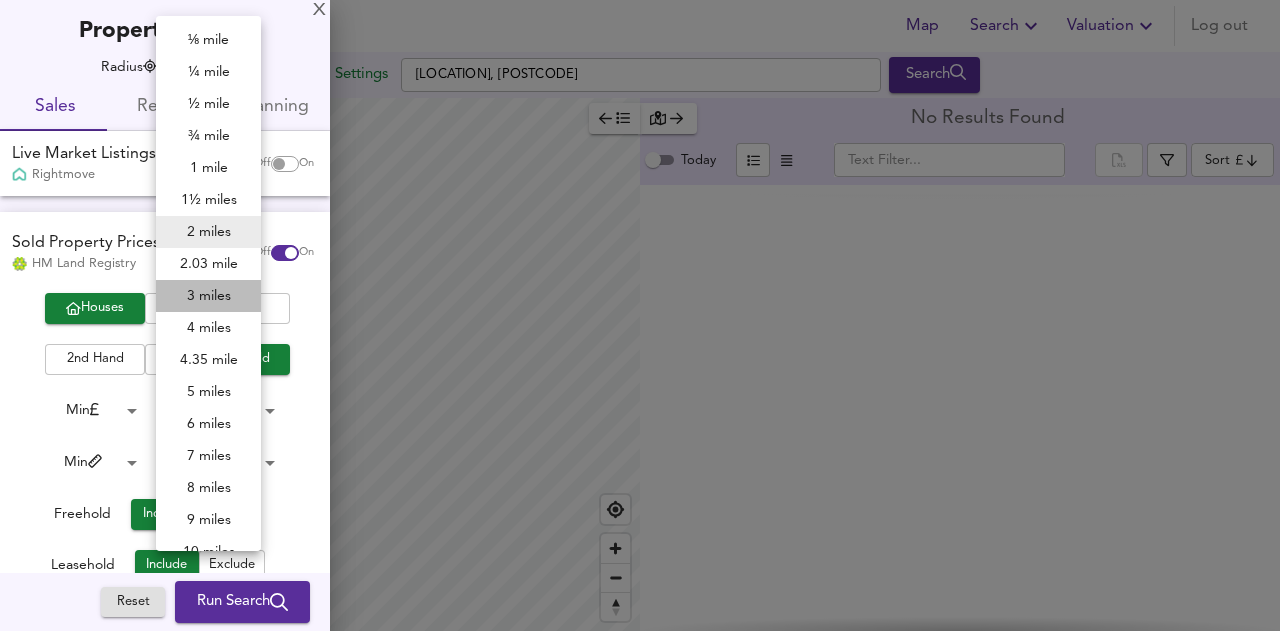 click on "3 miles" at bounding box center [208, 296] 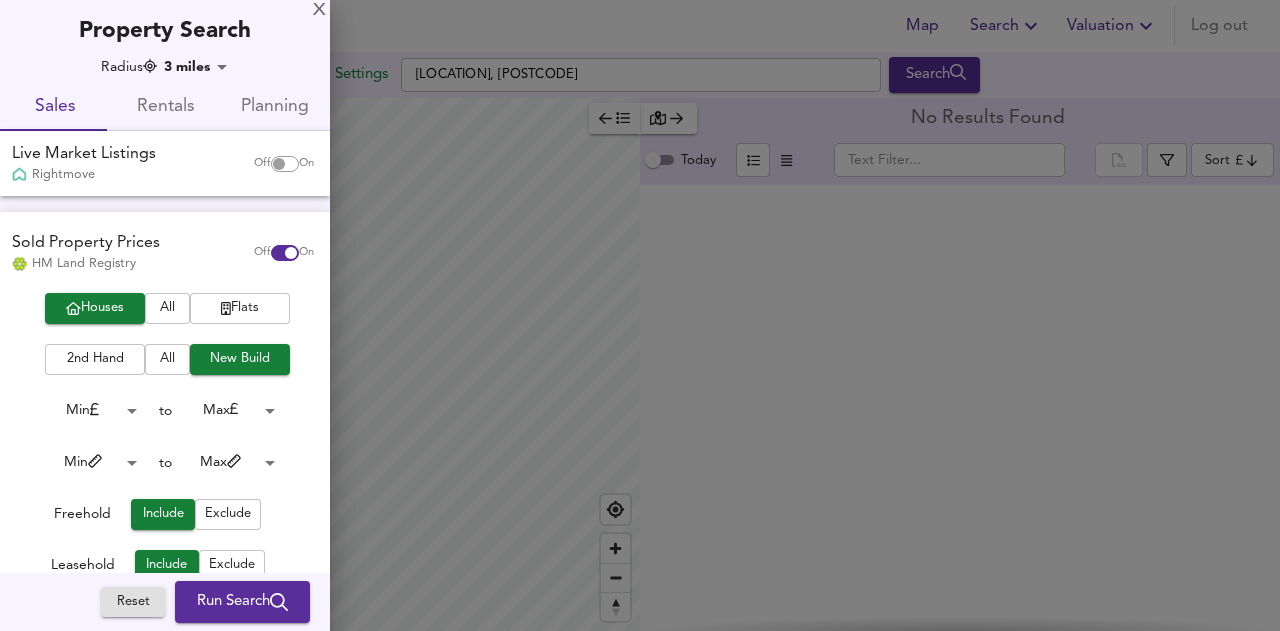 click at bounding box center (640, 315) 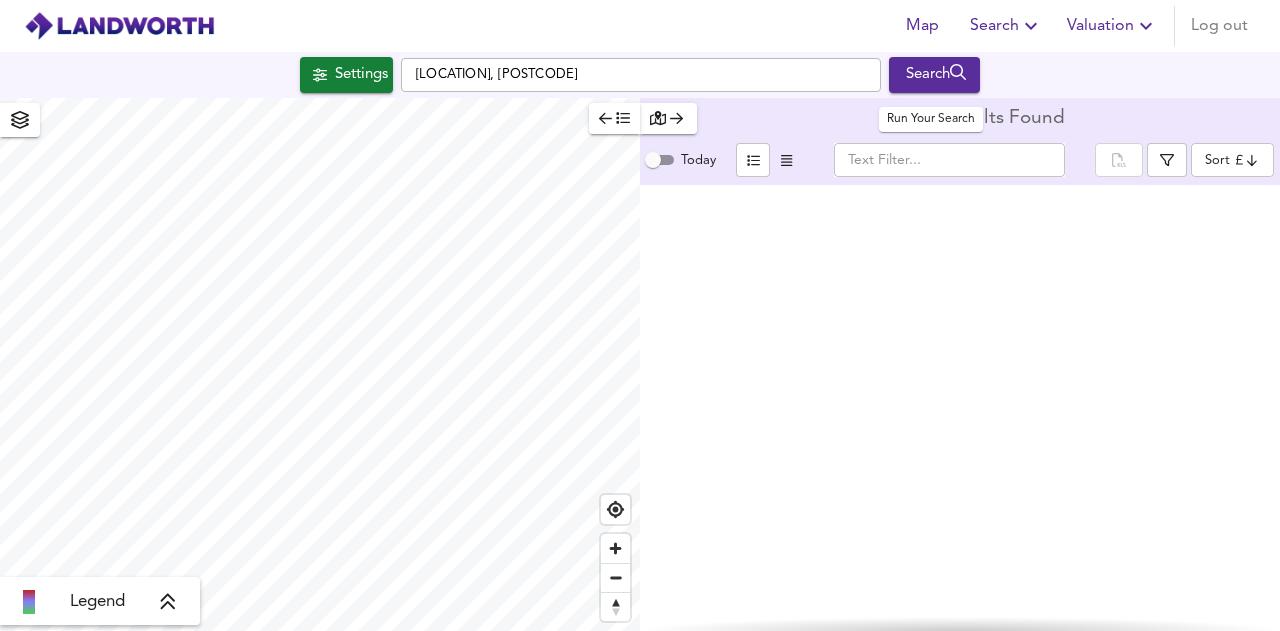 click on "Search" at bounding box center [934, 75] 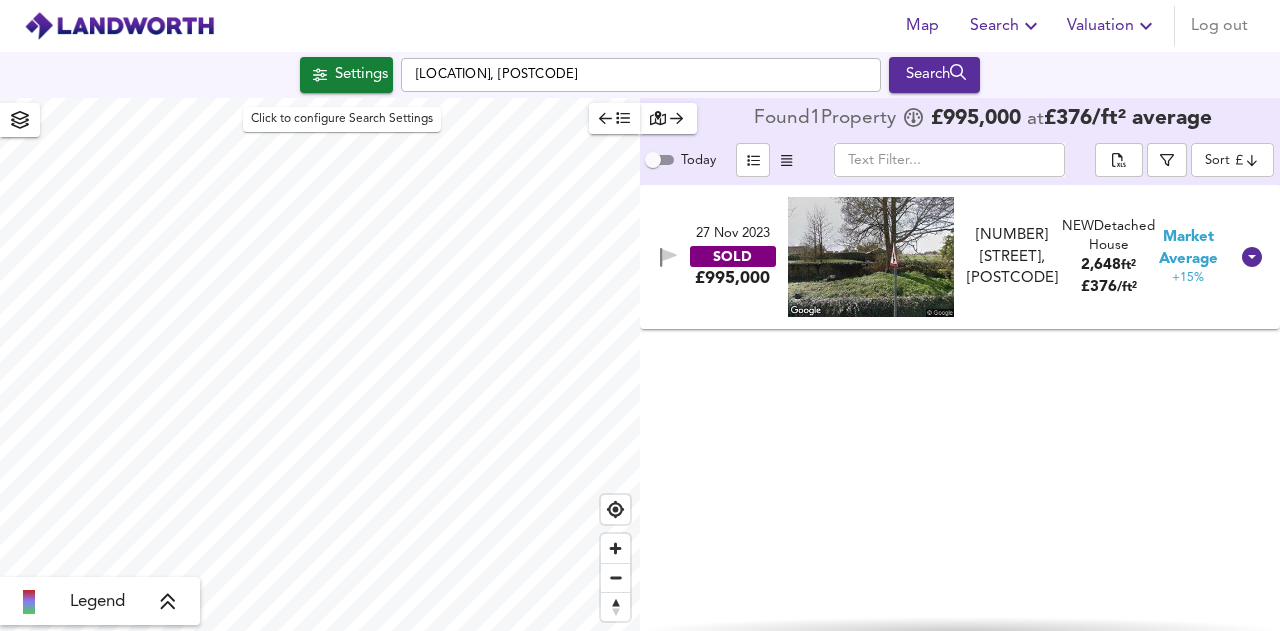 click on "Settings" at bounding box center (361, 75) 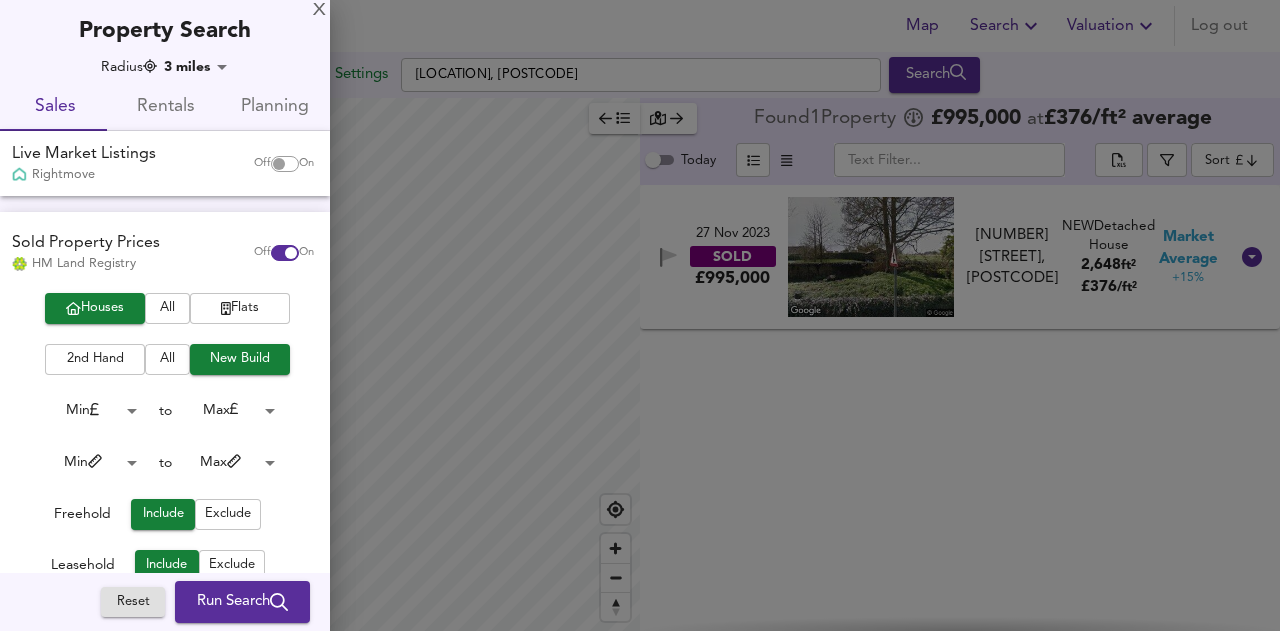 click on "All" at bounding box center [167, 359] 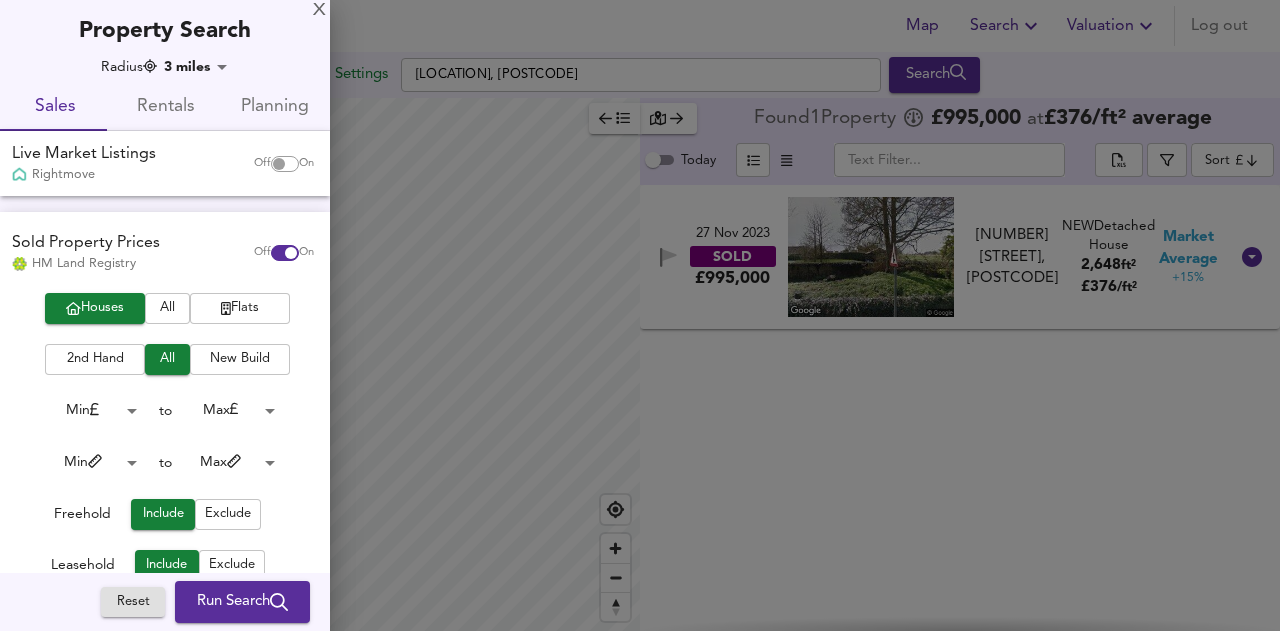 click on "Radius   3 miles 4827 Sales Rentals Planning    Live Market Listings   Rightmove Off   On     Sold Property Prices   HM Land Registry Off   On    Houses All   Flats 2nd Hand All New Build Min   0 to Max   200000000 Min   0 to Max   100000 Freehold    Include Exclude Leasehold  Include Exclude House Type Terraced Semi-Detached Detached   Sold within 2 years 24 Land Transactions Only    Room Rentals & Flatshares   SpareRoom   BETA Off   On     Planning Applications Local Authorities Off   On  Reset Run Search   Please enable at least one data source to run a search" at bounding box center (165, 559) 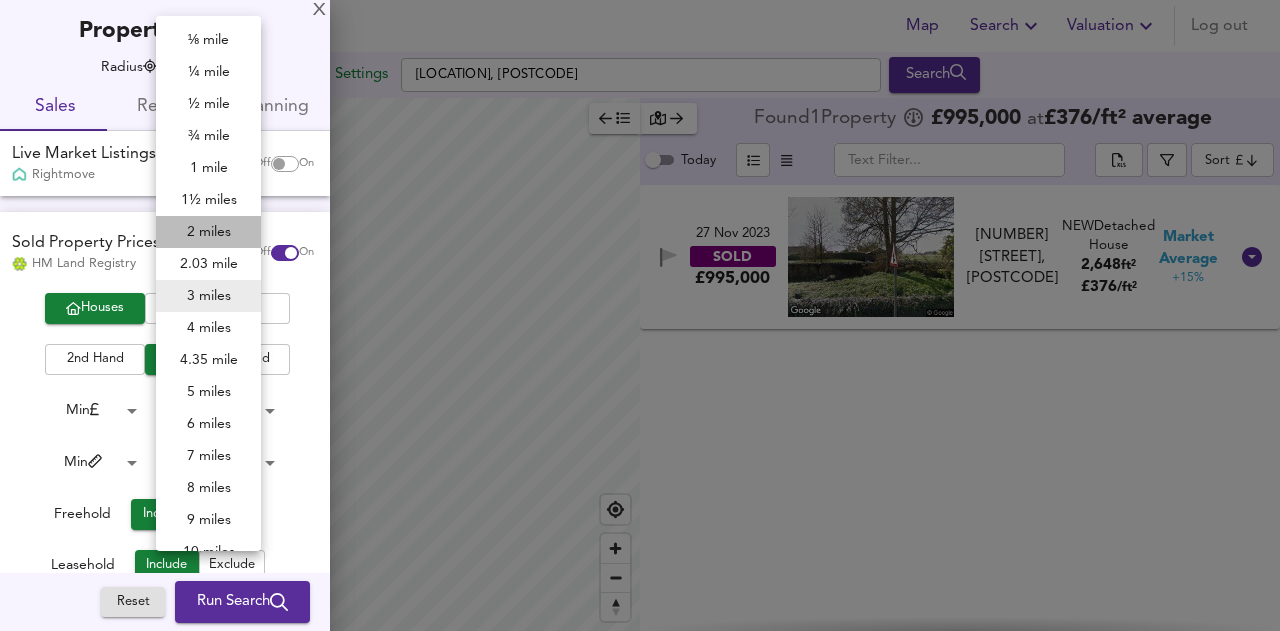 click on "2 miles" at bounding box center [208, 232] 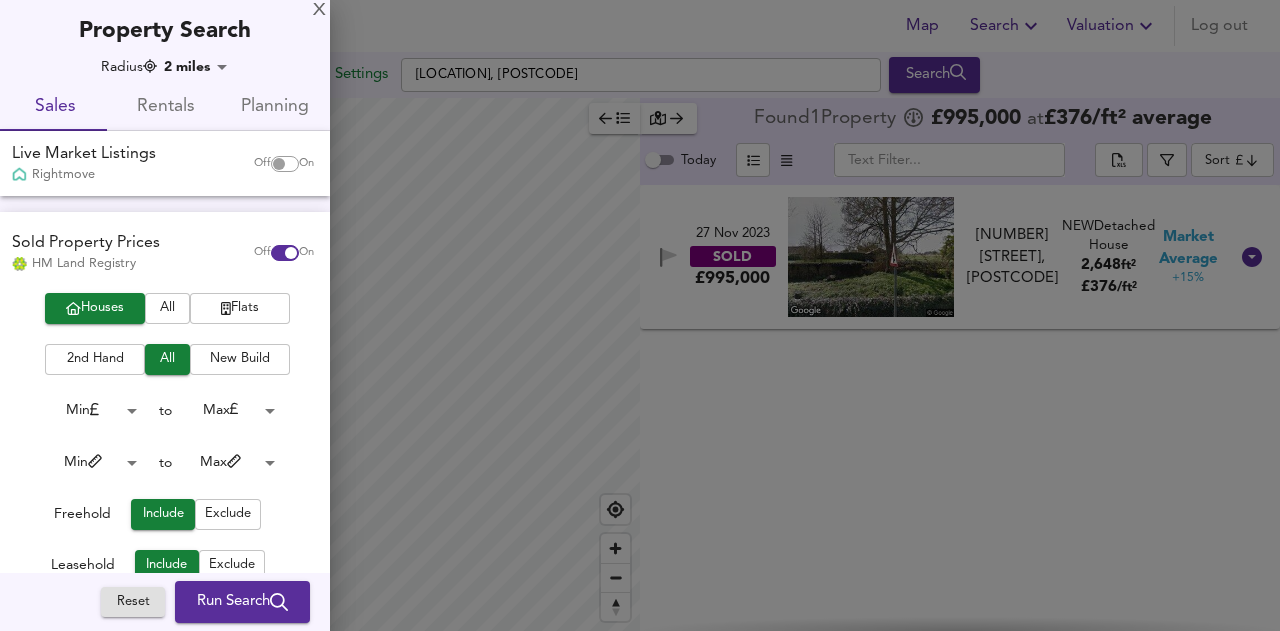 click on "Run Search" at bounding box center (242, 602) 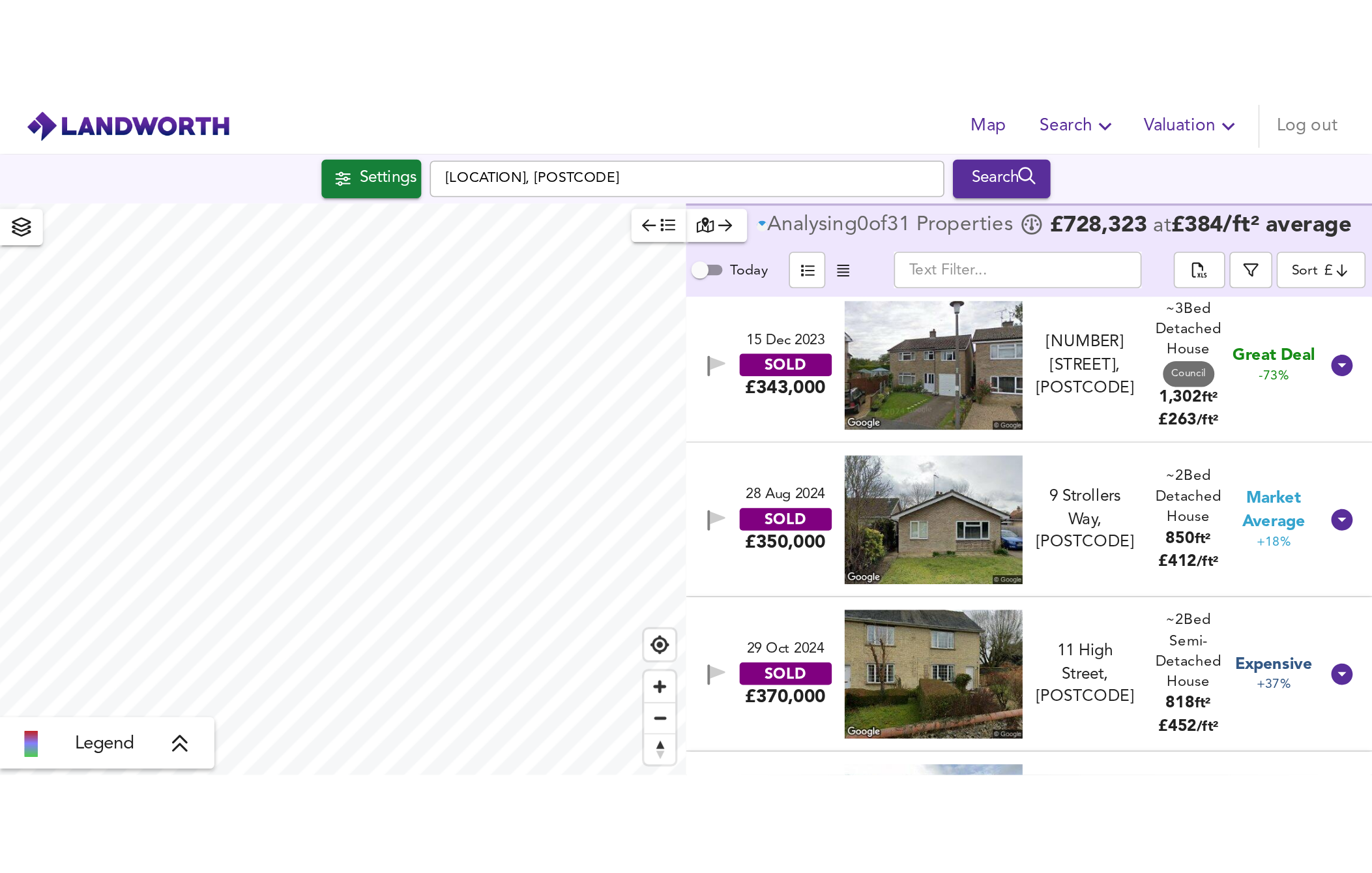 scroll, scrollTop: 0, scrollLeft: 0, axis: both 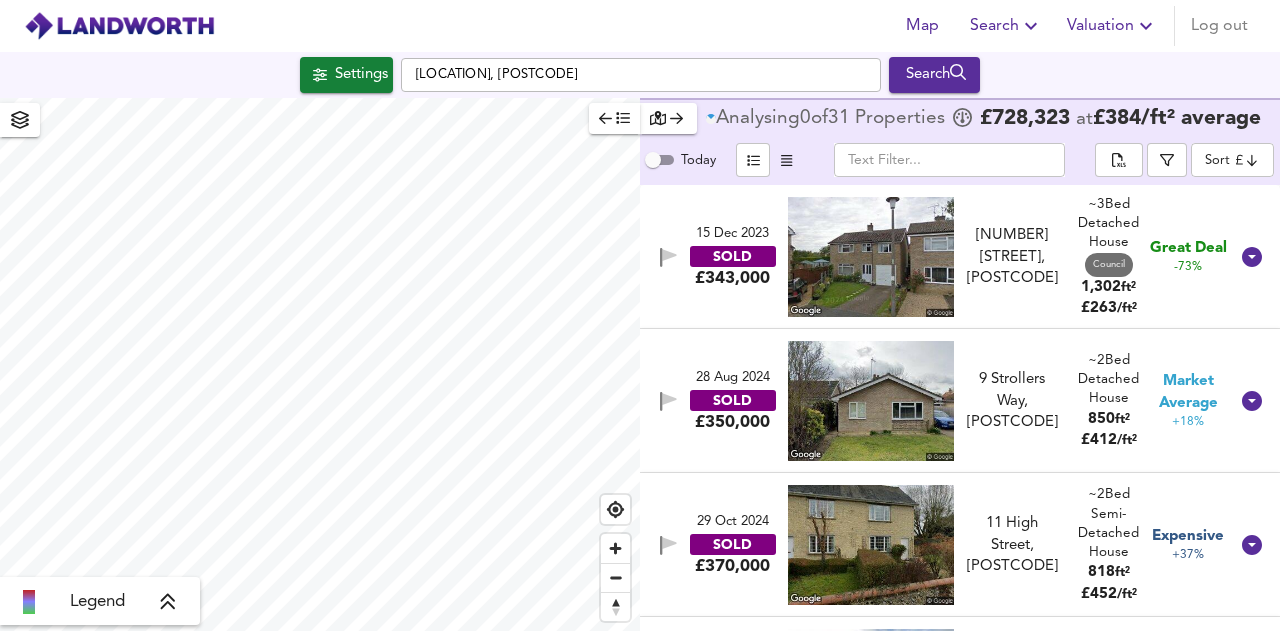 click on "Map Search Valuation Log out        Settings     Ditton Green, Woodditton, Newmarket CB8 9SQ        Search            Legend         Analysing  0  of  31   Propert ies     £ 728,323   at  £ 384 / ft²   average    Today           ​         Sort   cheapest ​ 15 Dec 2023 SOLD £343,000   49 Strollers Way, CB8 9TZ 49 Strollers Way, CB8 9TZ ~3  Bed We've estimated the total number of bedrooms from EPC data (6 heated rooms)   Detached House   Council   1,302 ft² £ 263 / ft²   Great Deal -73% 28 Aug 2024 SOLD £350,000   9 Strollers Way, CB8 9TZ 9 Strollers Way, CB8 9TZ ~2  Bed We've estimated the total number of bedrooms from EPC data (4 heated rooms)   Detached House 850 ft² £ 412 / ft²   Market Average +18% 29 Oct 2024 SOLD £370,000   11 High Street, CB8 9TH 11 High Street, CB8 9TH ~2  Bed We've estimated the total number of bedrooms from EPC data (4 heated rooms)   Semi-Detached House 818 ft² £ 452 / ft²   Expensive +37% 2 Aug 2024 SOLD £375,000" at bounding box center [640, 315] 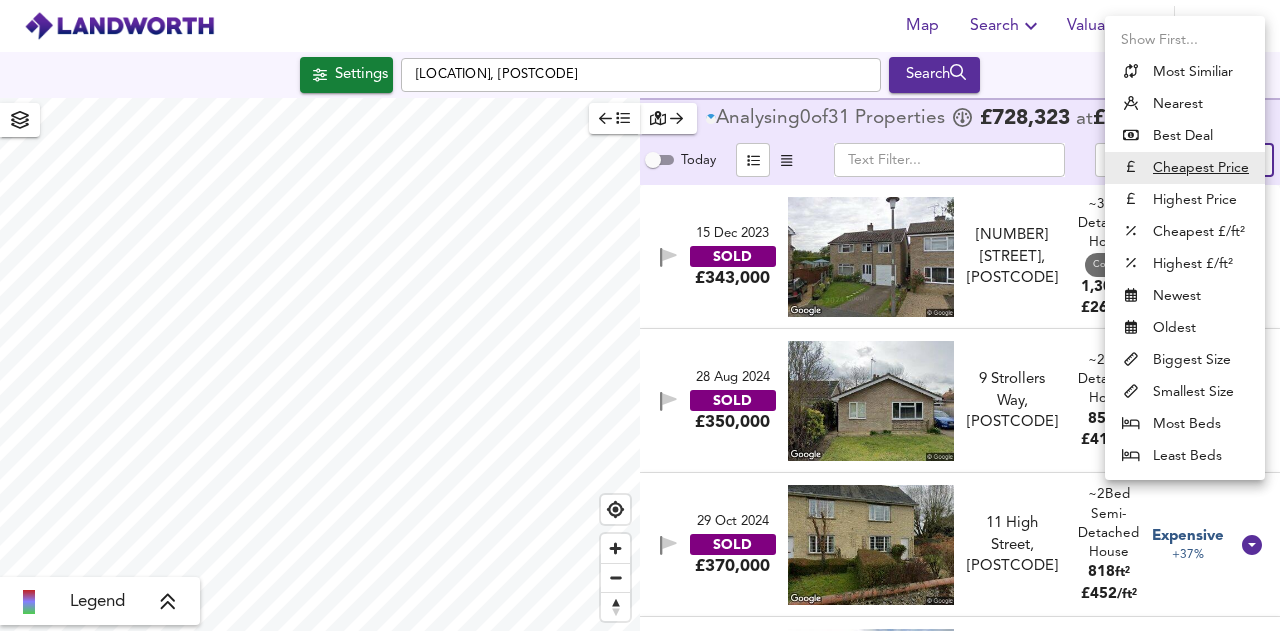 click on "Highest Price" at bounding box center (1185, 200) 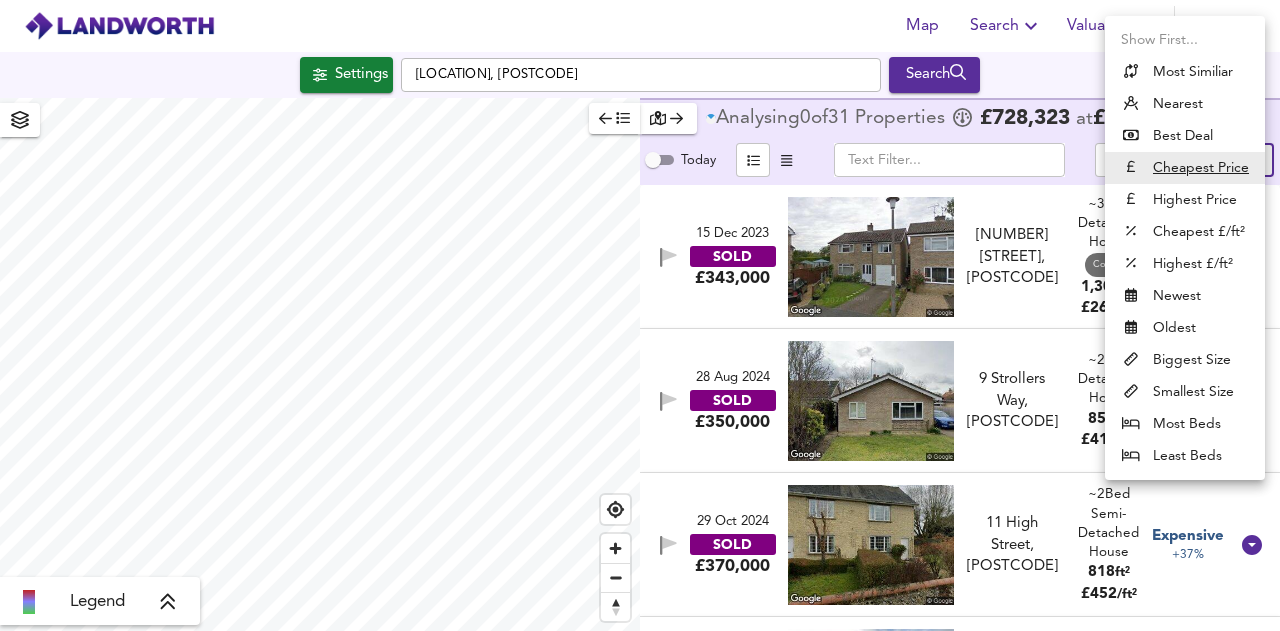 type on "expensive" 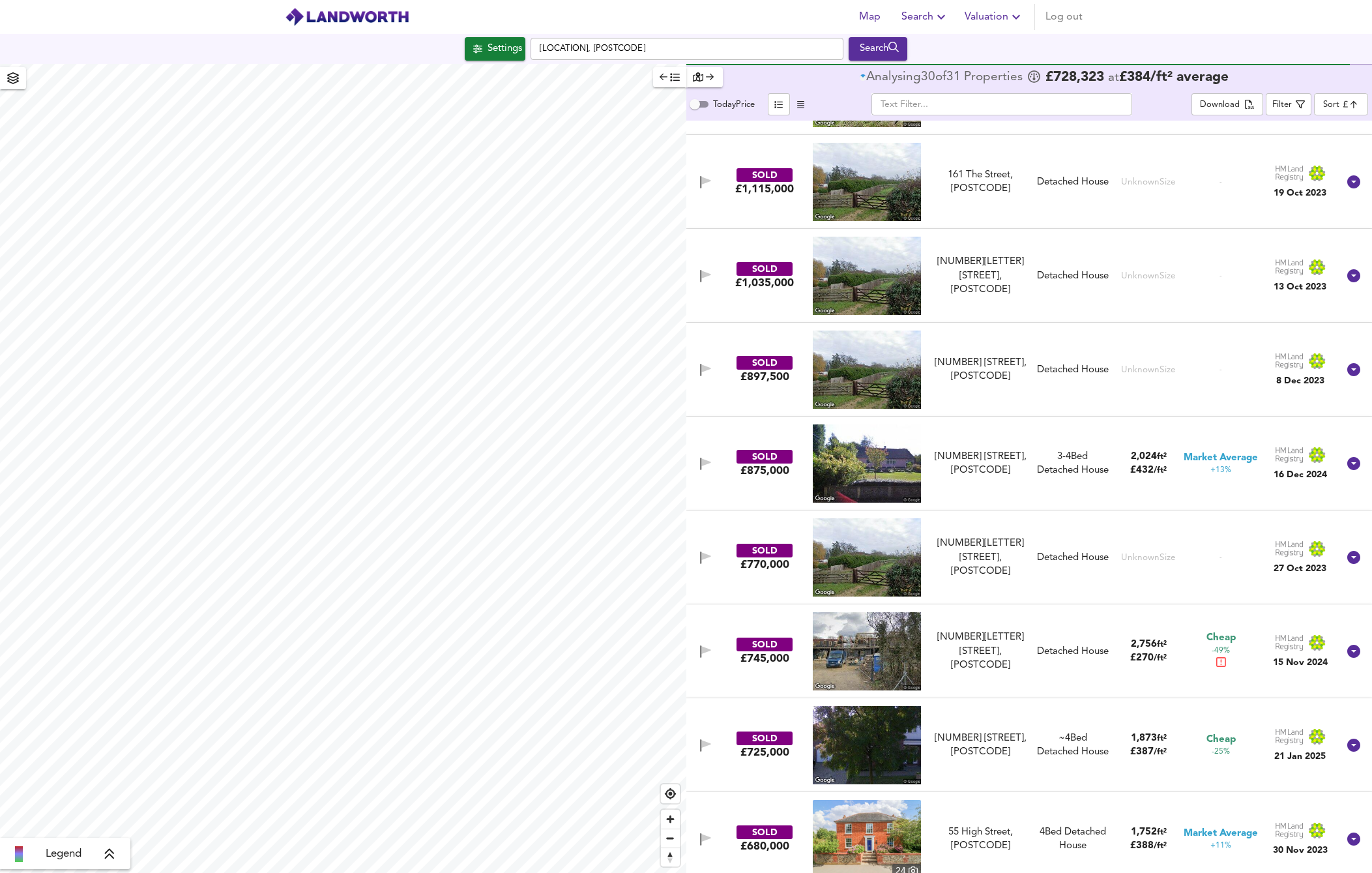 scroll, scrollTop: 261, scrollLeft: 0, axis: vertical 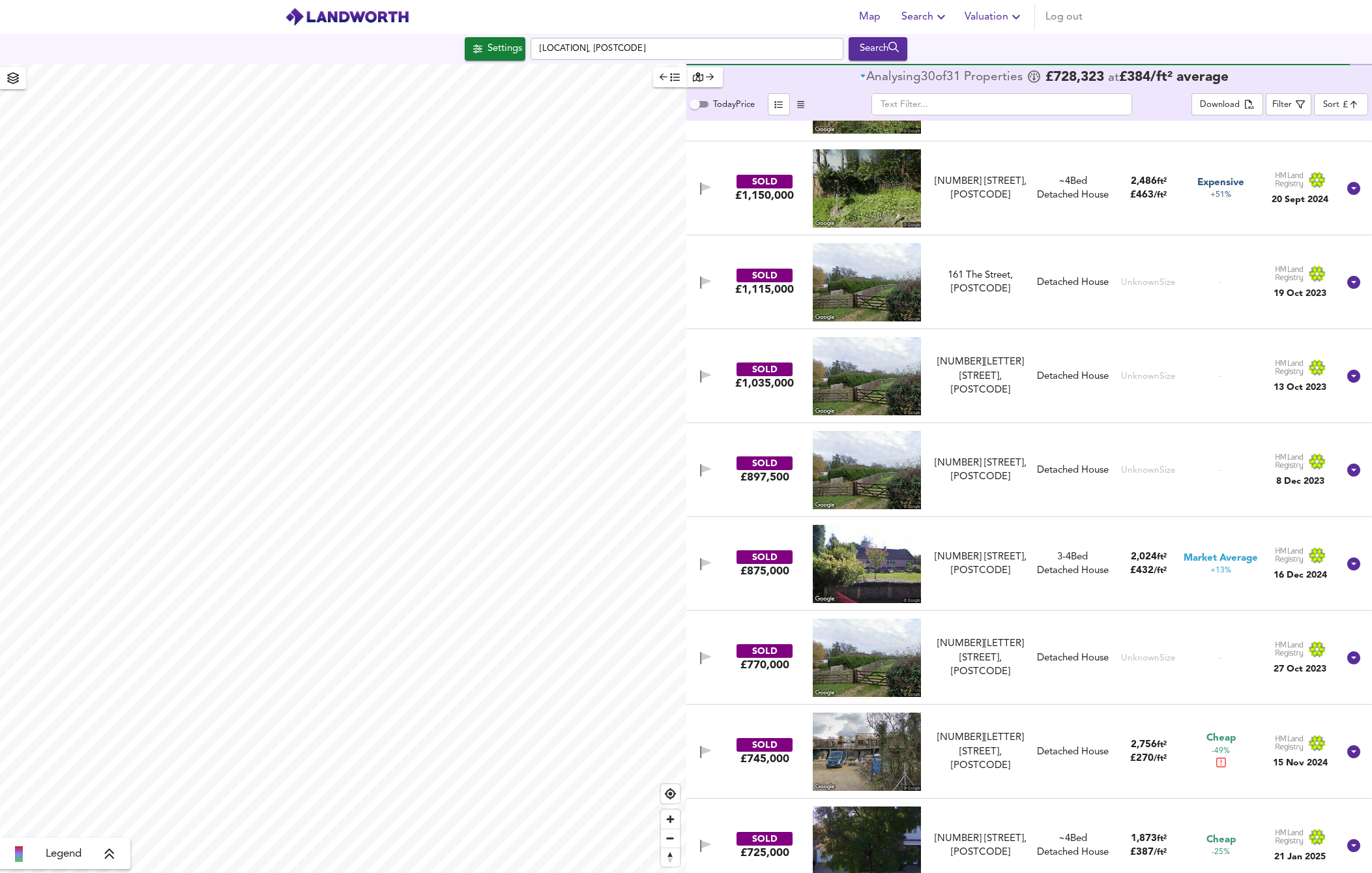 click on "[NUMBER] [STREET], [POSTCODE]" at bounding box center [980, 564] 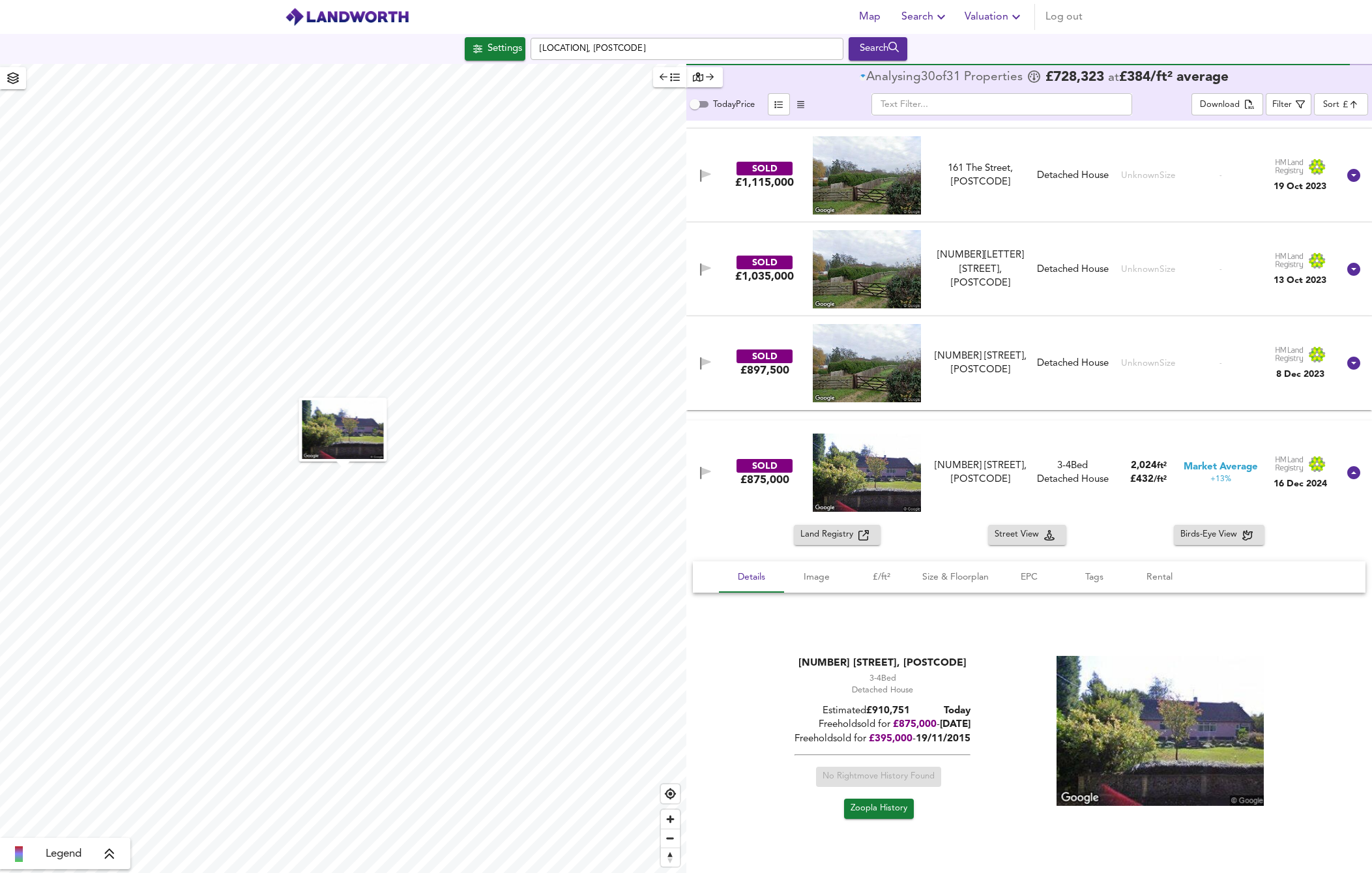 scroll, scrollTop: 456, scrollLeft: 0, axis: vertical 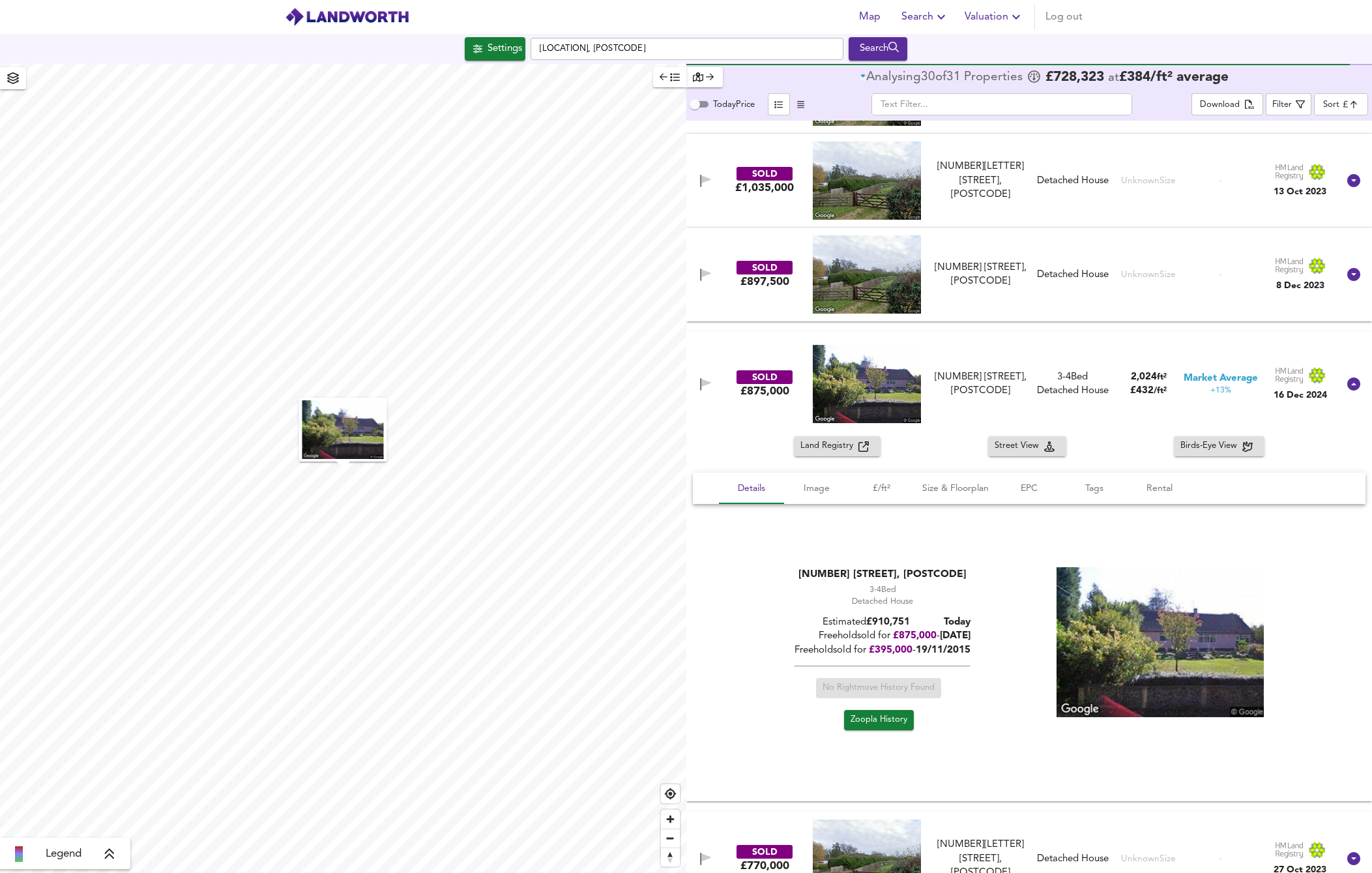 click on "Zoopla History" at bounding box center (878, 720) 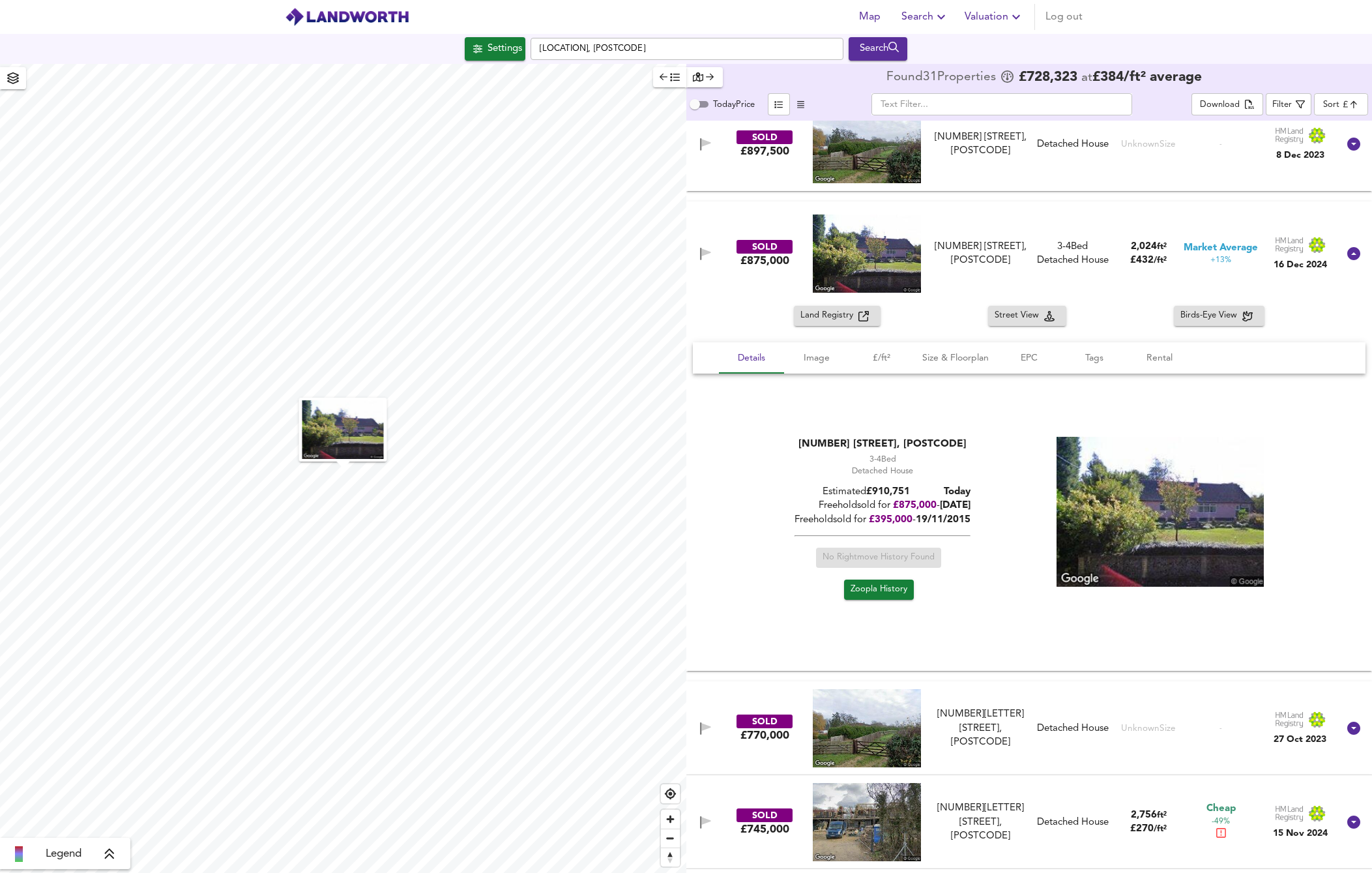 scroll, scrollTop: 782, scrollLeft: 0, axis: vertical 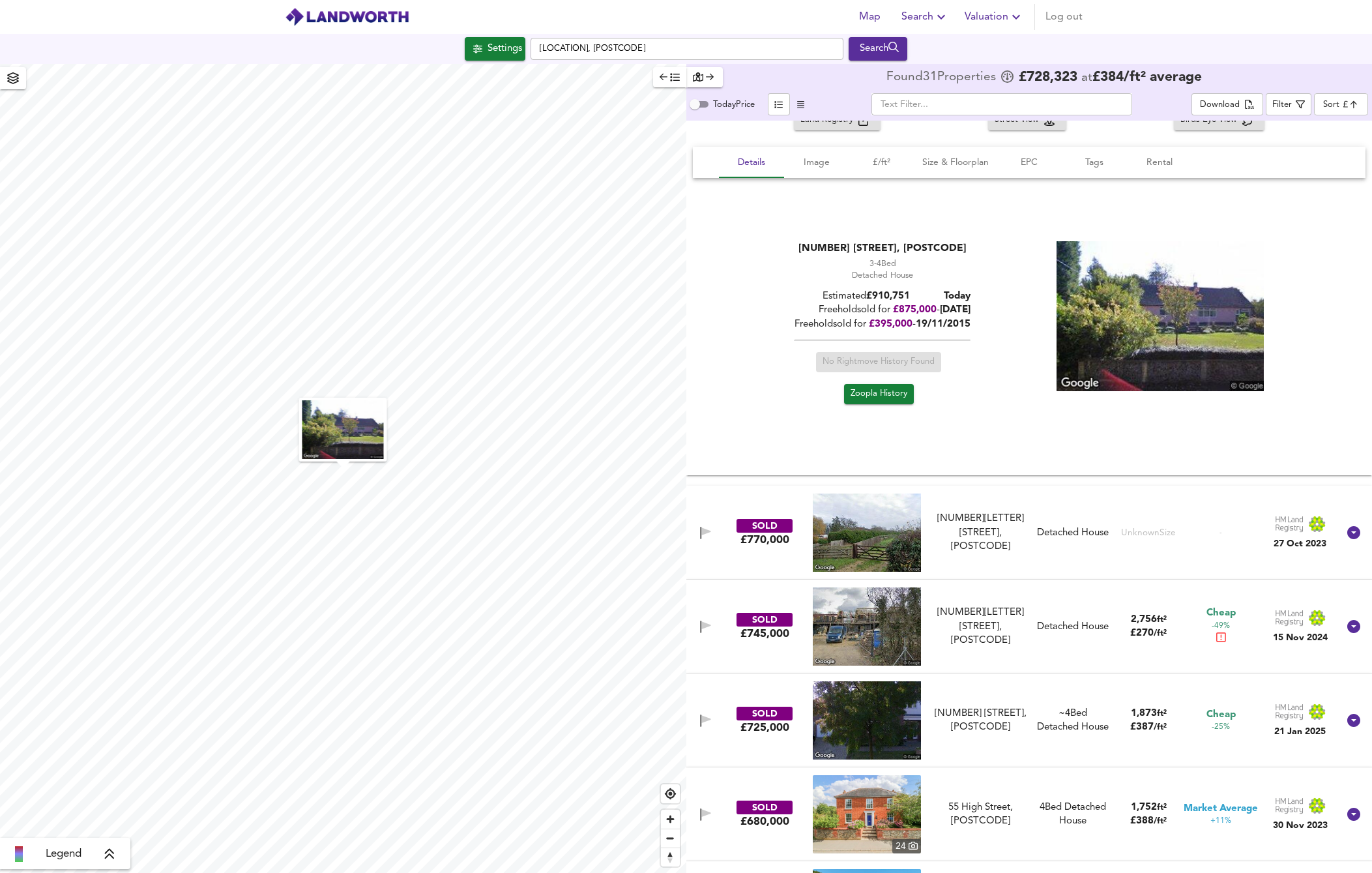 click on "[NUMBER] [STREET], [POSTCODE]" at bounding box center [980, 814] 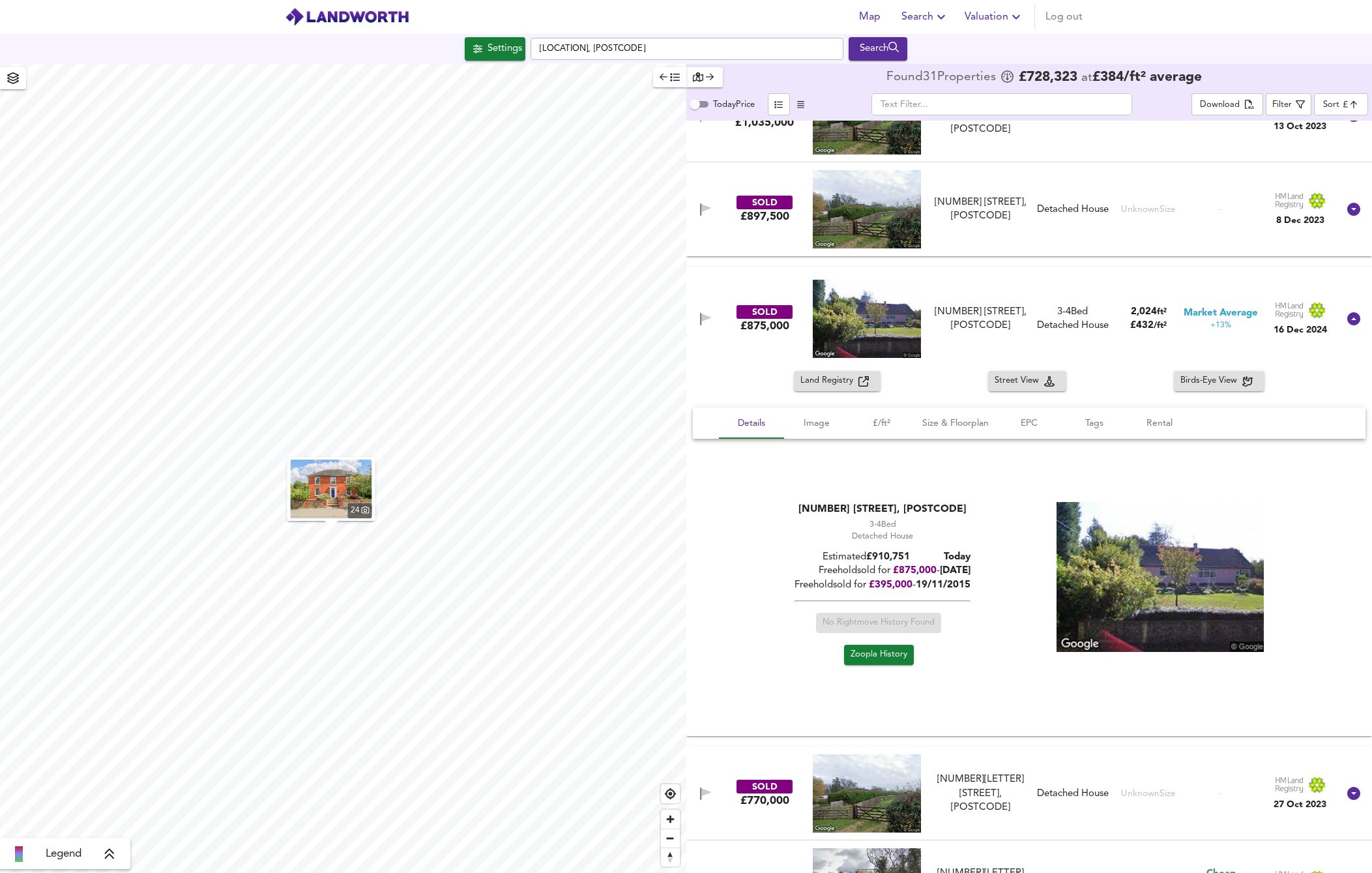 scroll, scrollTop: 196, scrollLeft: 0, axis: vertical 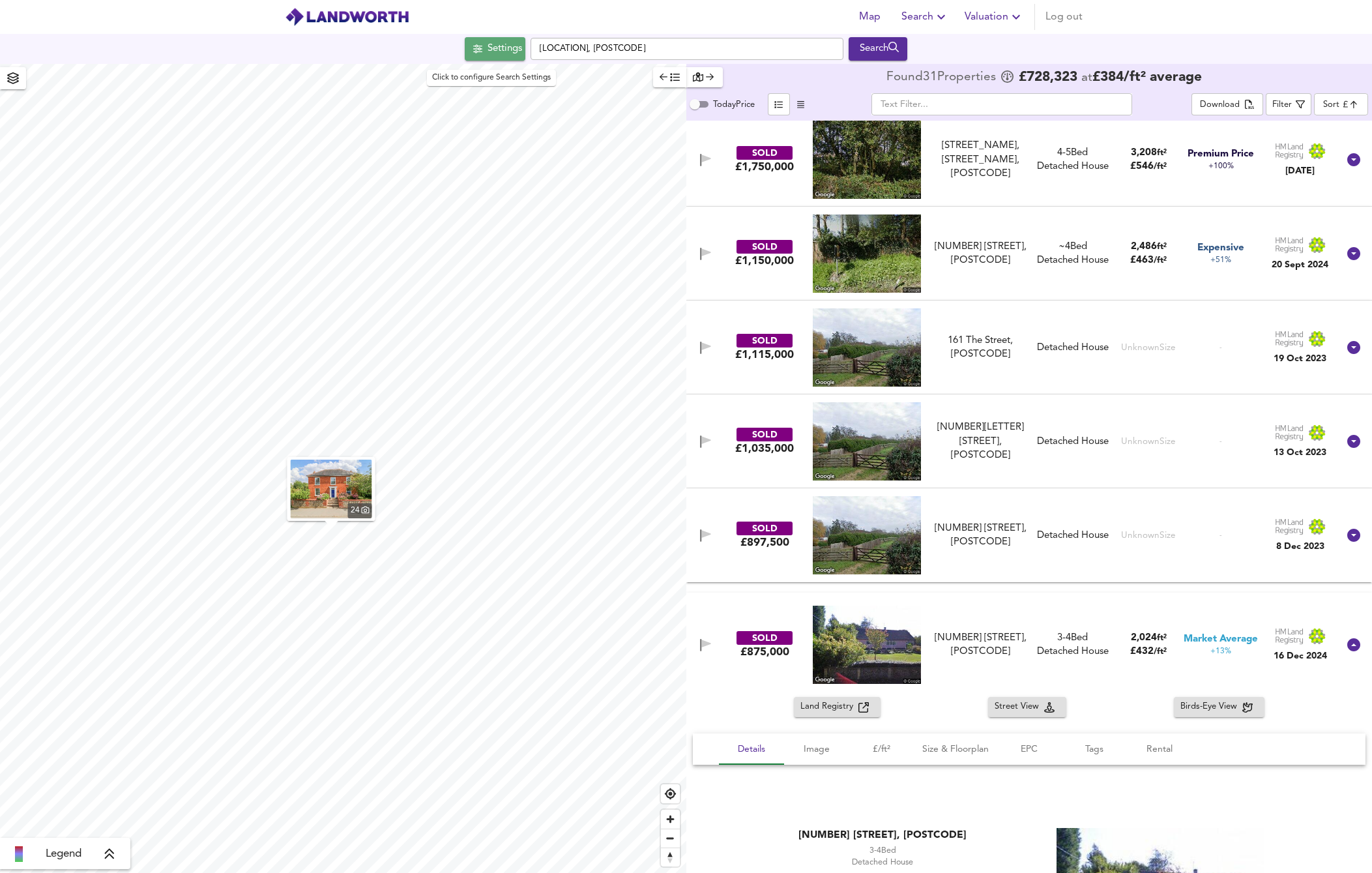 click on "Settings" at bounding box center [504, 49] 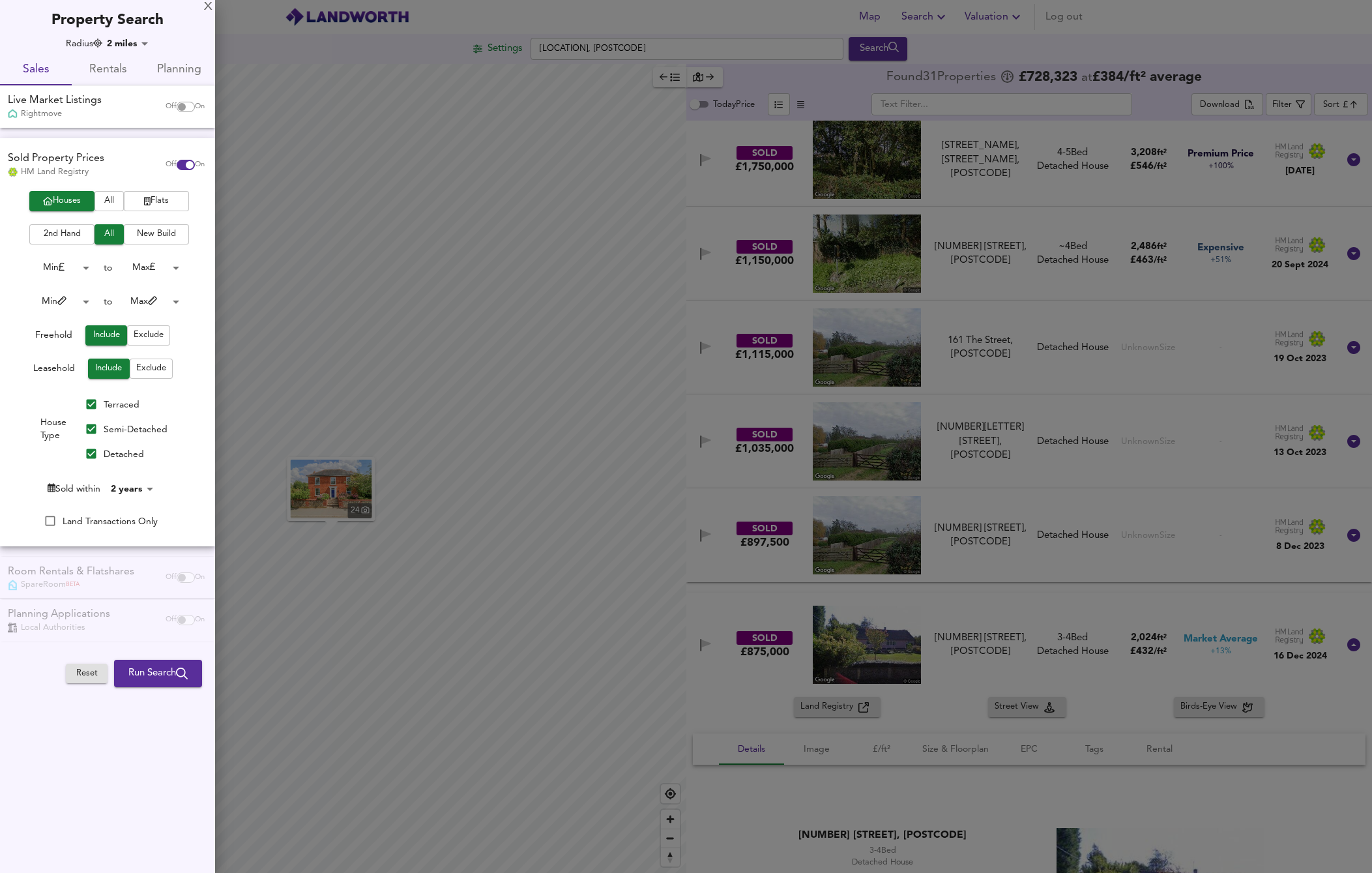 click on "Map Search Valuation Log out        Settings     Ditton Green, Woodditton, Newmarket CB8 9SQ        Search        24           Legend       Found  31  Propert ies     £ 728,323   at  £ 384 / ft²   average    Today  Price           ​ Download   Filter   Sort   expensive ​ SOLD £2,190,000   Hambleton House, 16 Vicarage Lane, CB8 9SG Hambleton House, 16 Vicarage Lane, CB8 9SG Detached House Unknown  Size - 5 Jan 2024 SOLD £1,750,000   Aynsley House, 5 Stetchworth Road, CB8 9UJ Aynsley House, 5 Stetchworth Road, CB8 9UJ Detached House Unknown  Size - 25 Apr 2024 SOLD £1,750,000   Mill House, Mill Lane, CB8 9TR Mill House, Mill Lane, CB8 9TR 4-5  Bed We've estimated the total number of bedrooms from EPC data (9 heated rooms)   Detached House 3,208 ft² £ 546 / ft² Premium Price +100% 25 Apr 2024 SOLD £1,150,000   4 Elm Close, CB8 9UR 4 Elm Close, CB8 9UR ~4  Bed We've estimated the total number of bedrooms from EPC data (8 heated rooms)   Detached House 2,486" at bounding box center (686, 436) 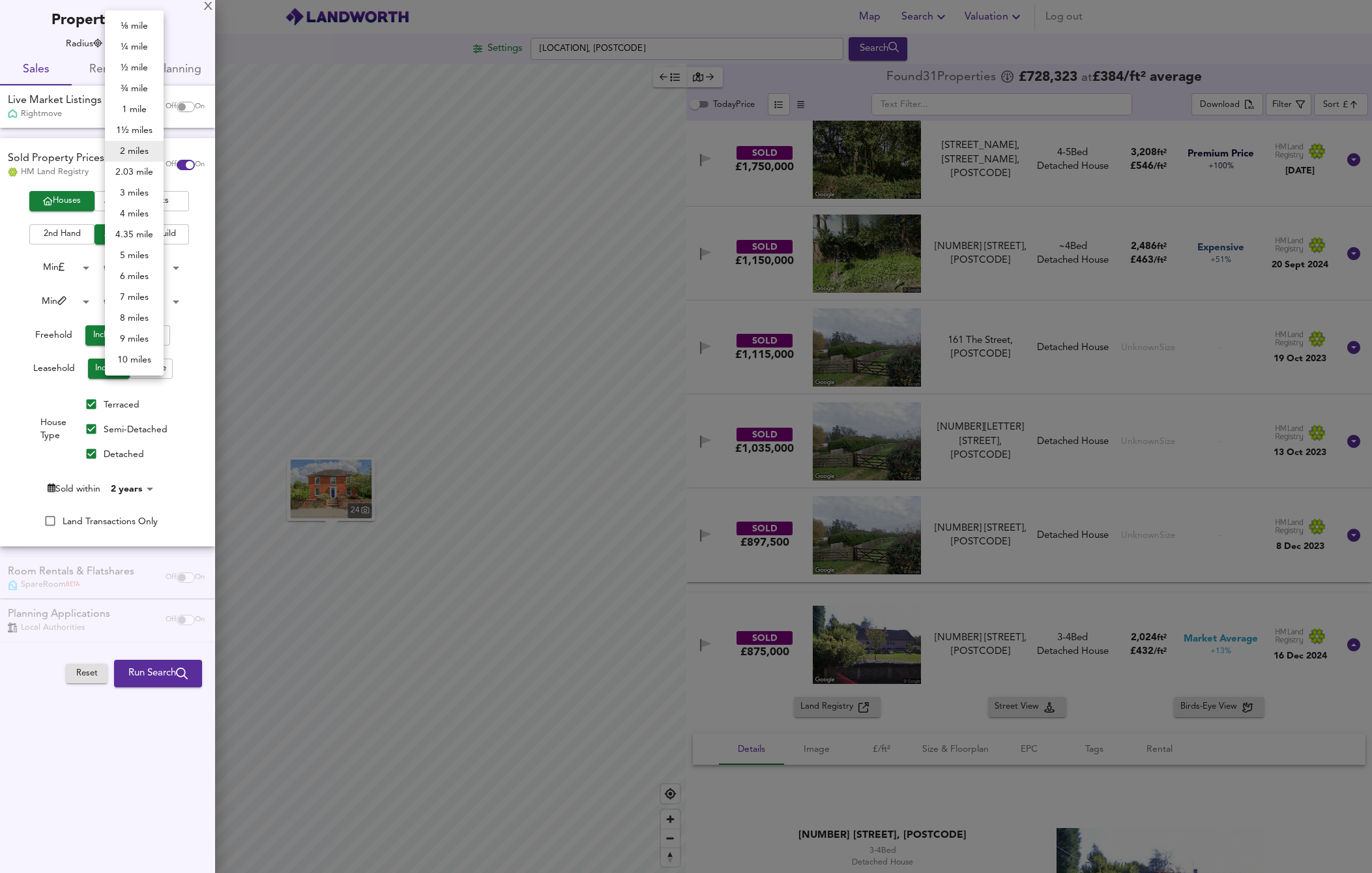 click on "3 miles" at bounding box center [134, 193] 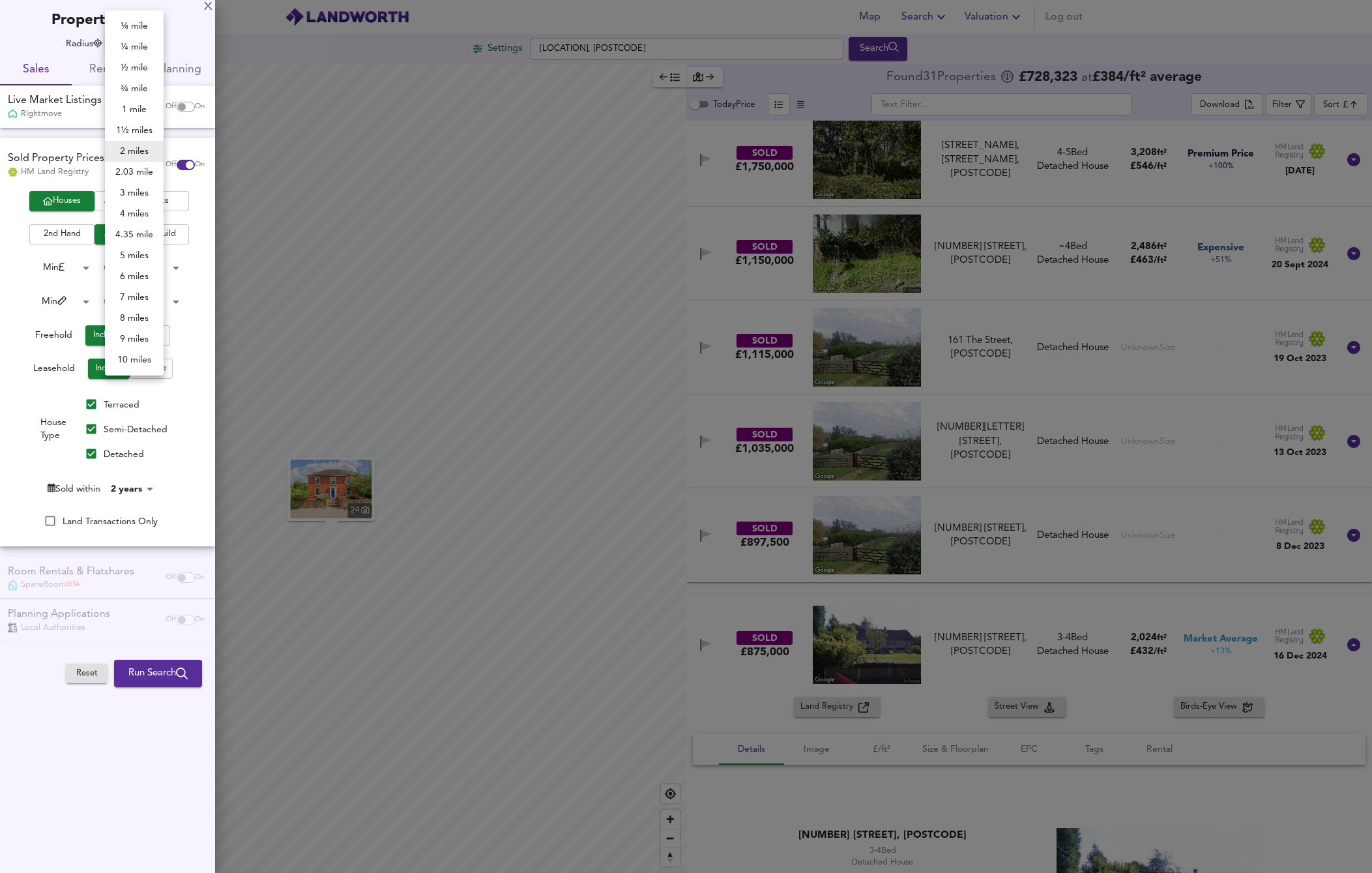type on "4827" 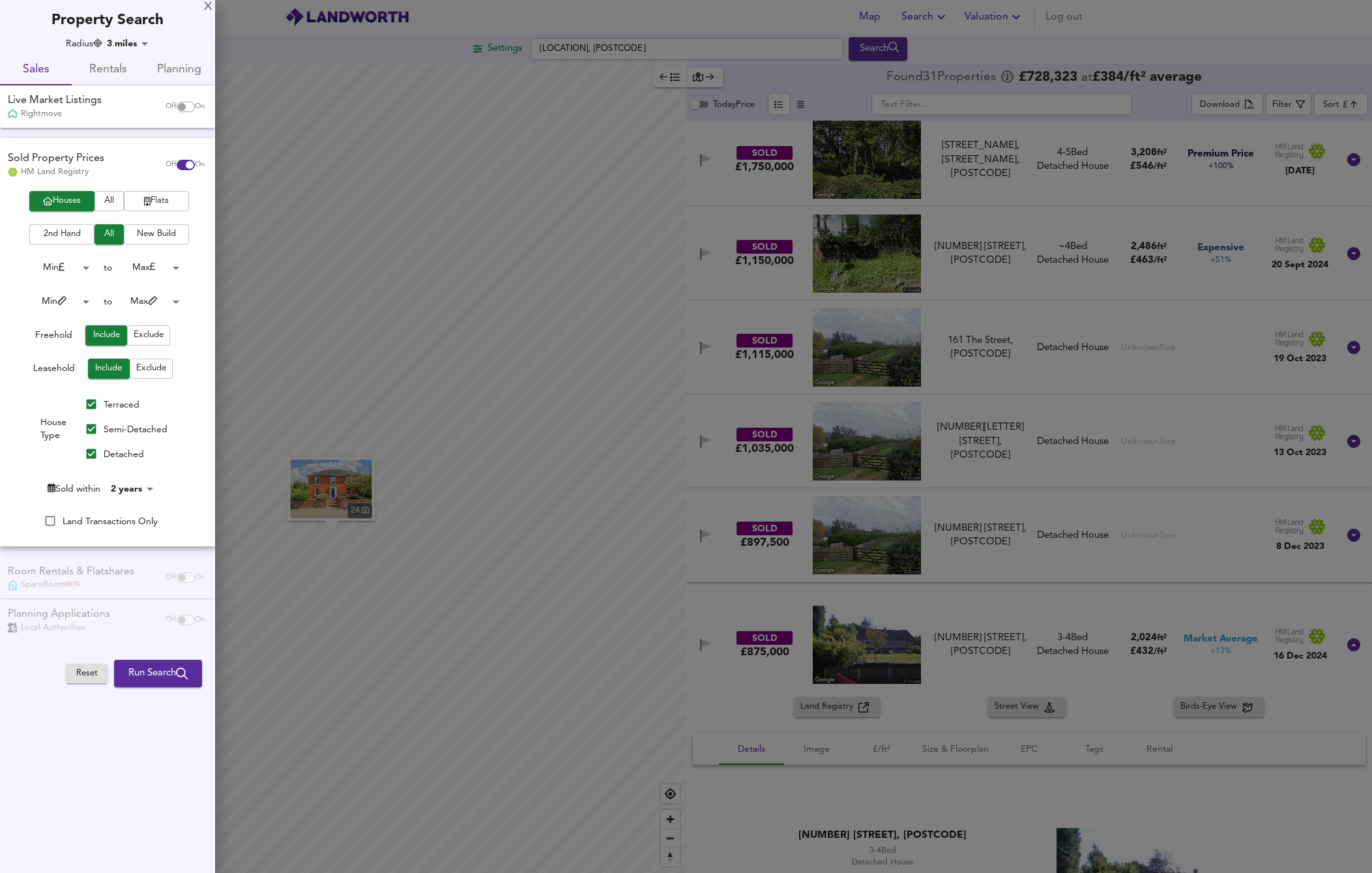 click on "Run Search" at bounding box center [158, 673] 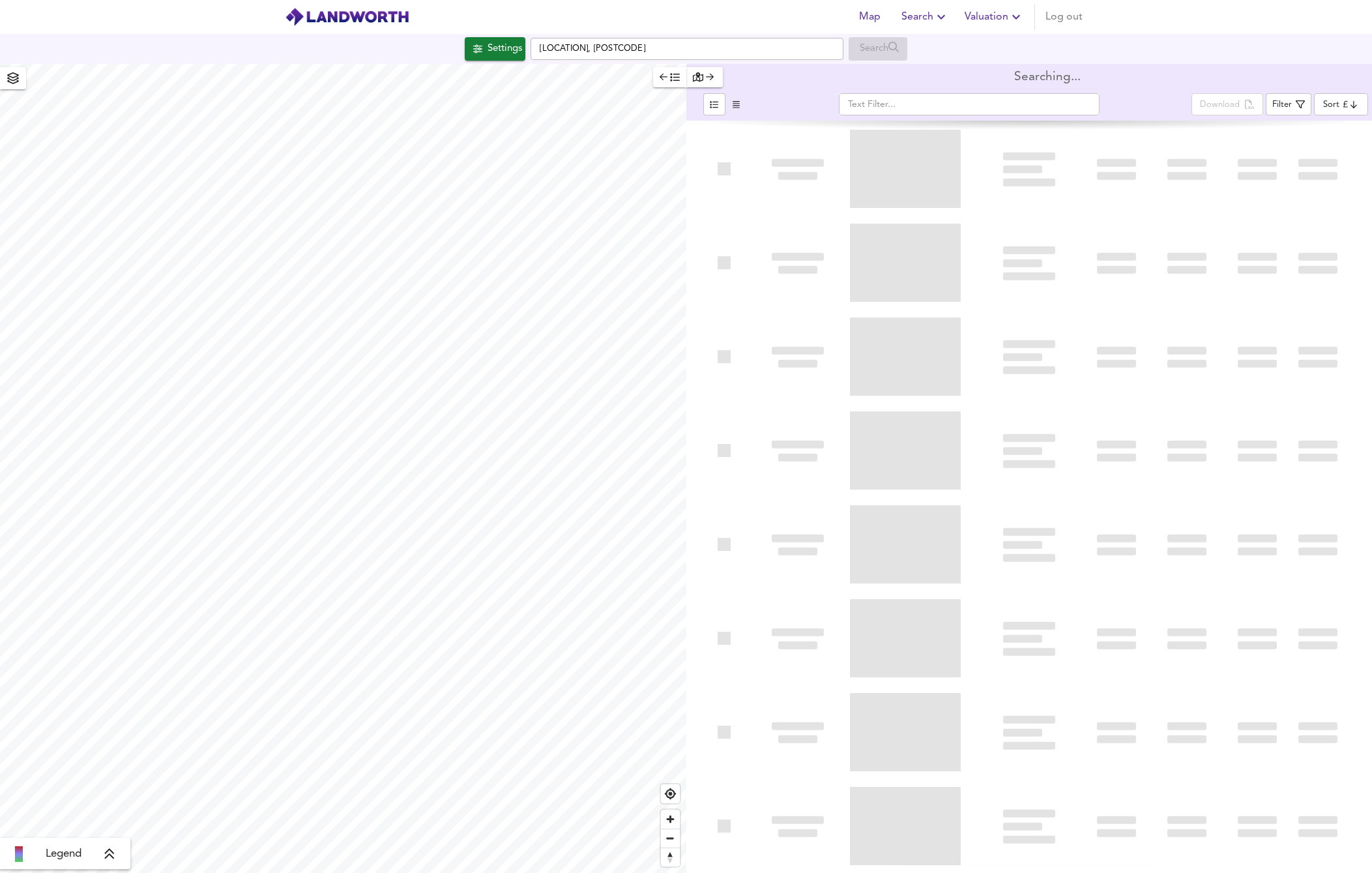 scroll, scrollTop: 0, scrollLeft: 0, axis: both 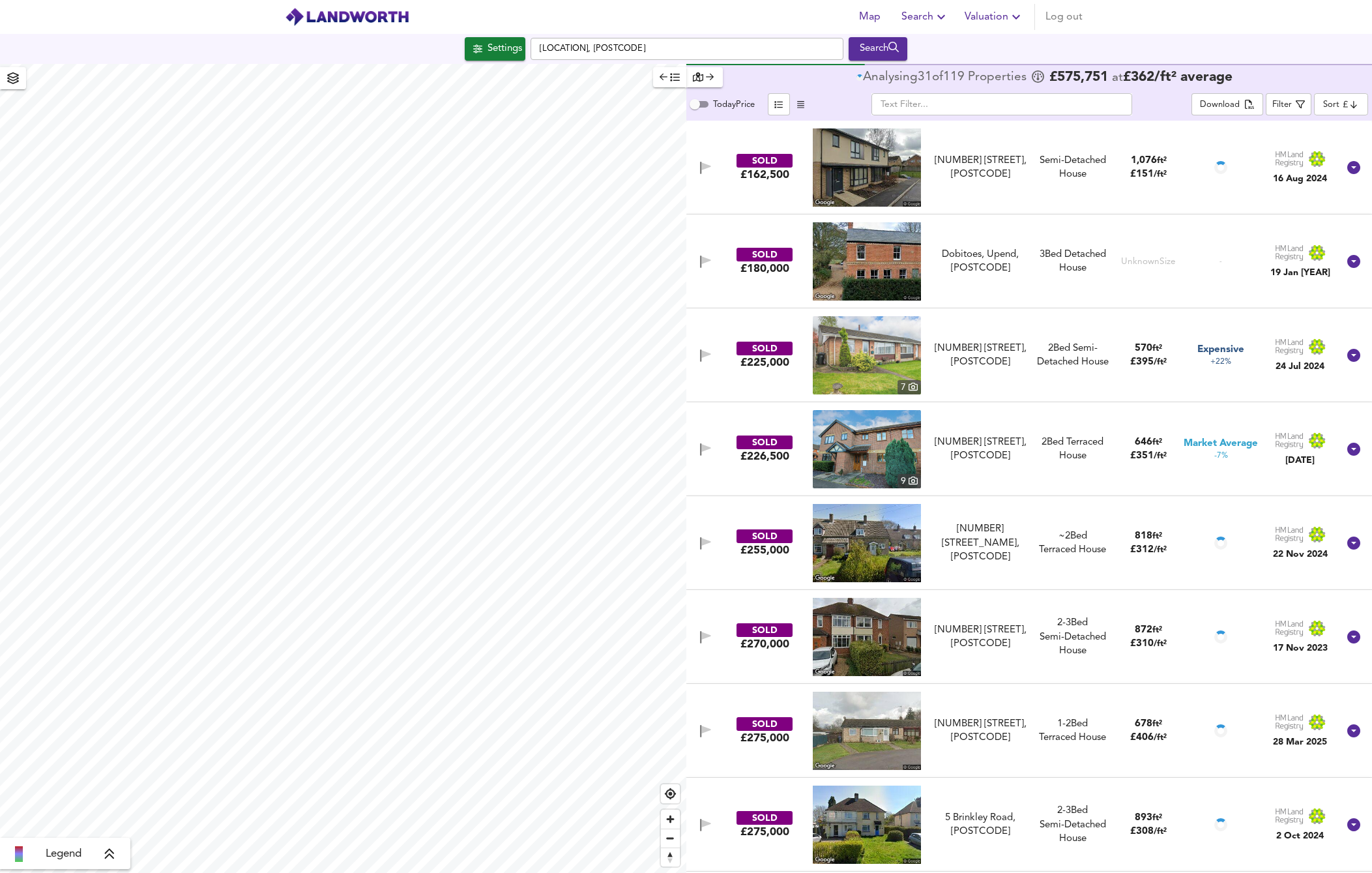 click on "Map Search Valuation Log out        Settings     Ditton Green, Woodditton, Newmarket CB8 9SQ        Search            Legend         Analysing  31  of  119   Propert ies     £ 575,751   at  £ 362 / ft²   average    Today  Price           ​ Download   Filter   Sort   cheapest ​ SOLD £162,500   14 Fitzwilliam Close, CB8 8FT 14 Fitzwilliam Close, CB8 8FT Semi-Detached House 1,076 ft² £ 151 / ft² 16 Aug 2024 SOLD £180,000   Dobitoes, Upend, CB8 9PH Dobitoes, Upend, CB8 9PH 3  Bed   Detached House Unknown  Size - 19 Jan 2024 SOLD £225,000     7     33 Holland Park, CB8 9DL 33 Holland Park, CB8 9DL 2  Bed   Semi-Detached House 570 ft² £ 395 / ft² Expensive +22% 24 Jul 2024 SOLD £226,500     9     82 Barry Lynham Drive, CB8 8YT 82 Barry Lynham Drive, CB8 8YT 2  Bed   Terraced House 646 ft² £ 351 / ft² Market Average -7% 10 Jul 2024 SOLD £255,000   9 Walnut Tree Cottages, CB8 9ND 9 Walnut Tree Cottages, CB8 9ND ~2  Bed   Terraced House 818 ft² /" at bounding box center (686, 436) 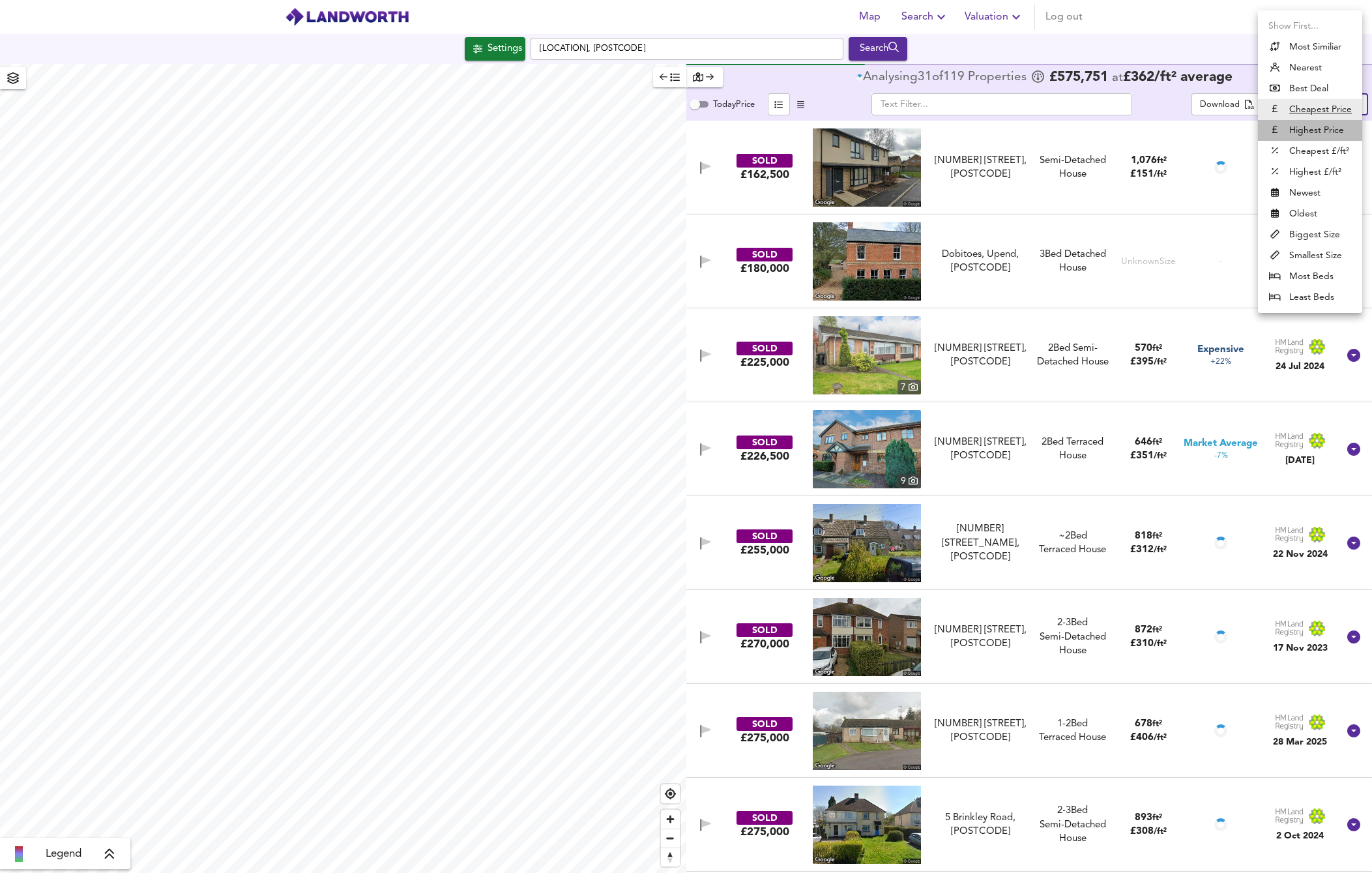 click on "Highest Price" at bounding box center [1310, 130] 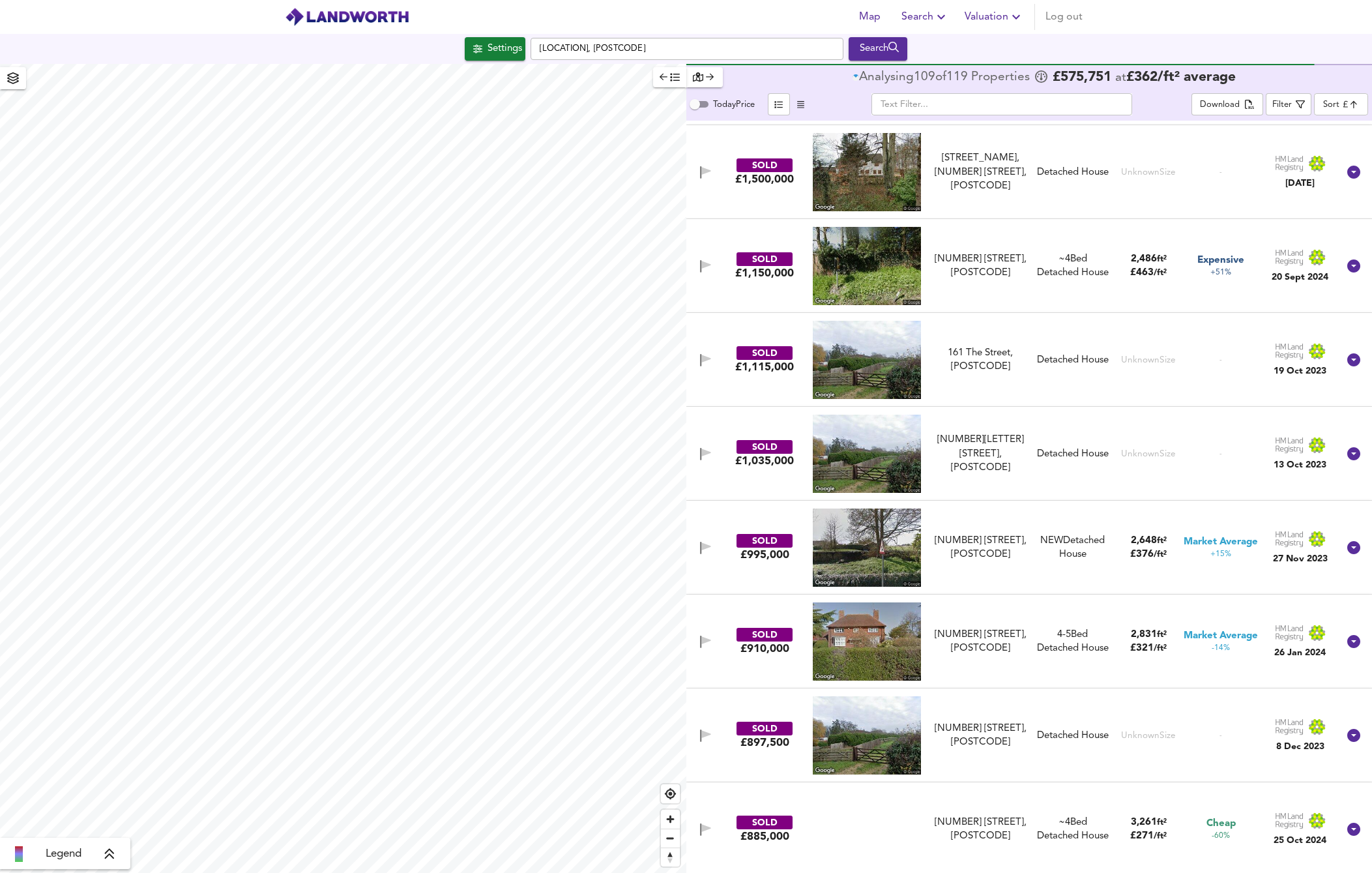 scroll, scrollTop: 456, scrollLeft: 0, axis: vertical 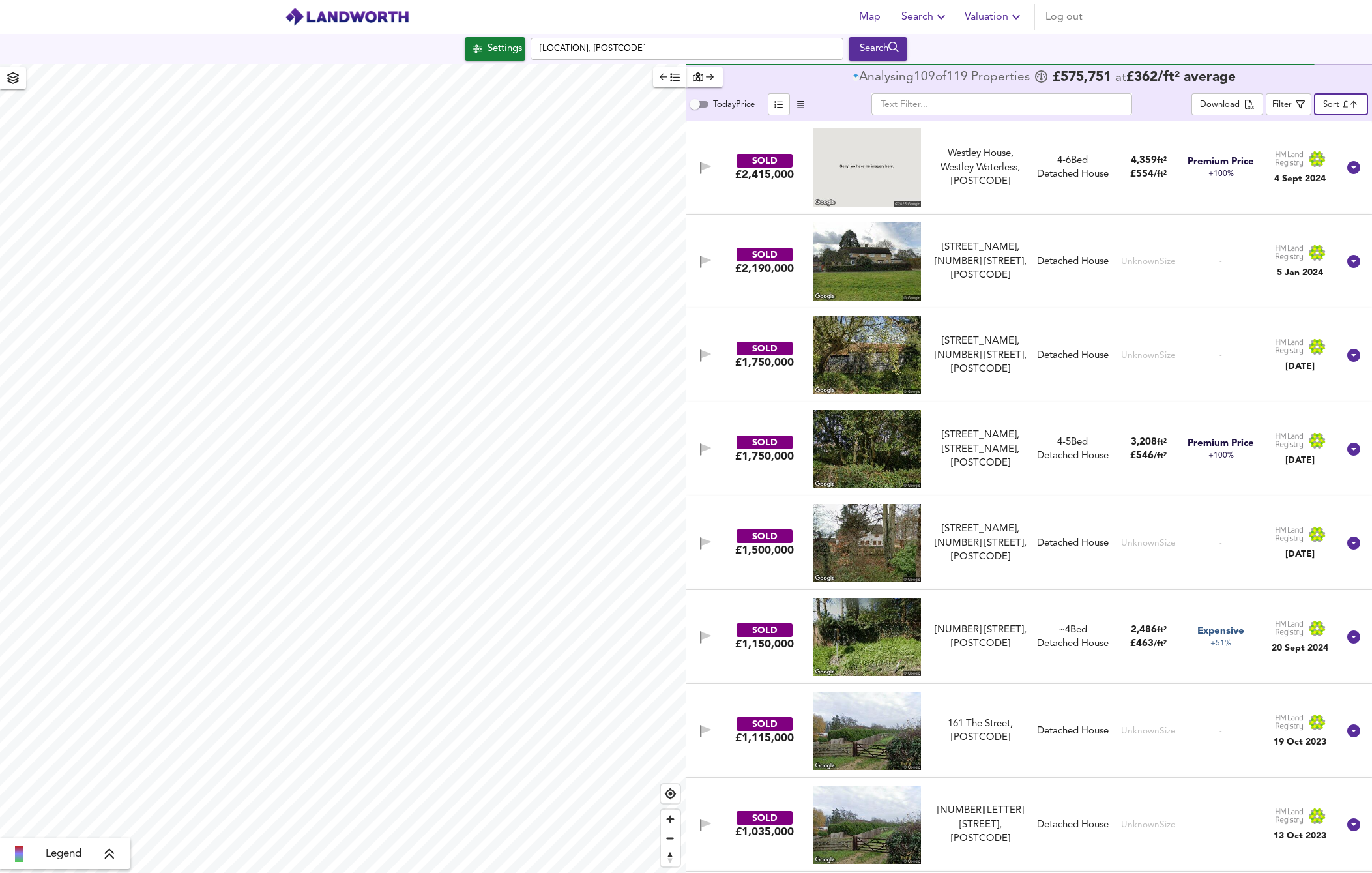 click at bounding box center [867, 637] 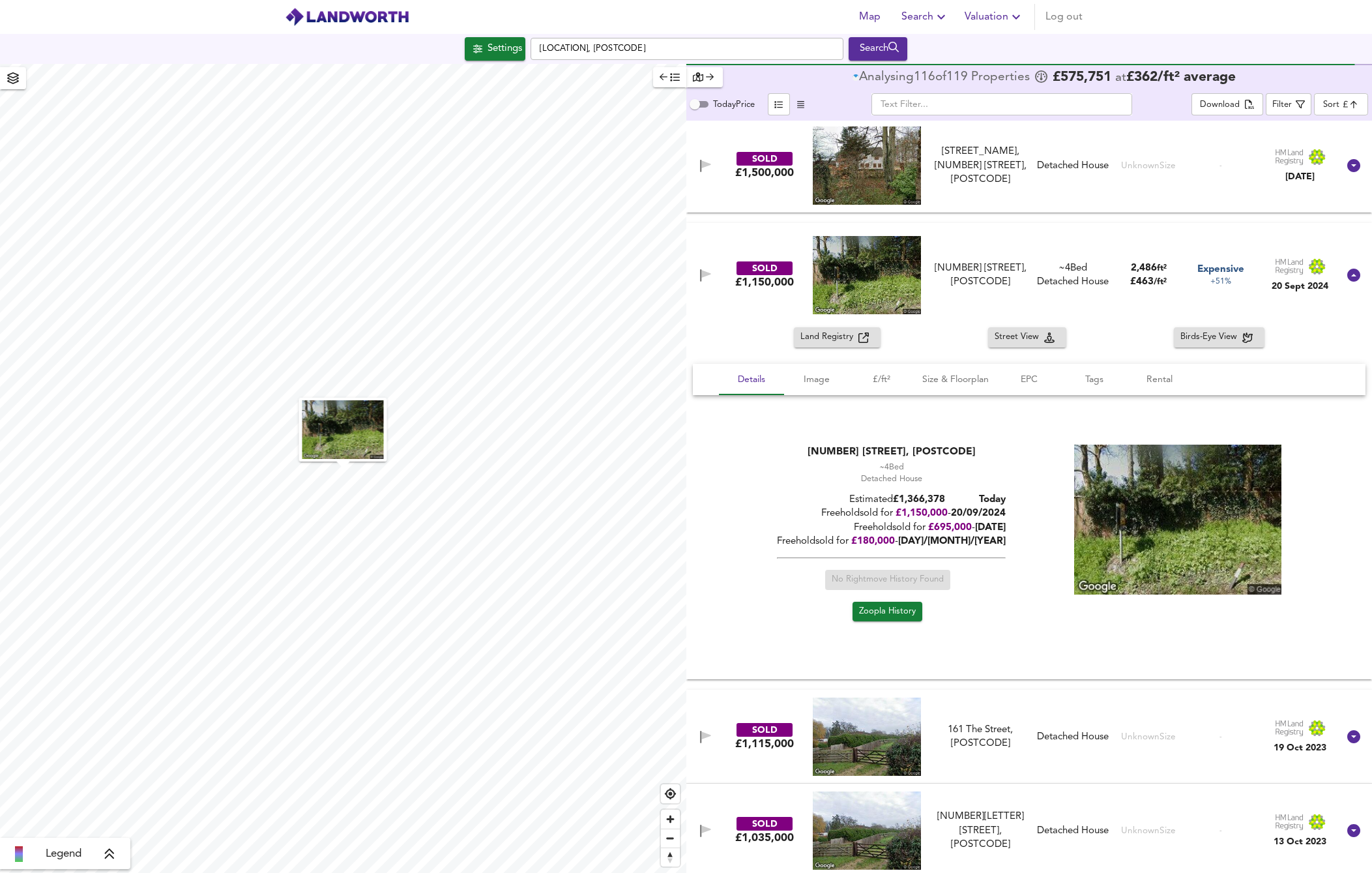 scroll, scrollTop: 391, scrollLeft: 0, axis: vertical 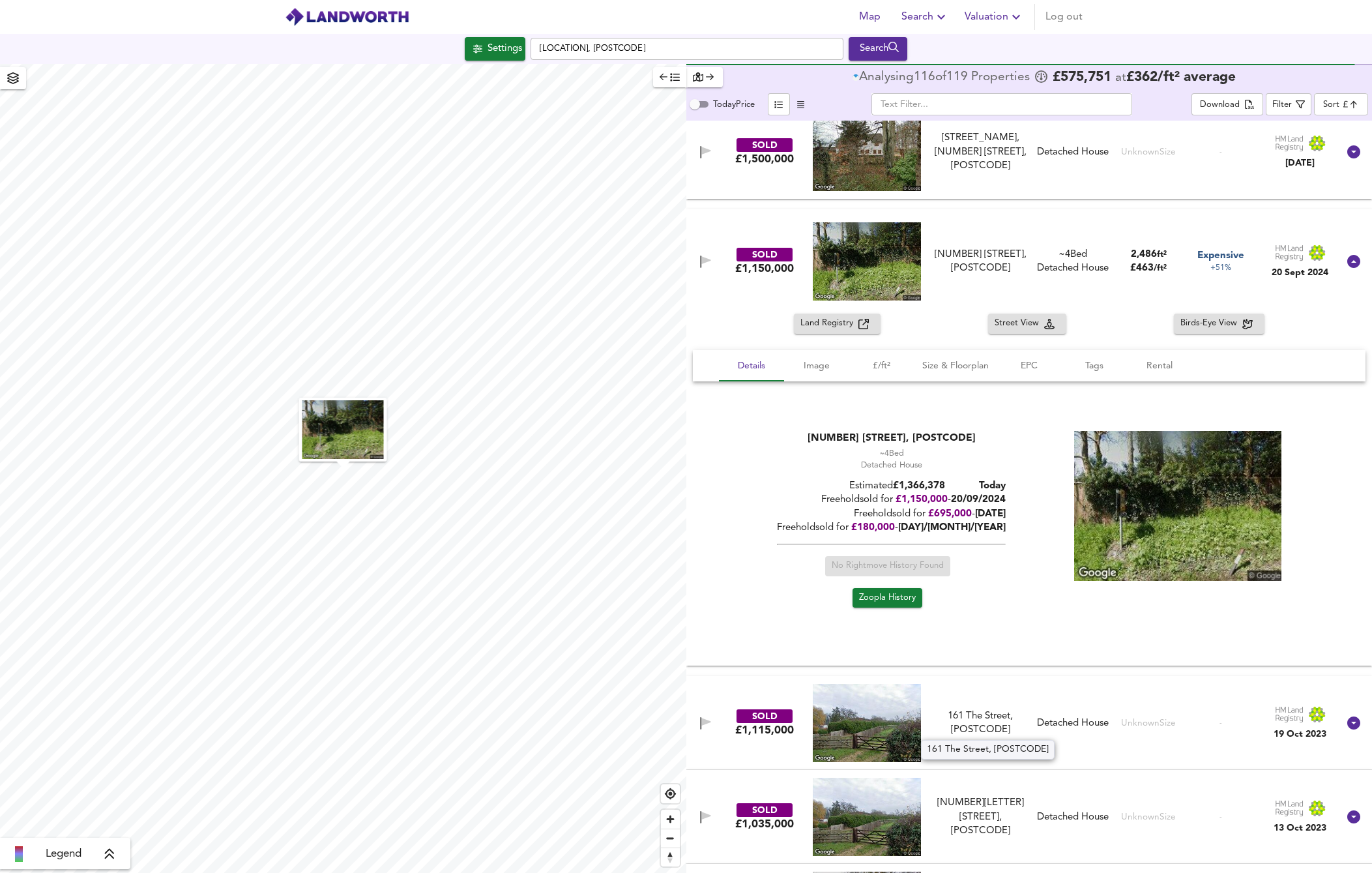click on "[NUMBER] [STREET], [POSTCODE]" at bounding box center (980, 723) 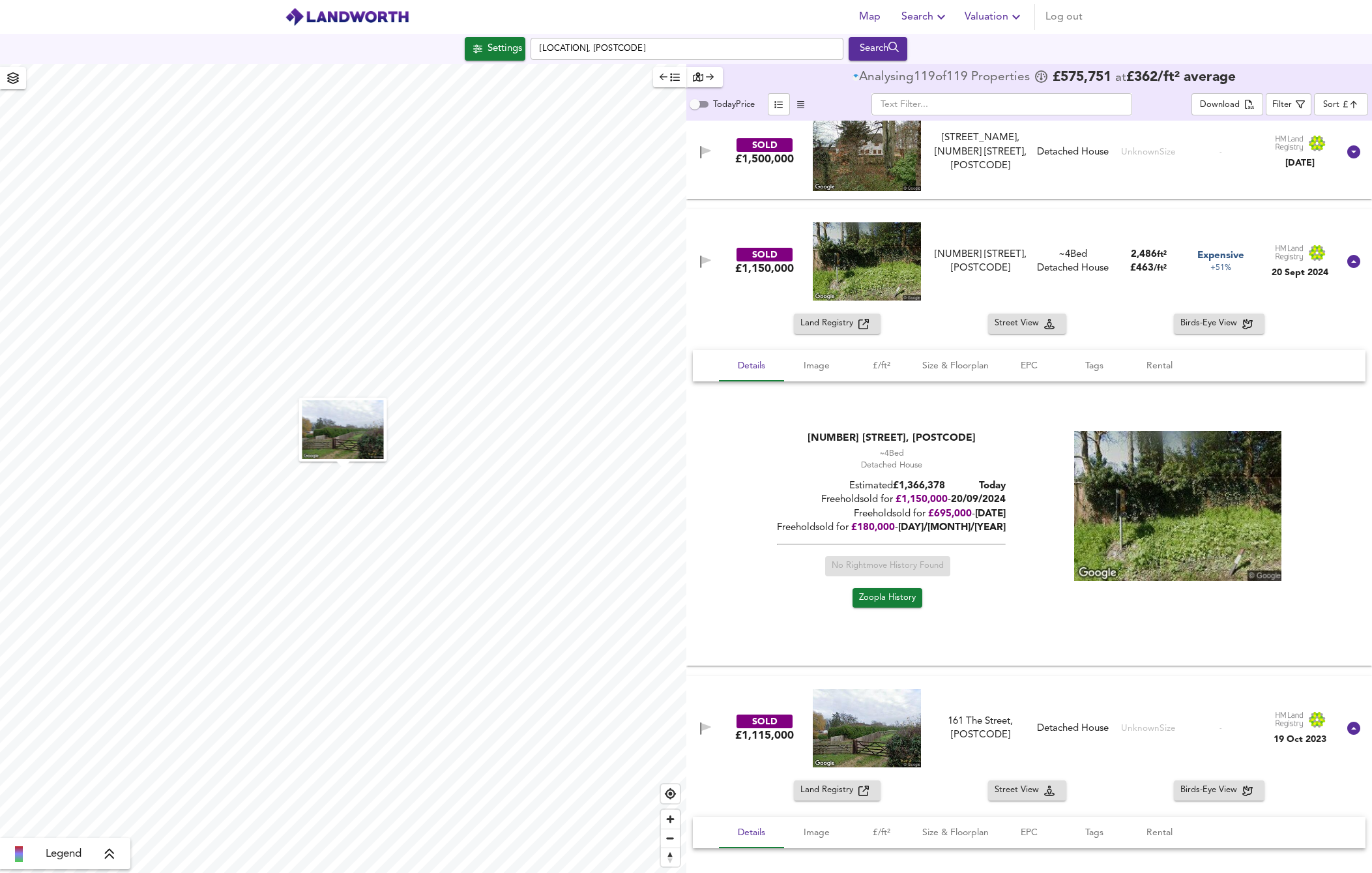 click at bounding box center [867, 728] 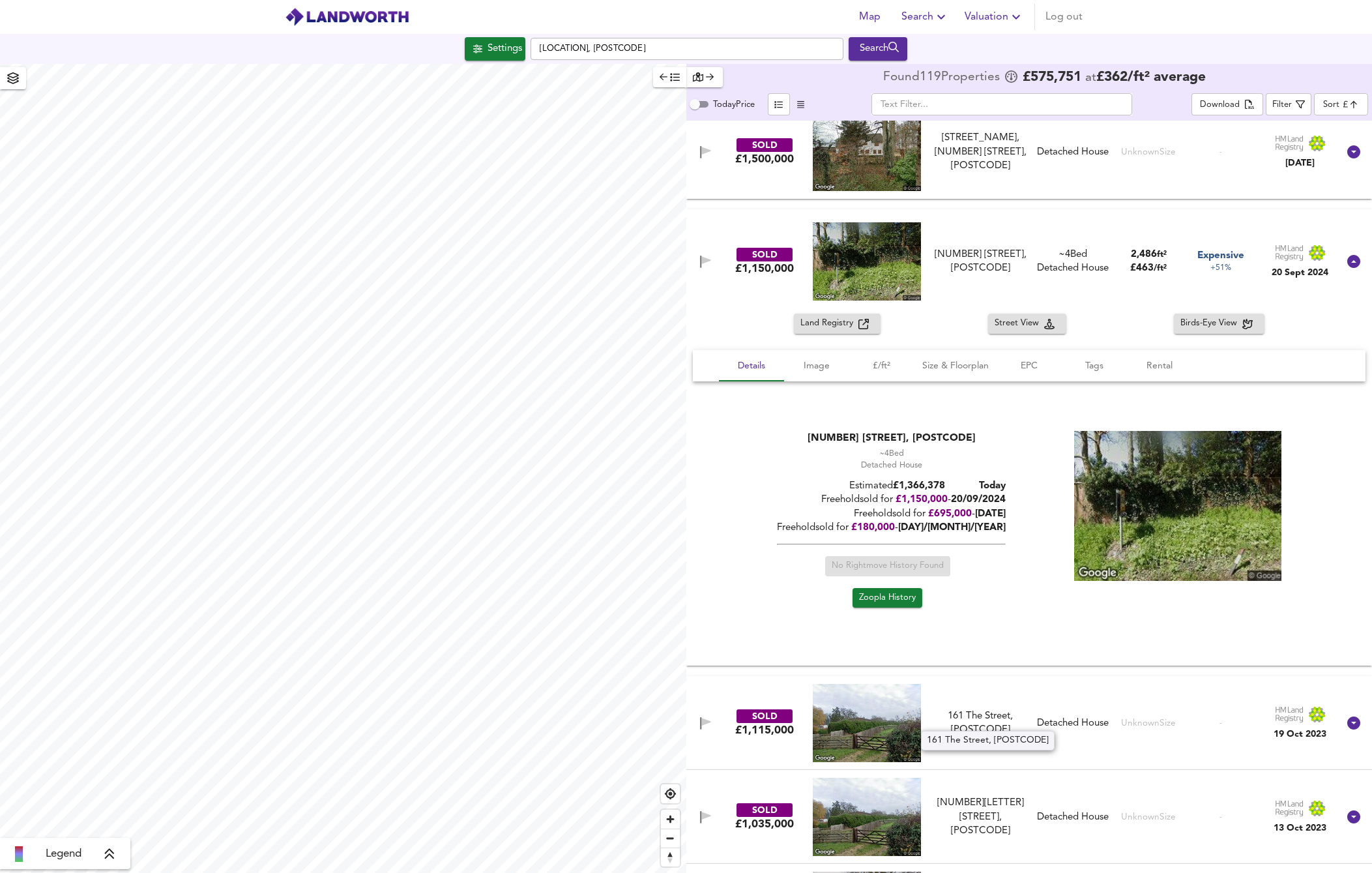 scroll, scrollTop: 587, scrollLeft: 0, axis: vertical 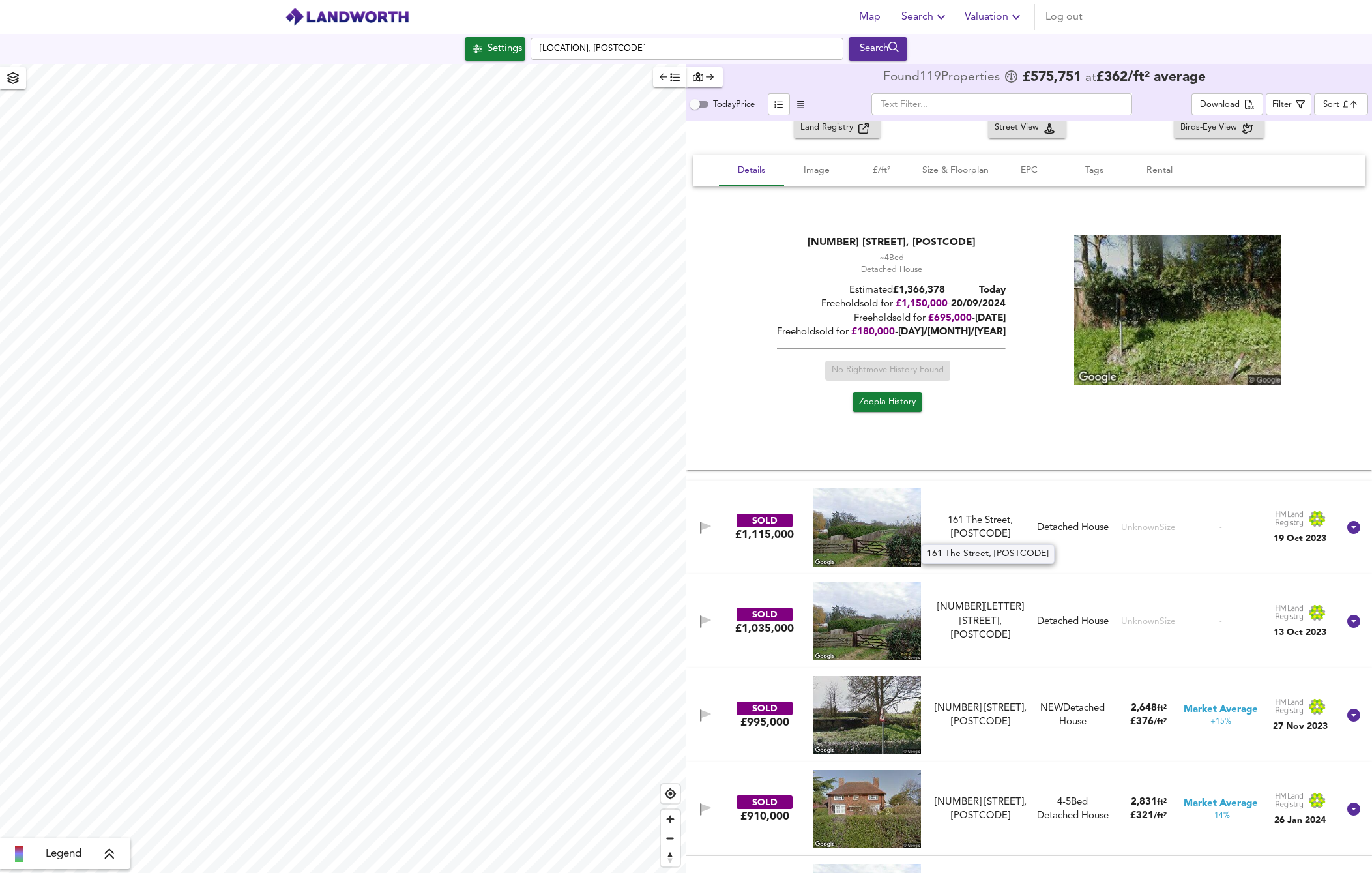 click on "[NUMBER] [STREET], [POSTCODE]" at bounding box center [980, 527] 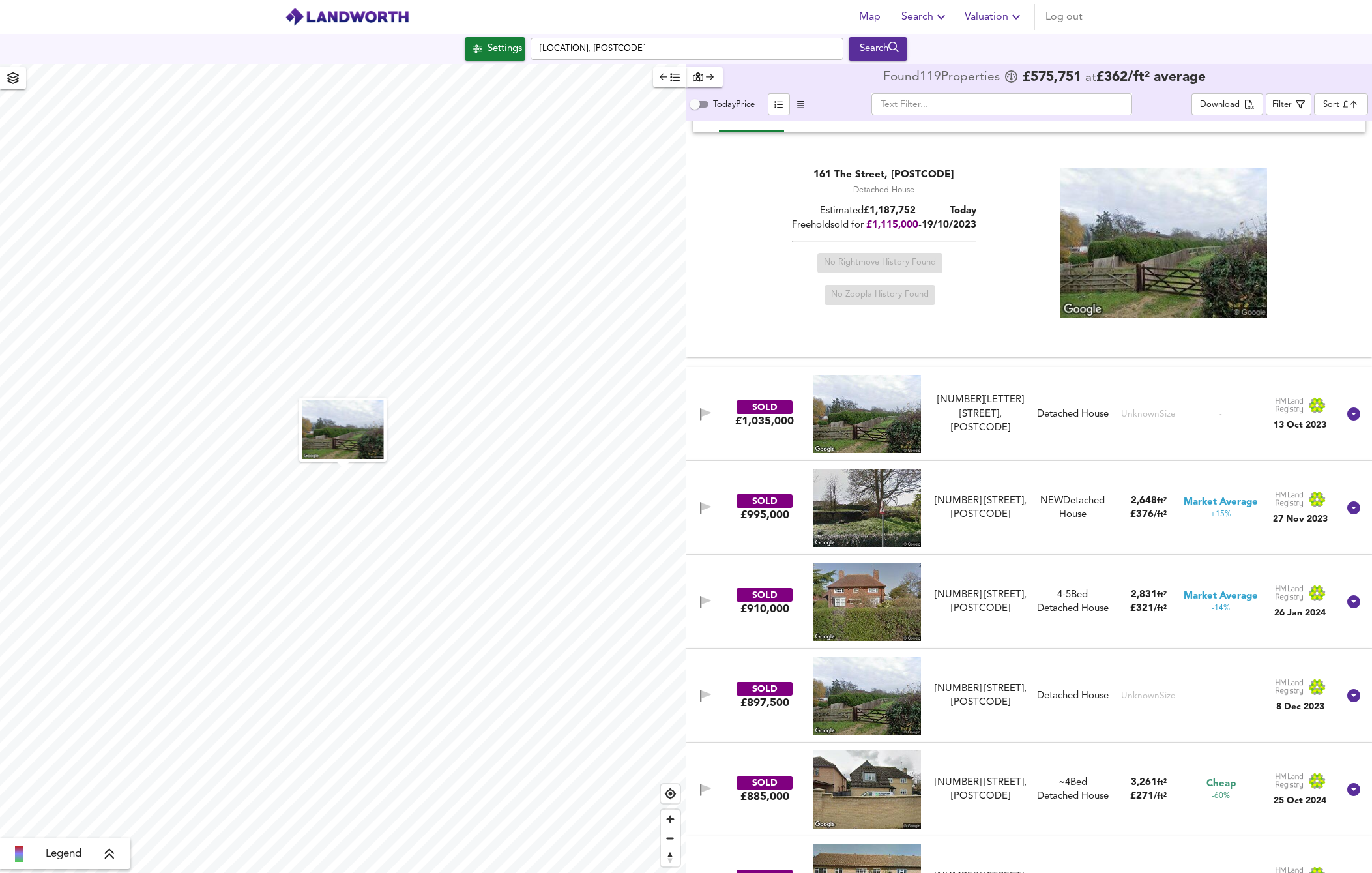 scroll, scrollTop: 1108, scrollLeft: 0, axis: vertical 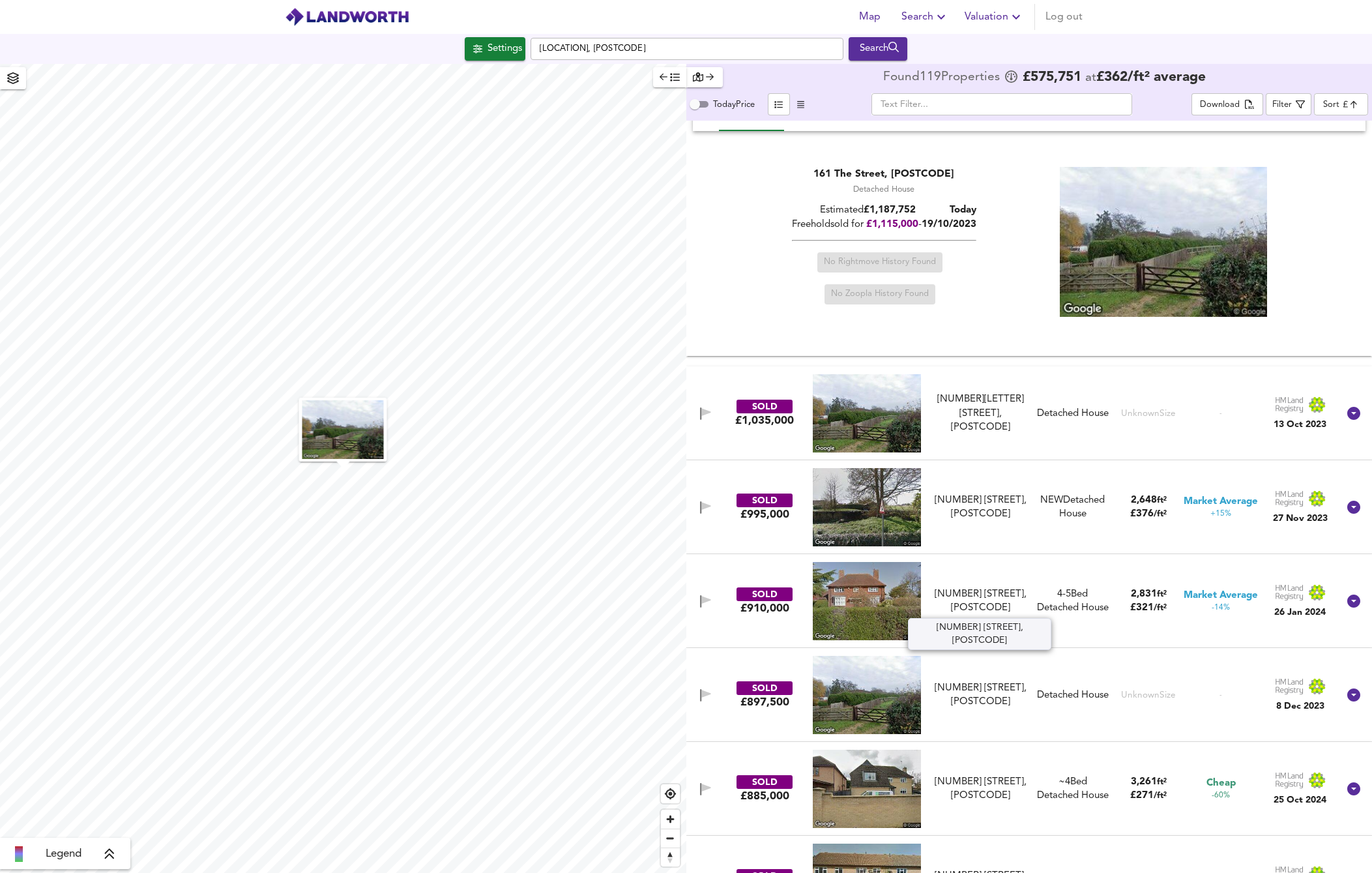click on "[NUMBER] [STREET], [POSTCODE]" at bounding box center (980, 601) 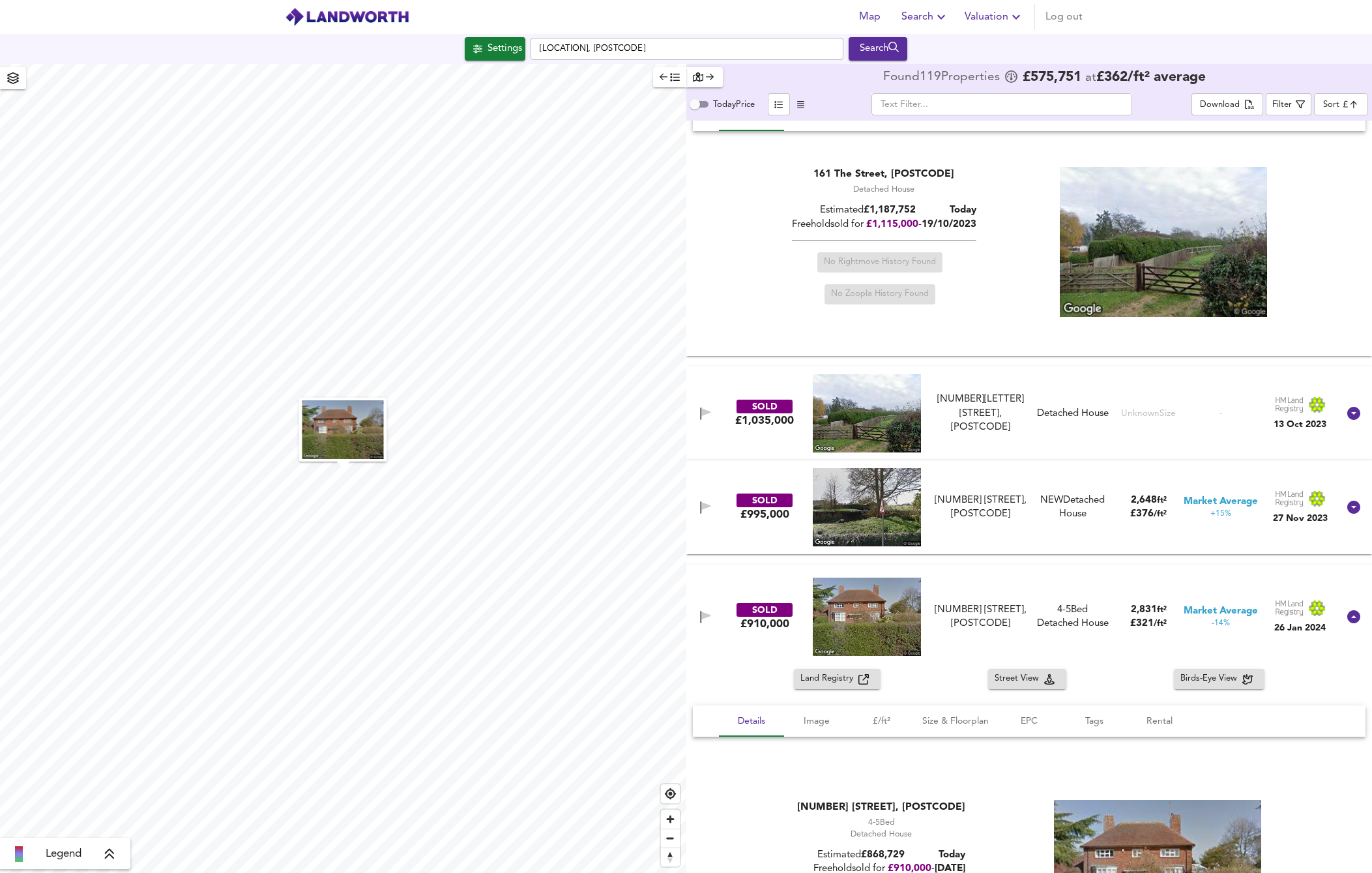click at bounding box center [1158, 875] 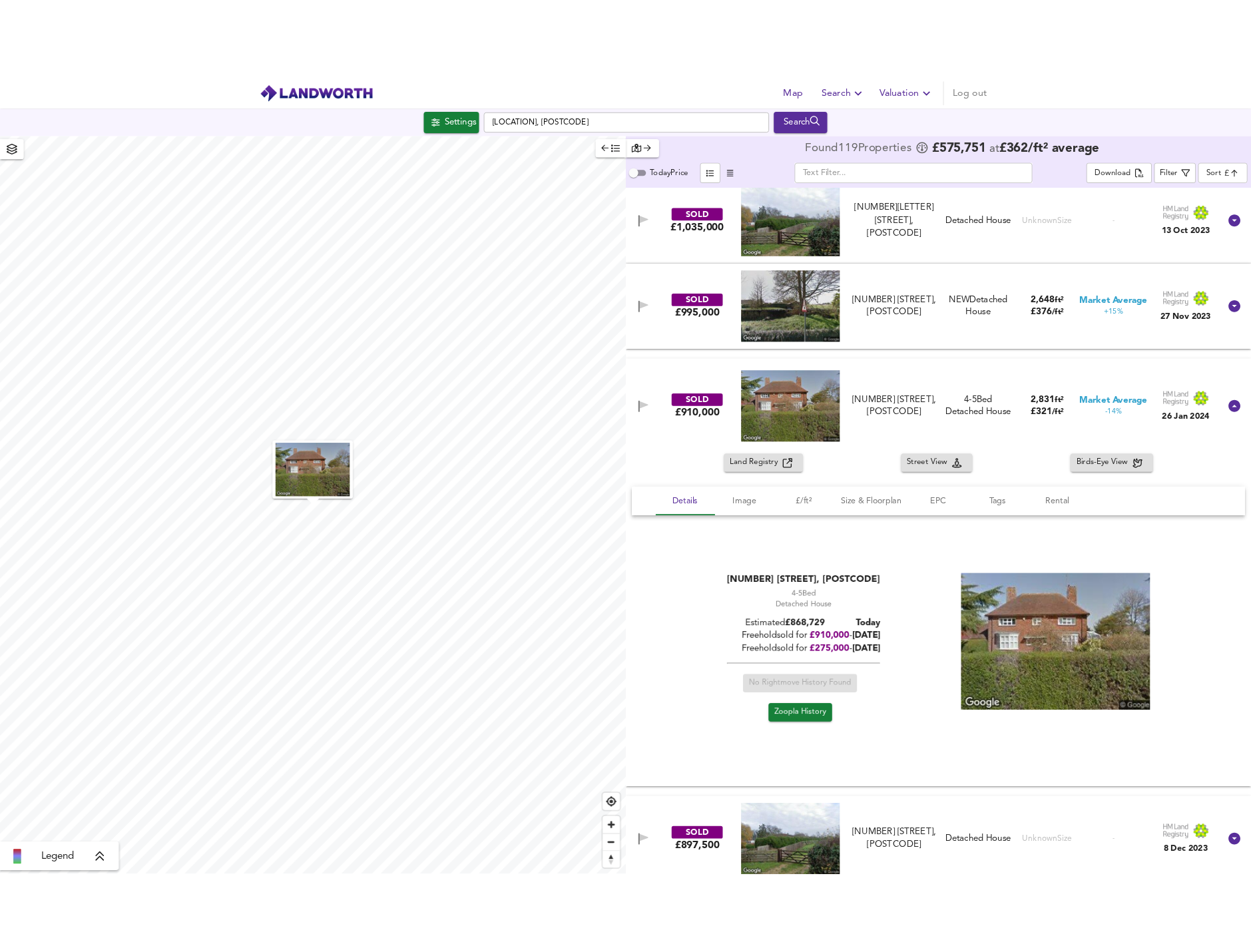 scroll, scrollTop: 1398, scrollLeft: 0, axis: vertical 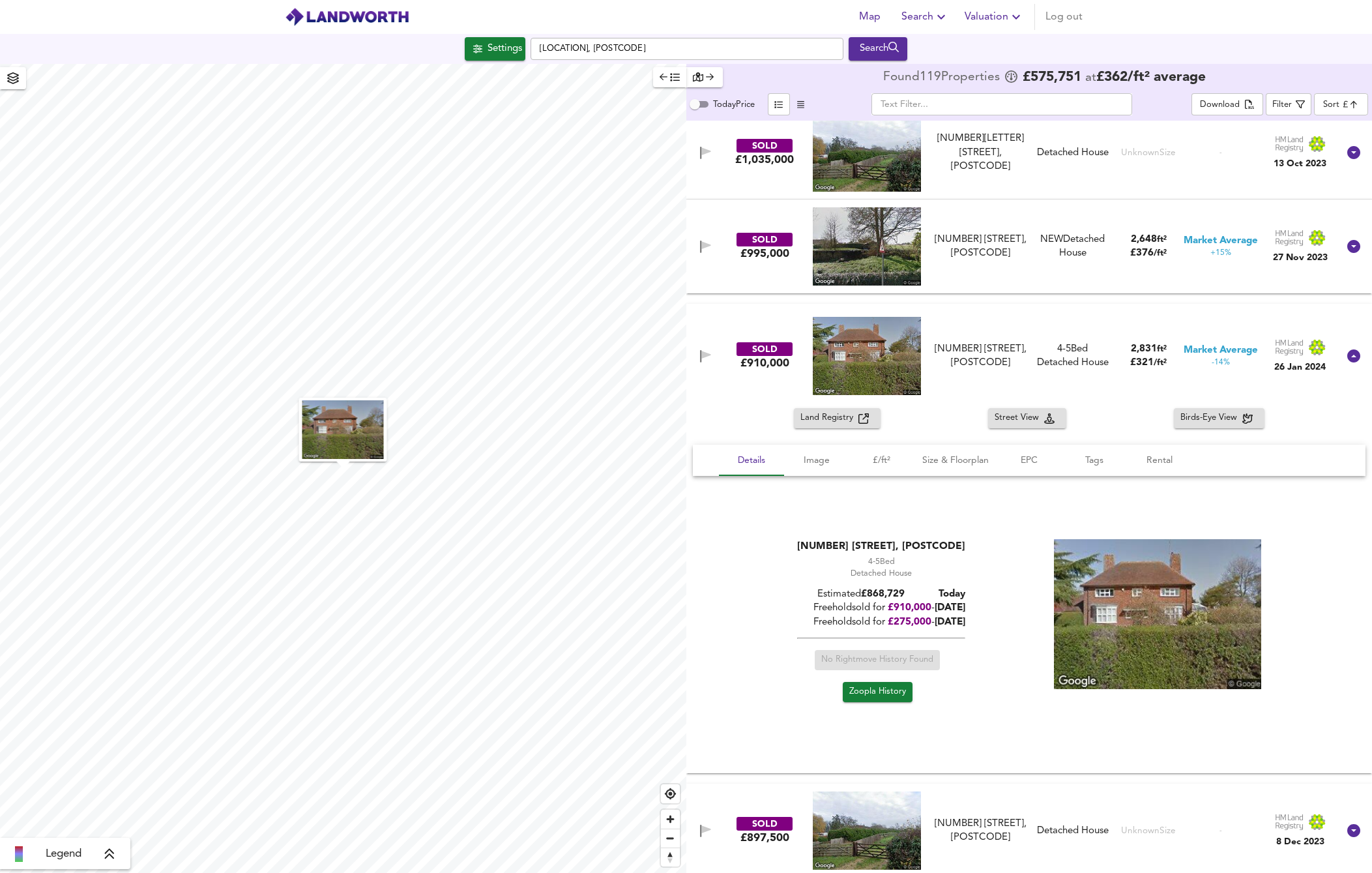click at bounding box center (867, 246) 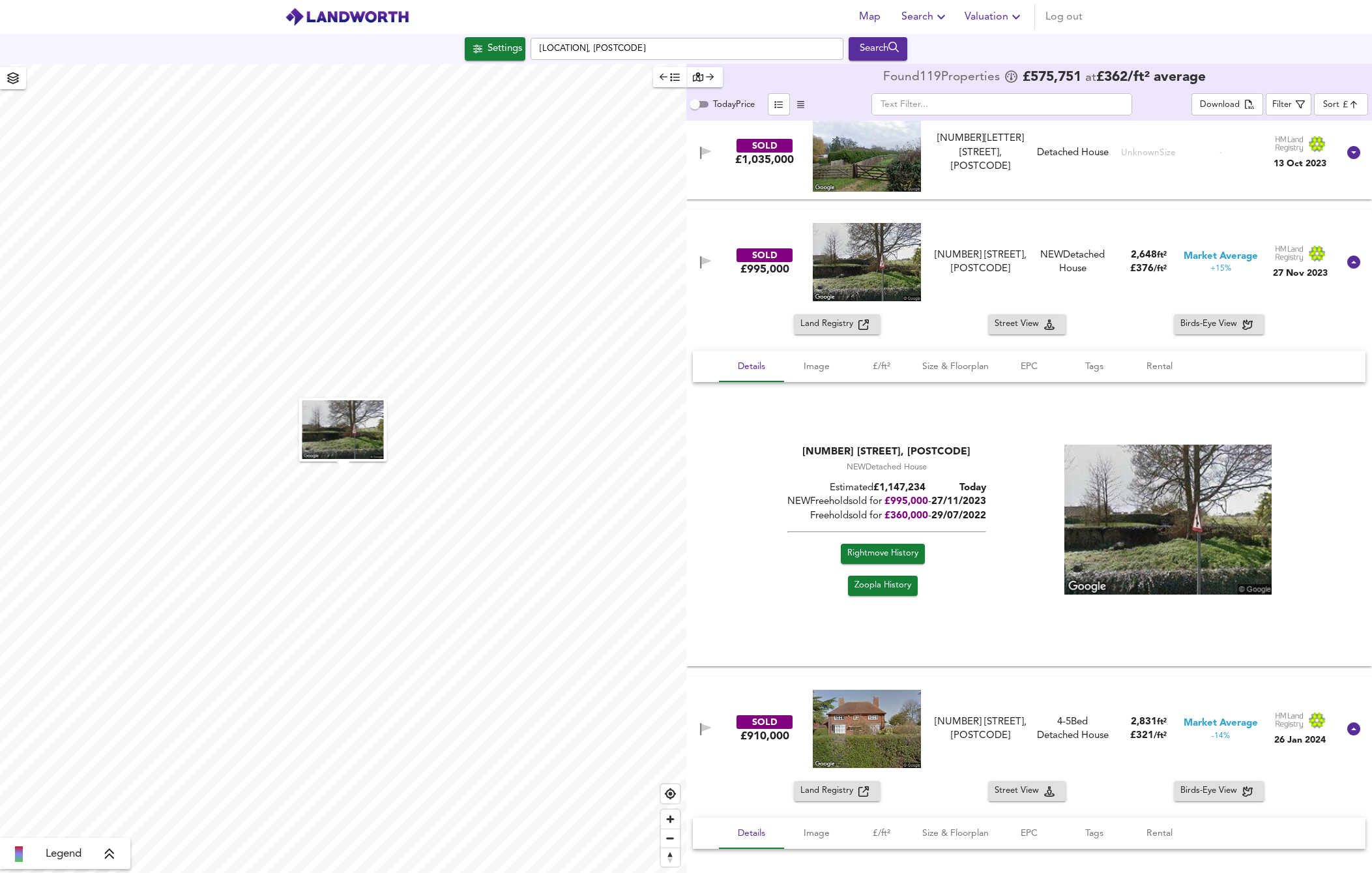 click on "Rightmove History" at bounding box center (882, 554) 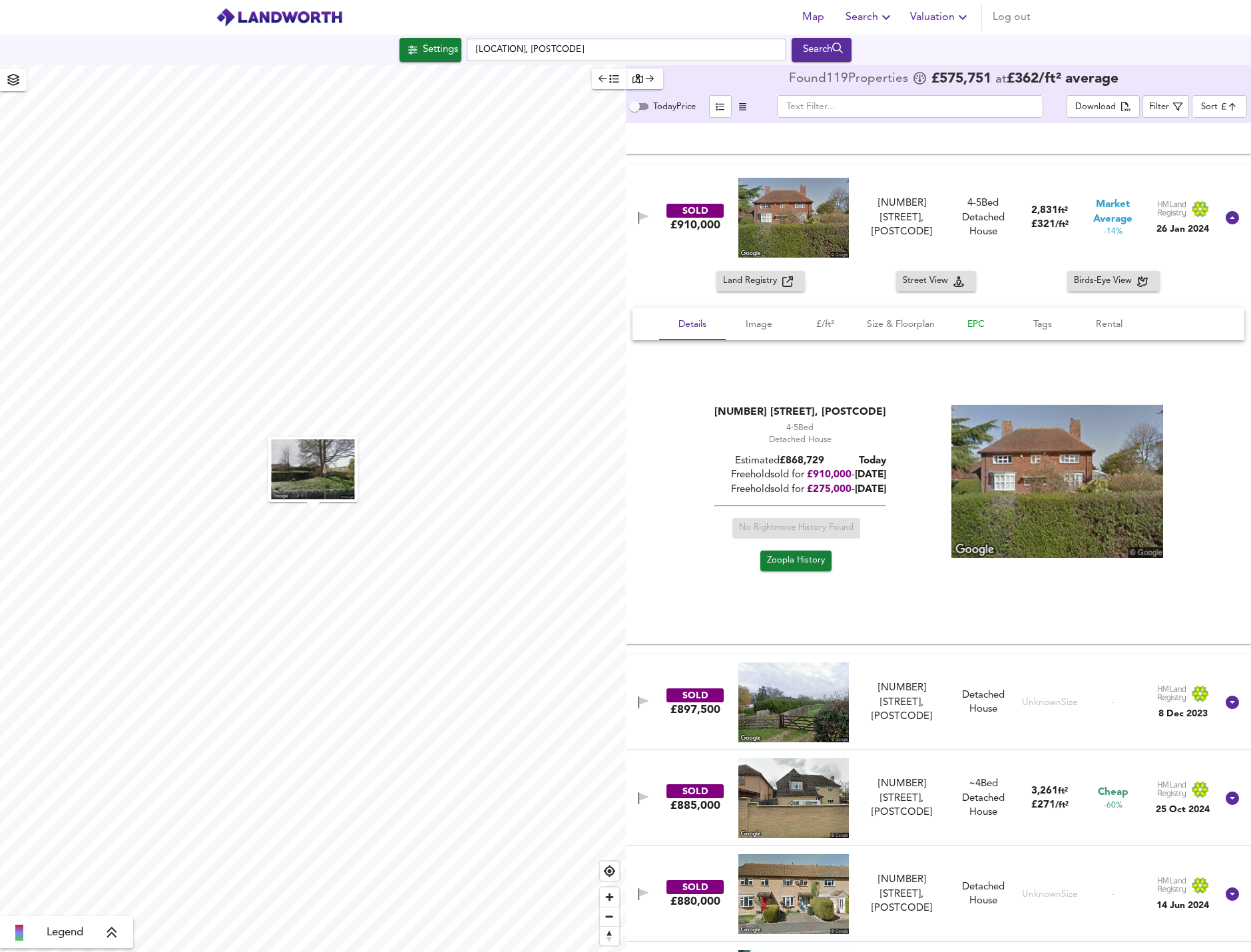 scroll, scrollTop: 1997, scrollLeft: 0, axis: vertical 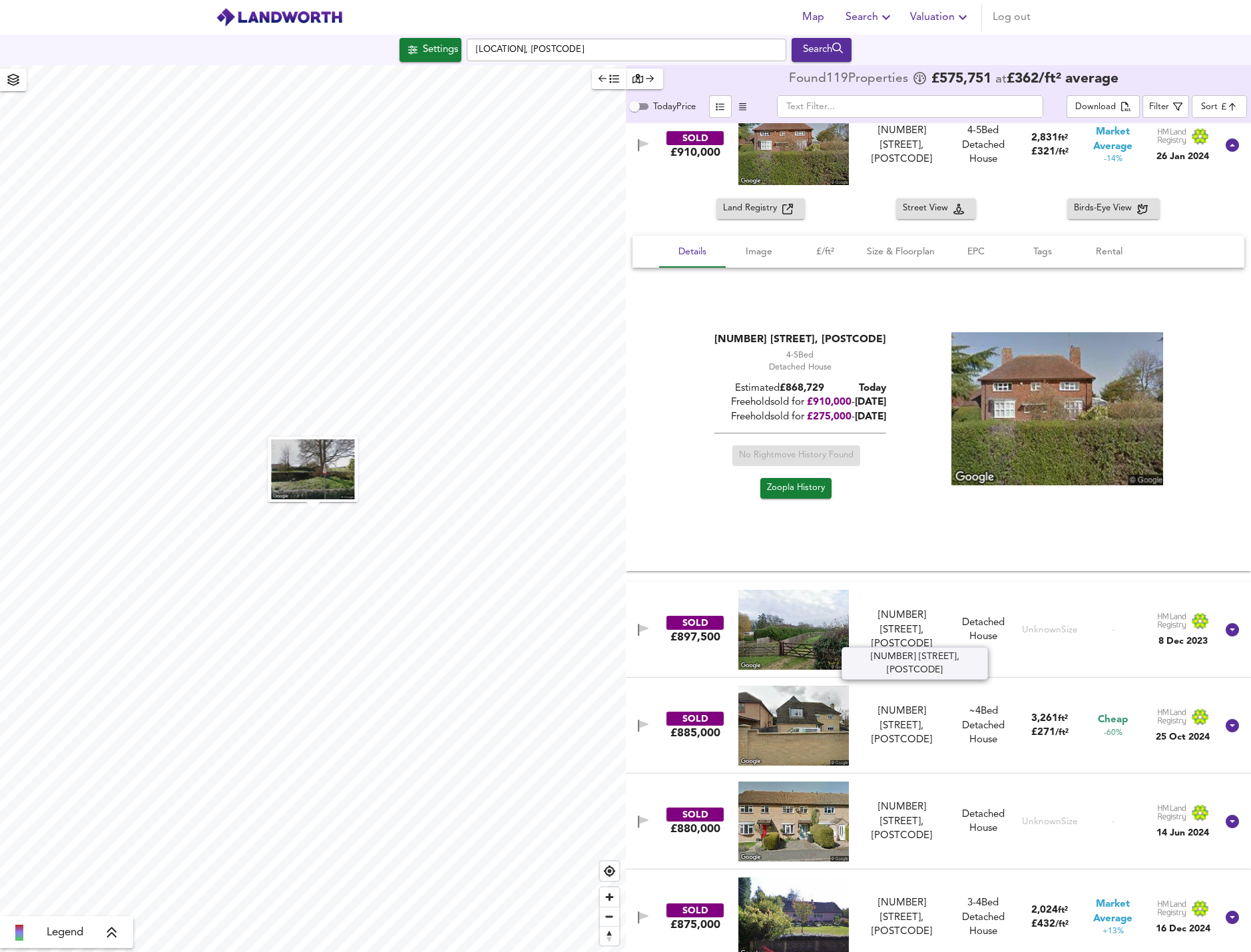 click on "[NUMBER] [STREET], [POSTCODE]" at bounding box center (902, 630) 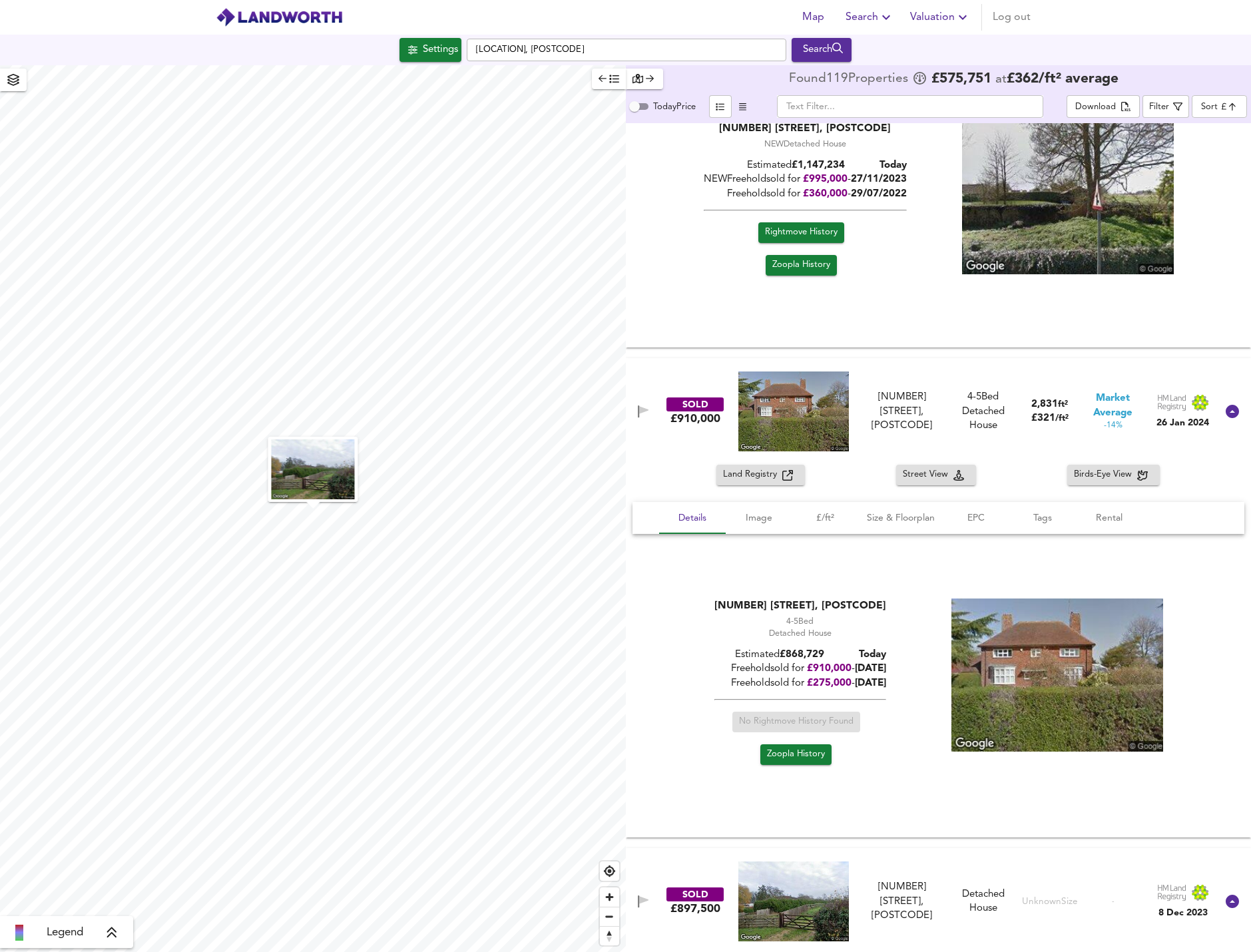 scroll, scrollTop: 1398, scrollLeft: 0, axis: vertical 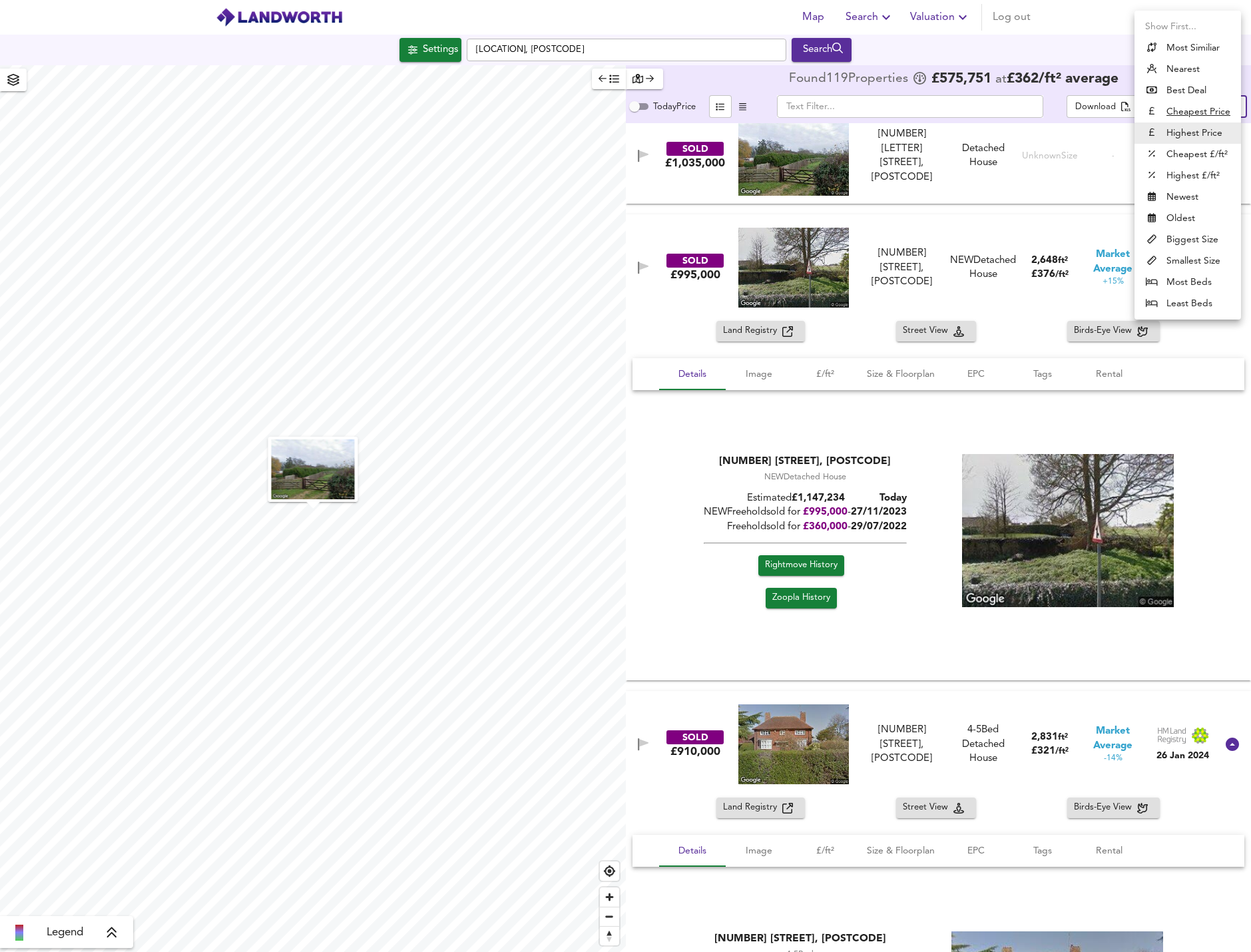 click on "Map Search Valuation Log out        Settings     Ditton Green, Woodditton, Newmarket CB8 9SQ        Search            Legend       Found  119  Propert ies     £ 575,751   at  £ 362 / ft²   average    Today  Price           ​ Download   Filter   Sort   expensive ​ SOLD £2,415,000   Westley House, Westley Waterless, CB8 0RQ Westley House, Westley Waterless, CB8 0RQ 4-6  Bed We've estimated the total number of bedrooms from EPC data (10 heated rooms)   Detached House 4,359 ft² £ 554 / ft² Premium Price +100% 4 Sept 2024 SOLD £2,190,000   Hambleton House, 16 Vicarage Lane, CB8 9SG Hambleton House, 16 Vicarage Lane, CB8 9SG Detached House Unknown  Size - 5 Jan 2024 SOLD £1,750,000   Aynsley House, 5 Stetchworth Road, CB8 9UJ Aynsley House, 5 Stetchworth Road, CB8 9UJ Detached House Unknown  Size - 25 Apr 2024 SOLD £1,750,000   Mill House, Mill Lane, CB8 9TR Mill House, Mill Lane, CB8 9TR 4-5  Bed   Detached House 3,208 ft² £ 546 / ft² Premium Price +100%   -" at bounding box center [625, 476] 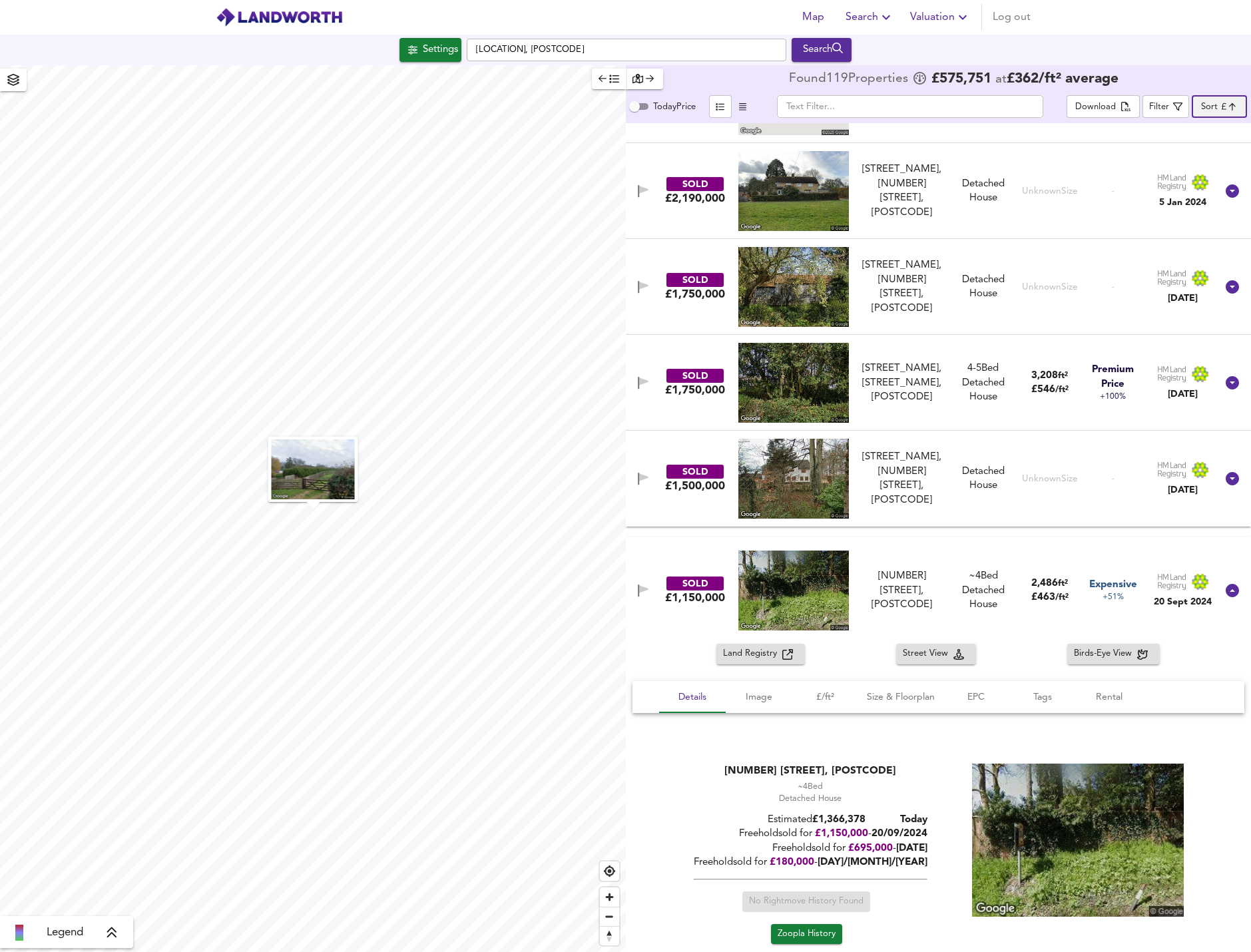 scroll, scrollTop: 0, scrollLeft: 0, axis: both 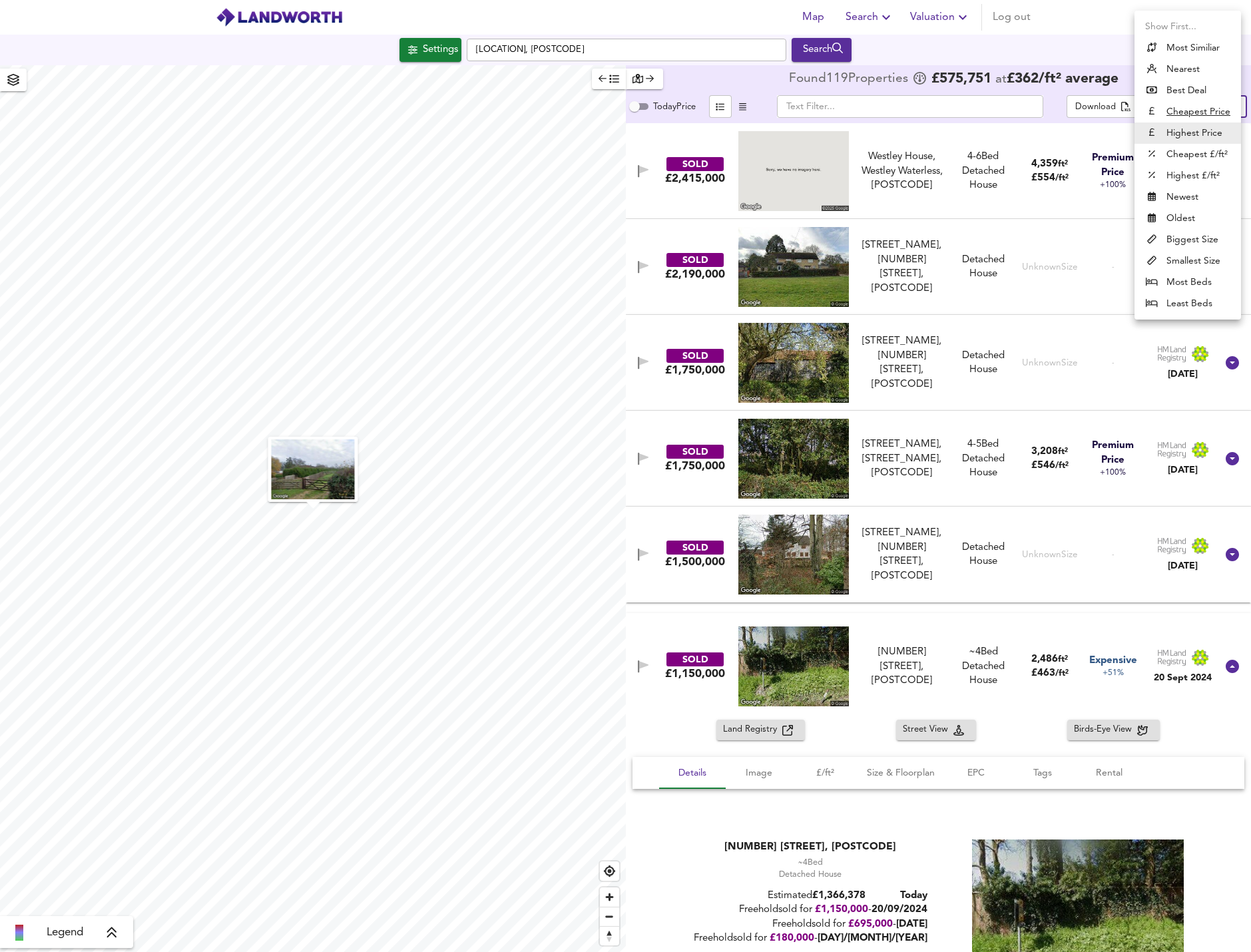 click on "Map Search Valuation Log out        Settings     Ditton Green, Woodditton, Newmarket CB8 9SQ        Search            Legend       Found  119  Propert ies     £ 575,751   at  £ 362 / ft²   average    Today  Price           ​ Download   Filter   Sort   expensive ​ SOLD £2,415,000   Westley House, Westley Waterless, CB8 0RQ Westley House, Westley Waterless, CB8 0RQ 4-6  Bed We've estimated the total number of bedrooms from EPC data (10 heated rooms)   Detached House 4,359 ft² £ 554 / ft² Premium Price +100% 4 Sept 2024 SOLD £2,190,000   Hambleton House, 16 Vicarage Lane, CB8 9SG Hambleton House, 16 Vicarage Lane, CB8 9SG Detached House Unknown  Size - 5 Jan 2024 SOLD £1,750,000   Aynsley House, 5 Stetchworth Road, CB8 9UJ Aynsley House, 5 Stetchworth Road, CB8 9UJ Detached House Unknown  Size - 25 Apr 2024 SOLD £1,750,000   Mill House, Mill Lane, CB8 9TR Mill House, Mill Lane, CB8 9TR 4-5  Bed   Detached House 3,208 ft² £ 546 / ft² Premium Price +100%   -" at bounding box center [625, 476] 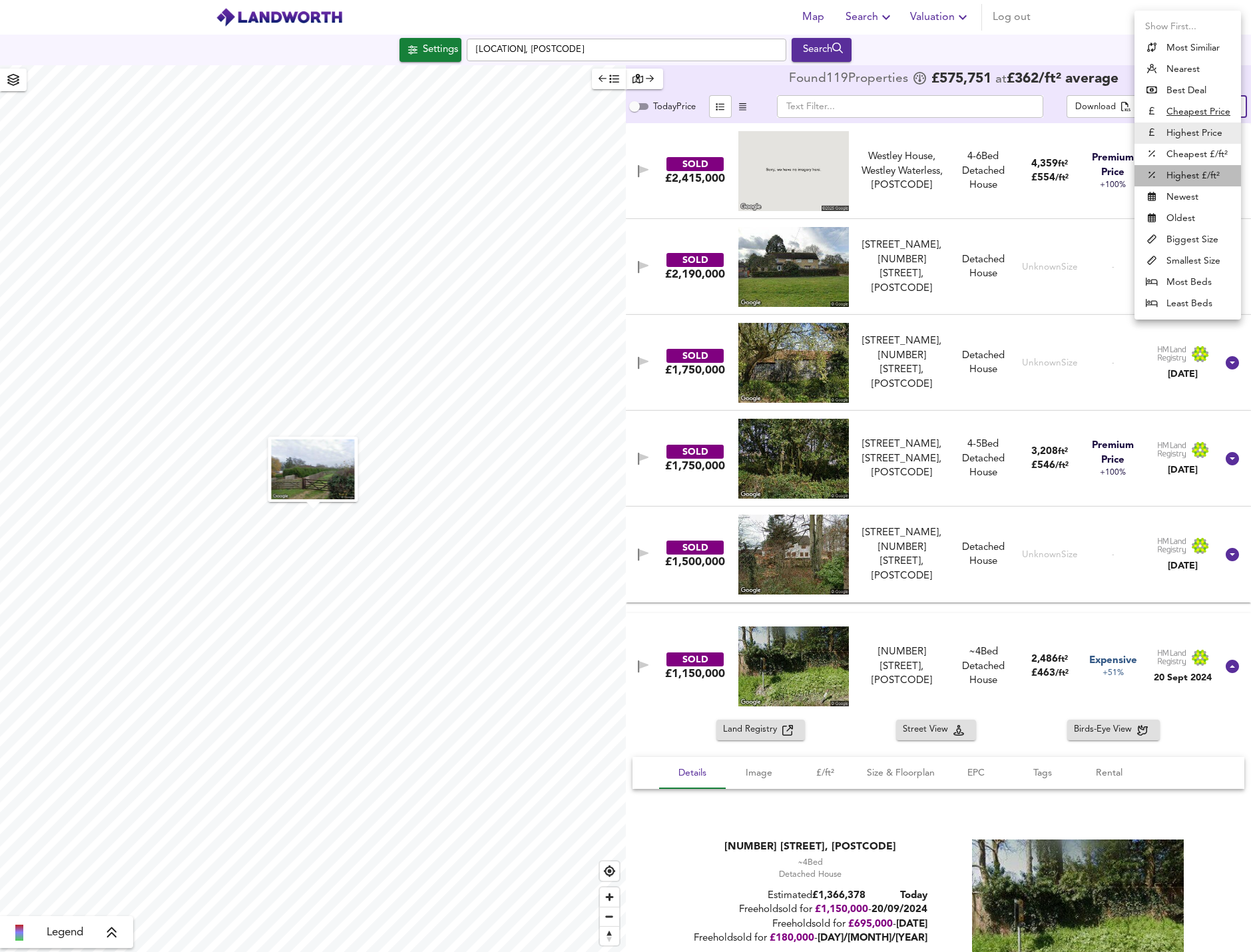 click on "Highest £/ft²" at bounding box center (1188, 176) 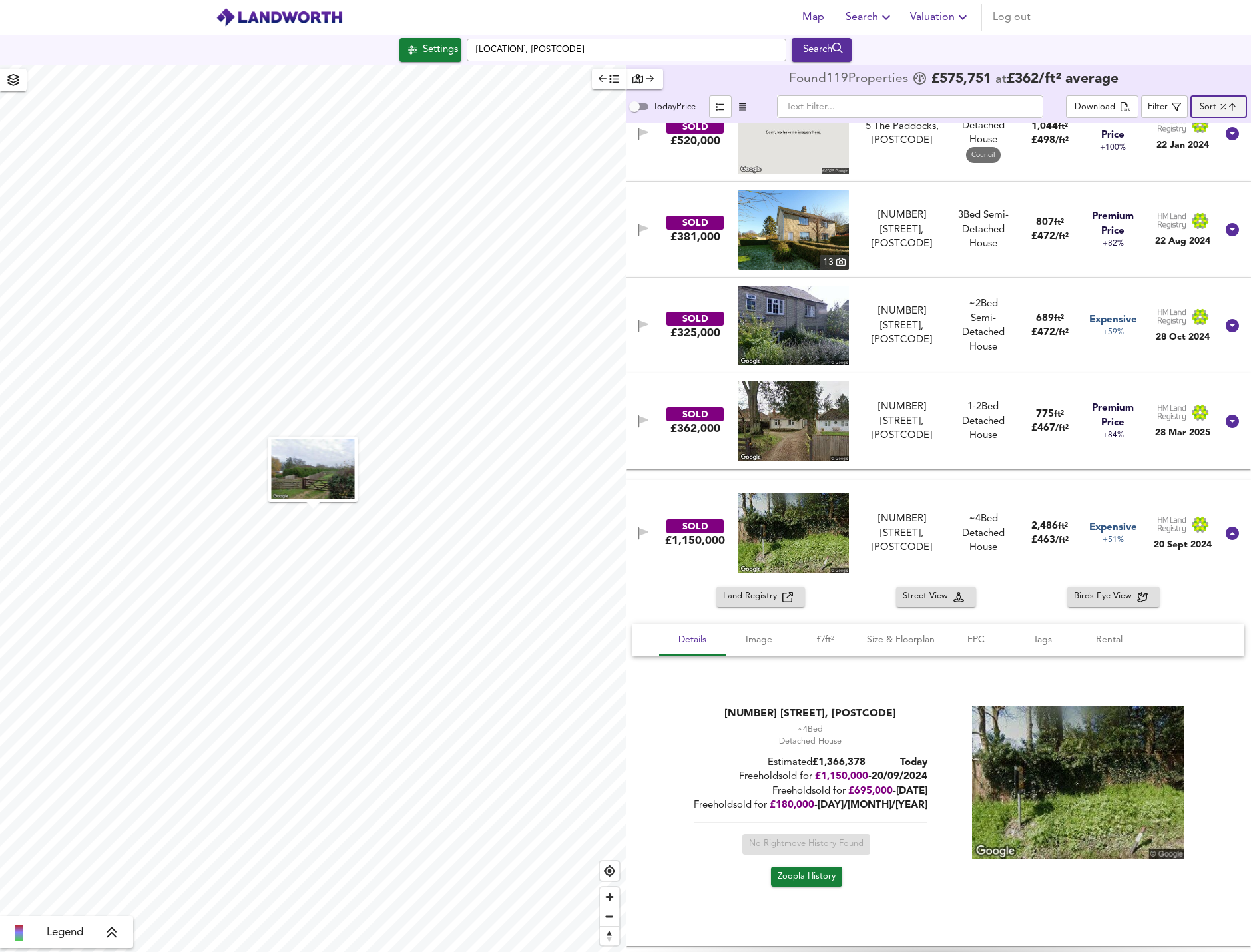 scroll, scrollTop: 732, scrollLeft: 0, axis: vertical 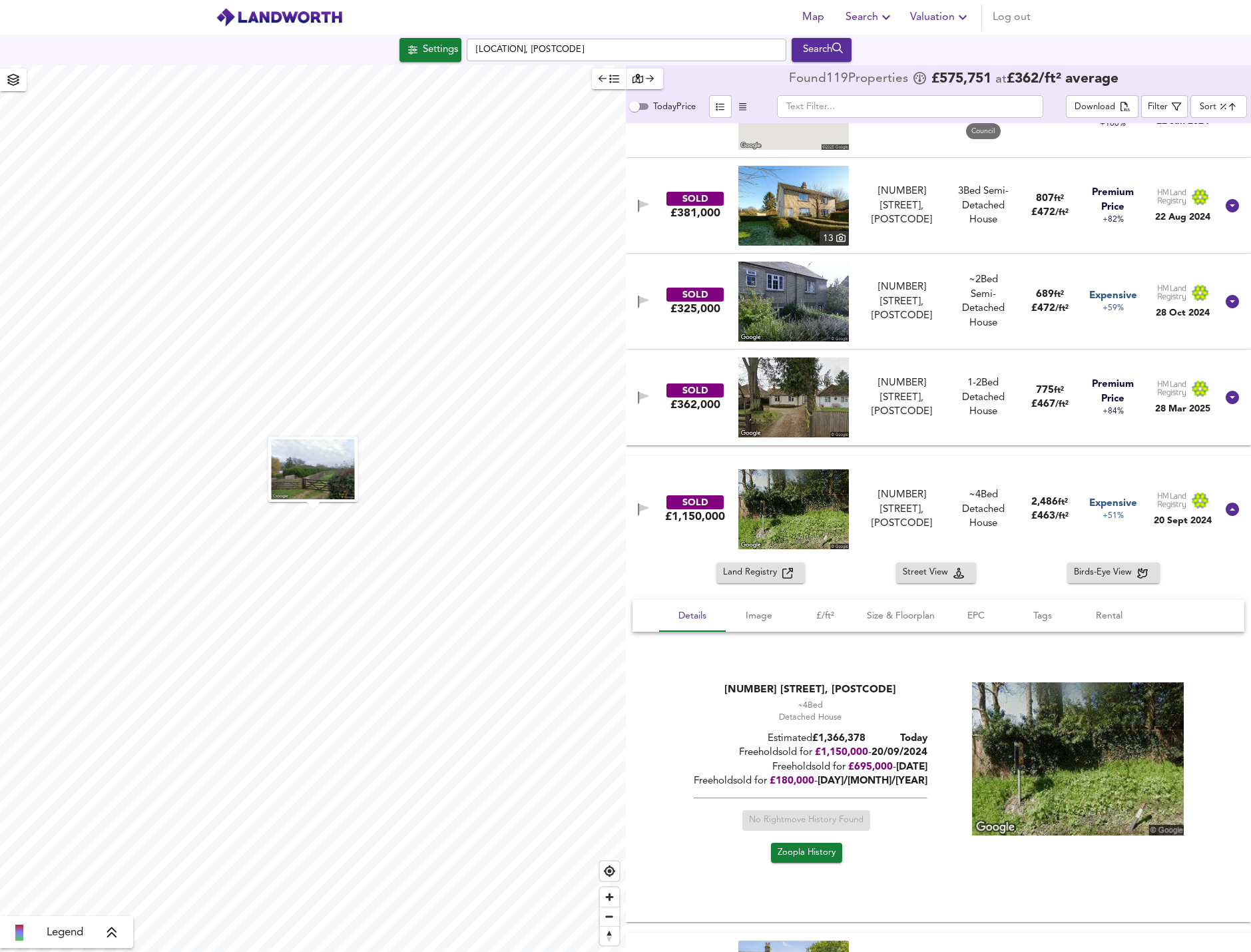 click on "[NUMBER] [STREET], [POSTCODE]" at bounding box center [902, 509] 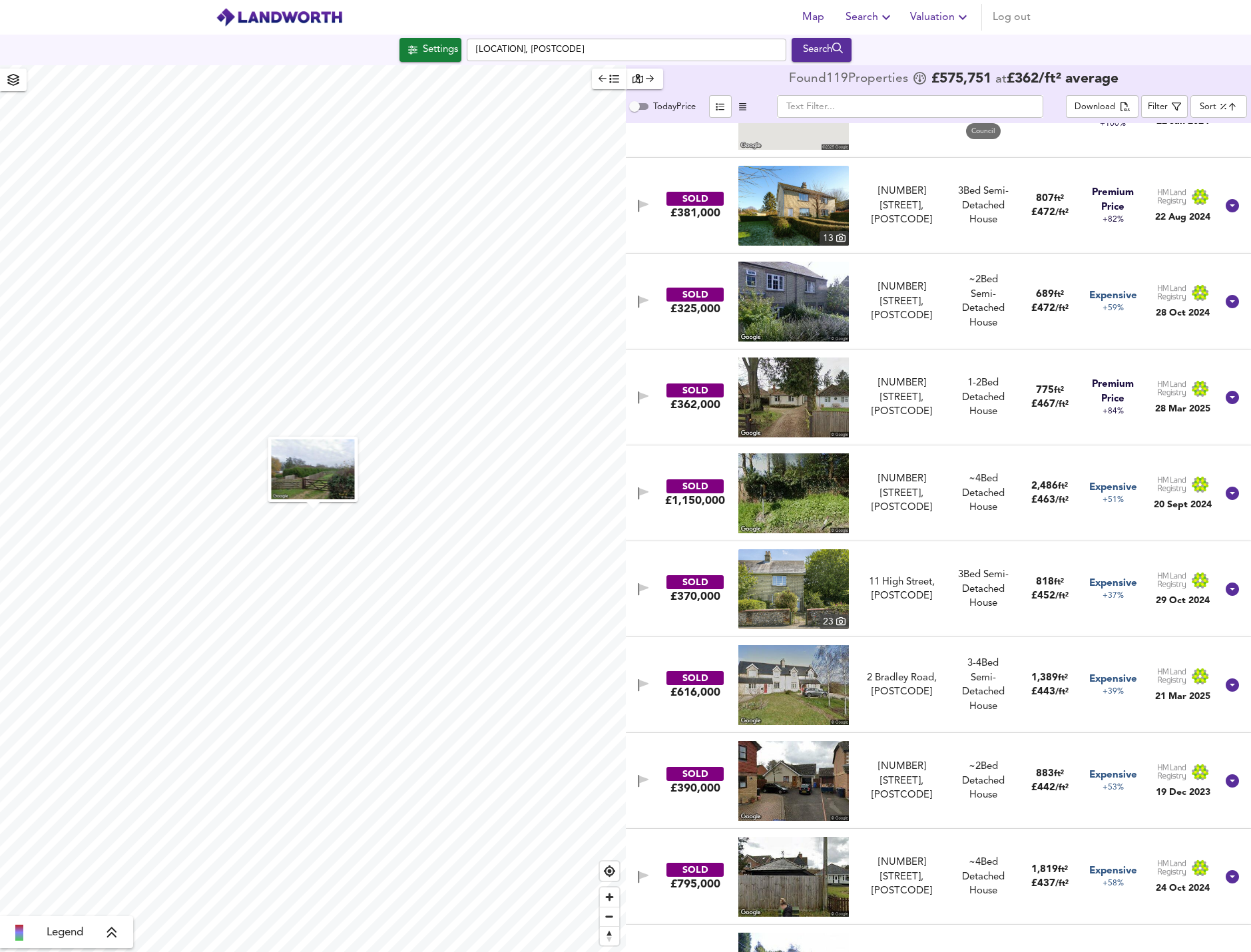 click on "[NUMBER] [STREET], [POSTCODE]" at bounding box center (902, 493) 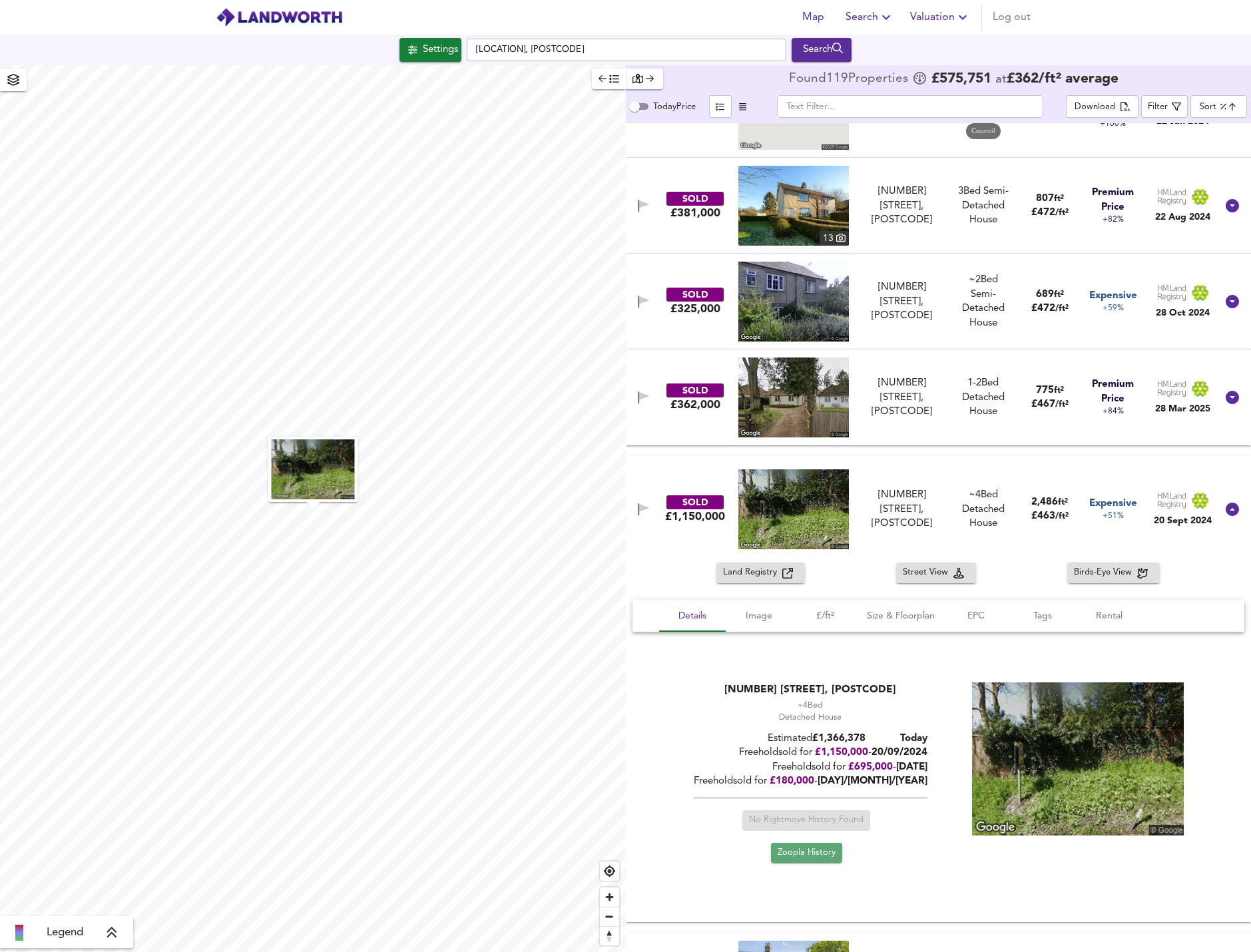 click on "Zoopla History" at bounding box center [806, 853] 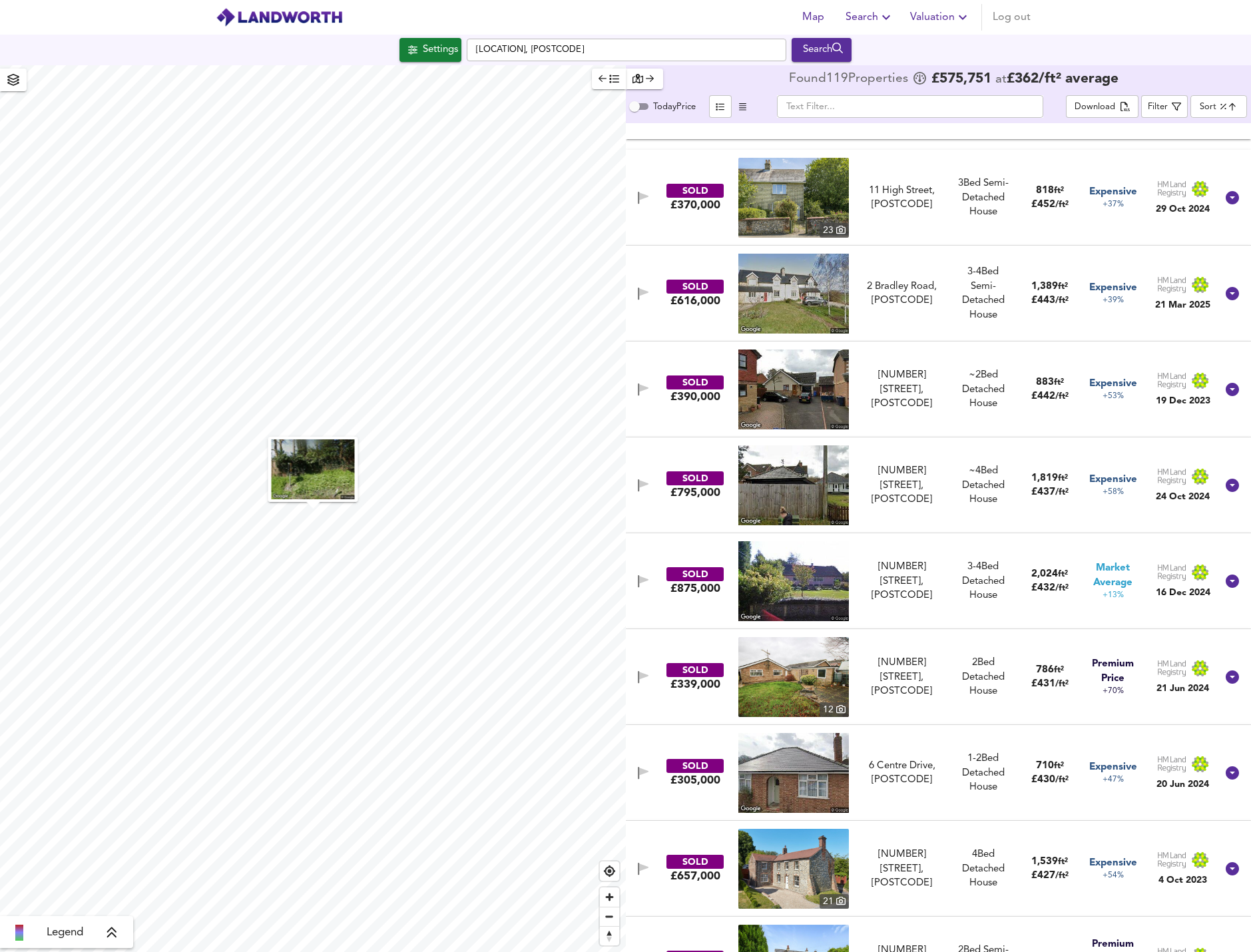 scroll, scrollTop: 1531, scrollLeft: 0, axis: vertical 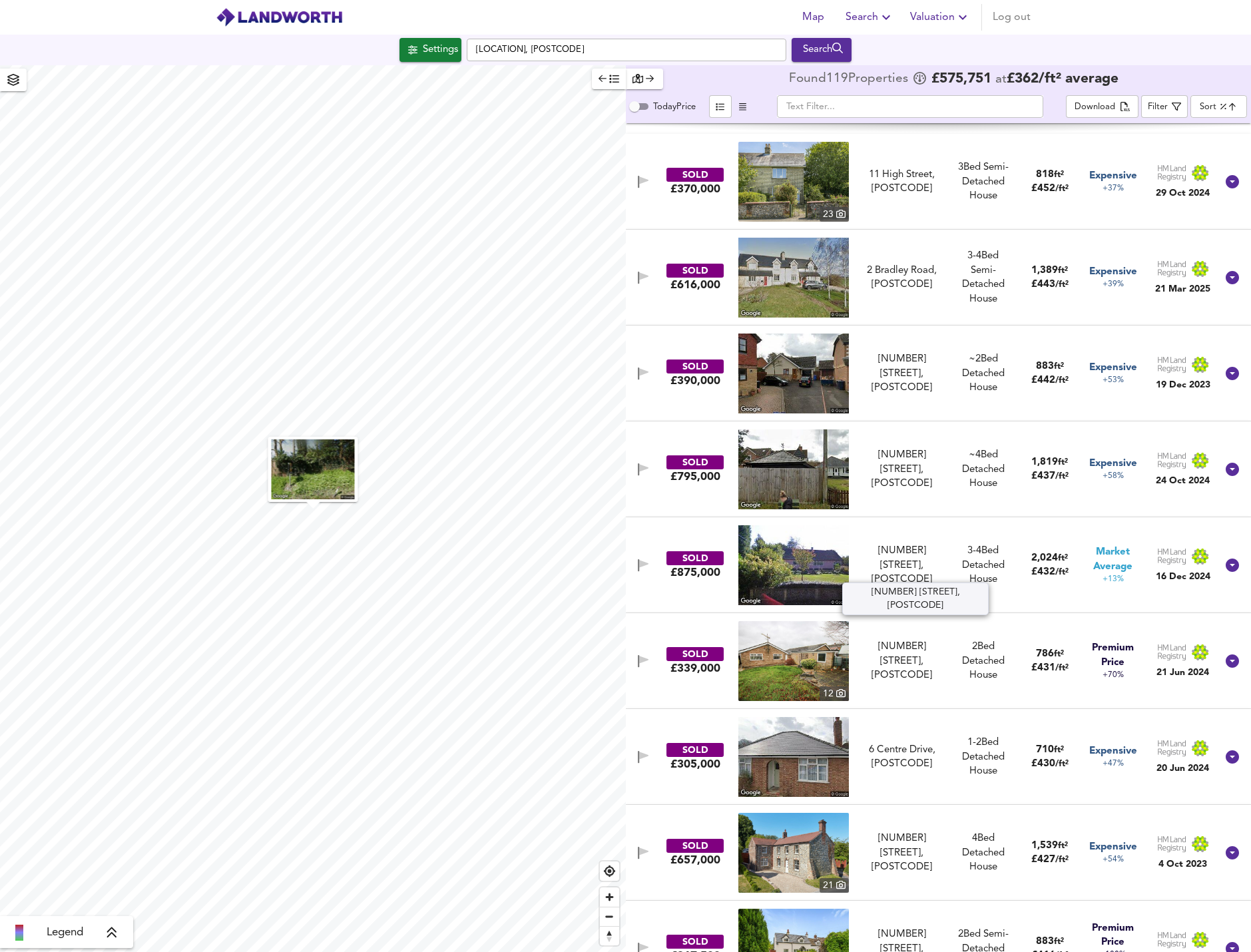 click on "[NUMBER] [STREET], [POSTCODE]" at bounding box center [902, 565] 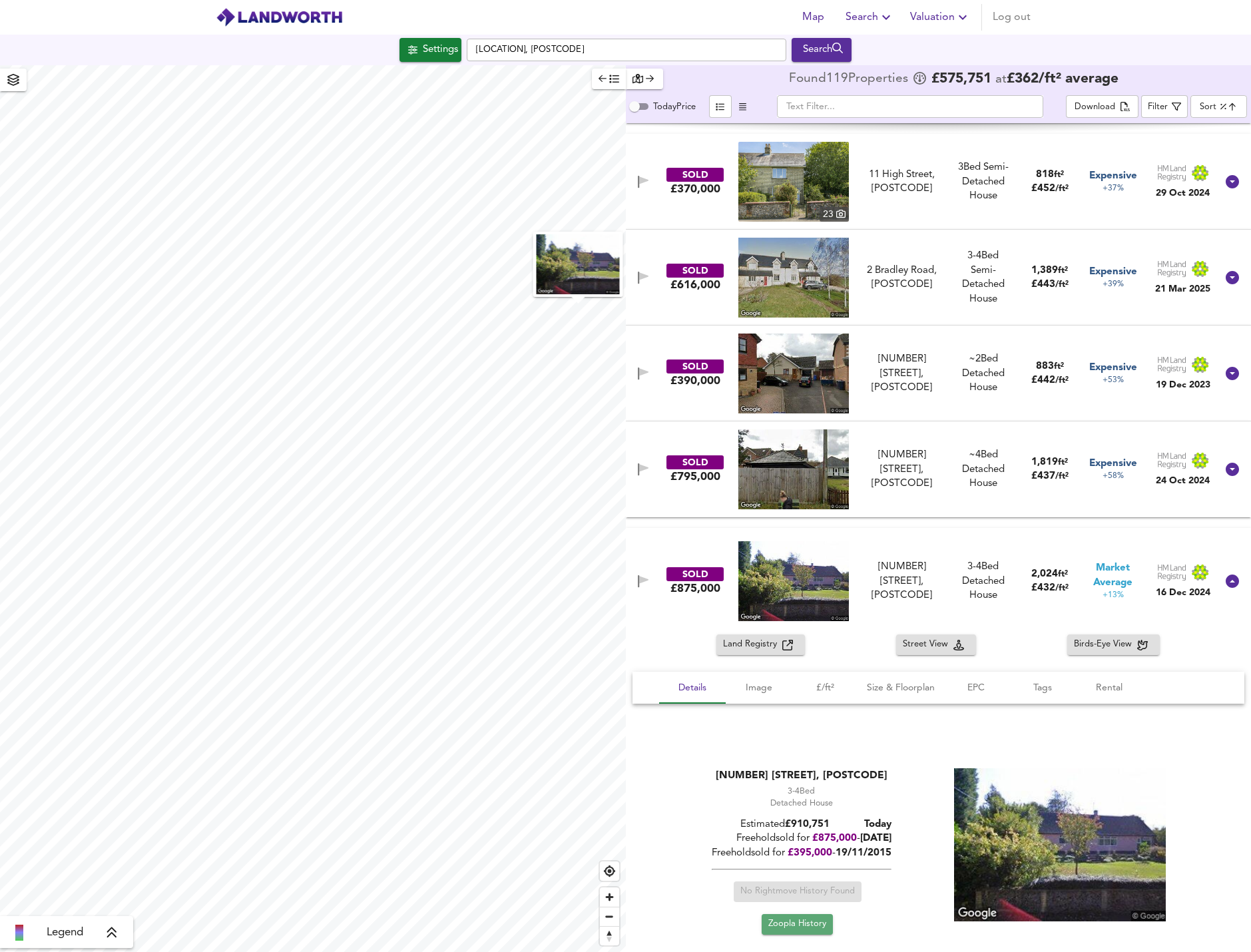 click on "Zoopla History" at bounding box center [797, 924] 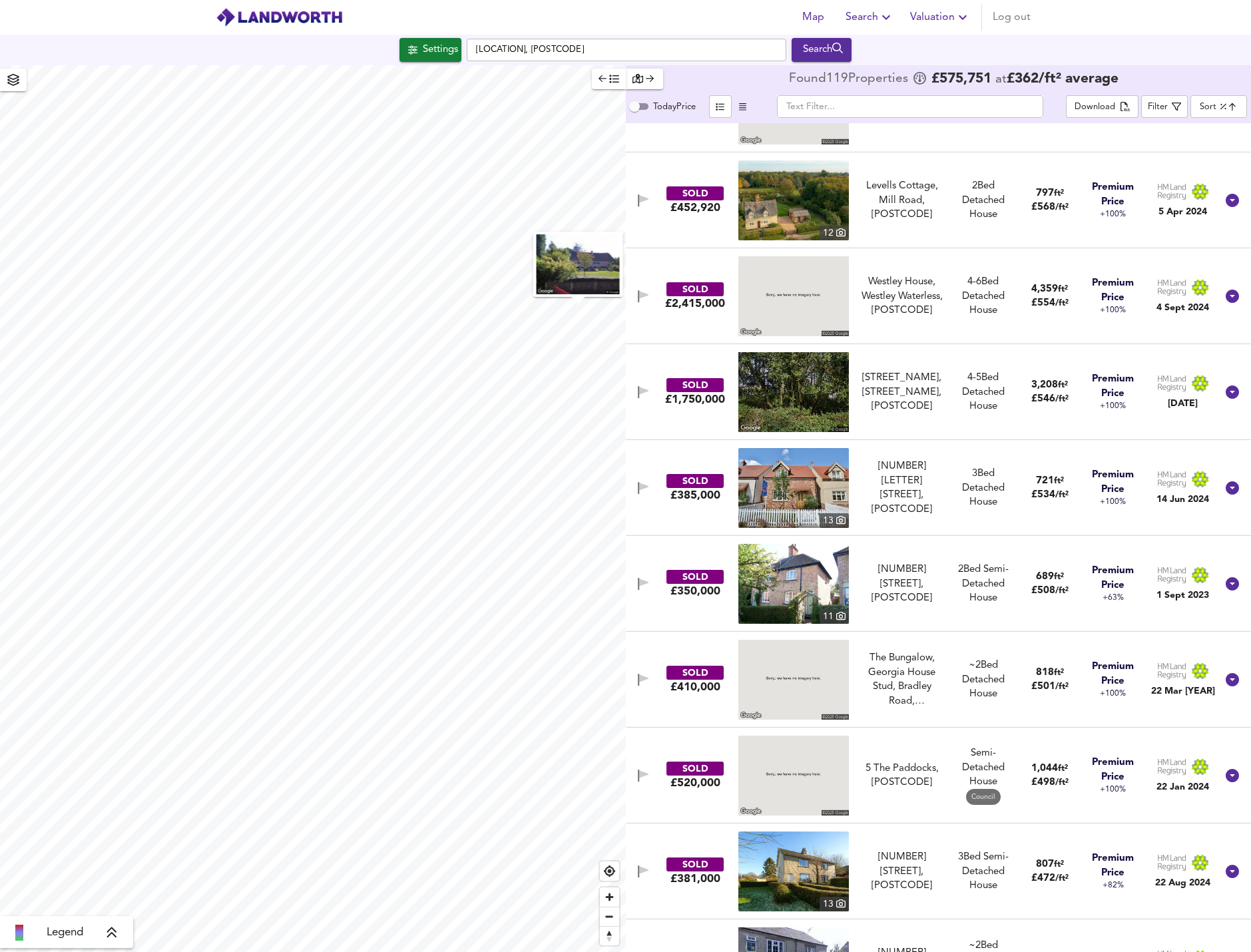 scroll, scrollTop: 0, scrollLeft: 0, axis: both 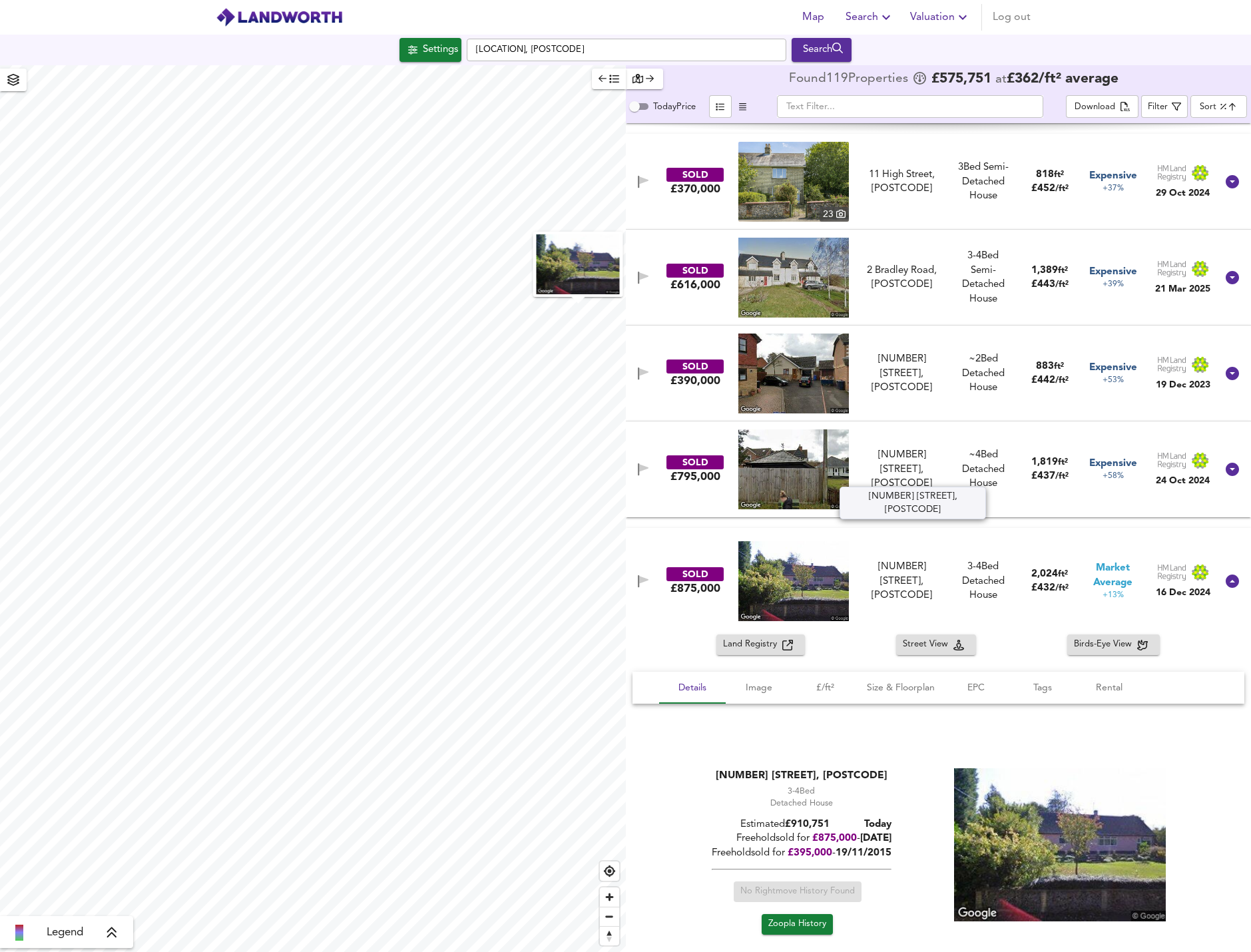click on "[NUMBER] [STREET], [POSTCODE]" at bounding box center [902, 469] 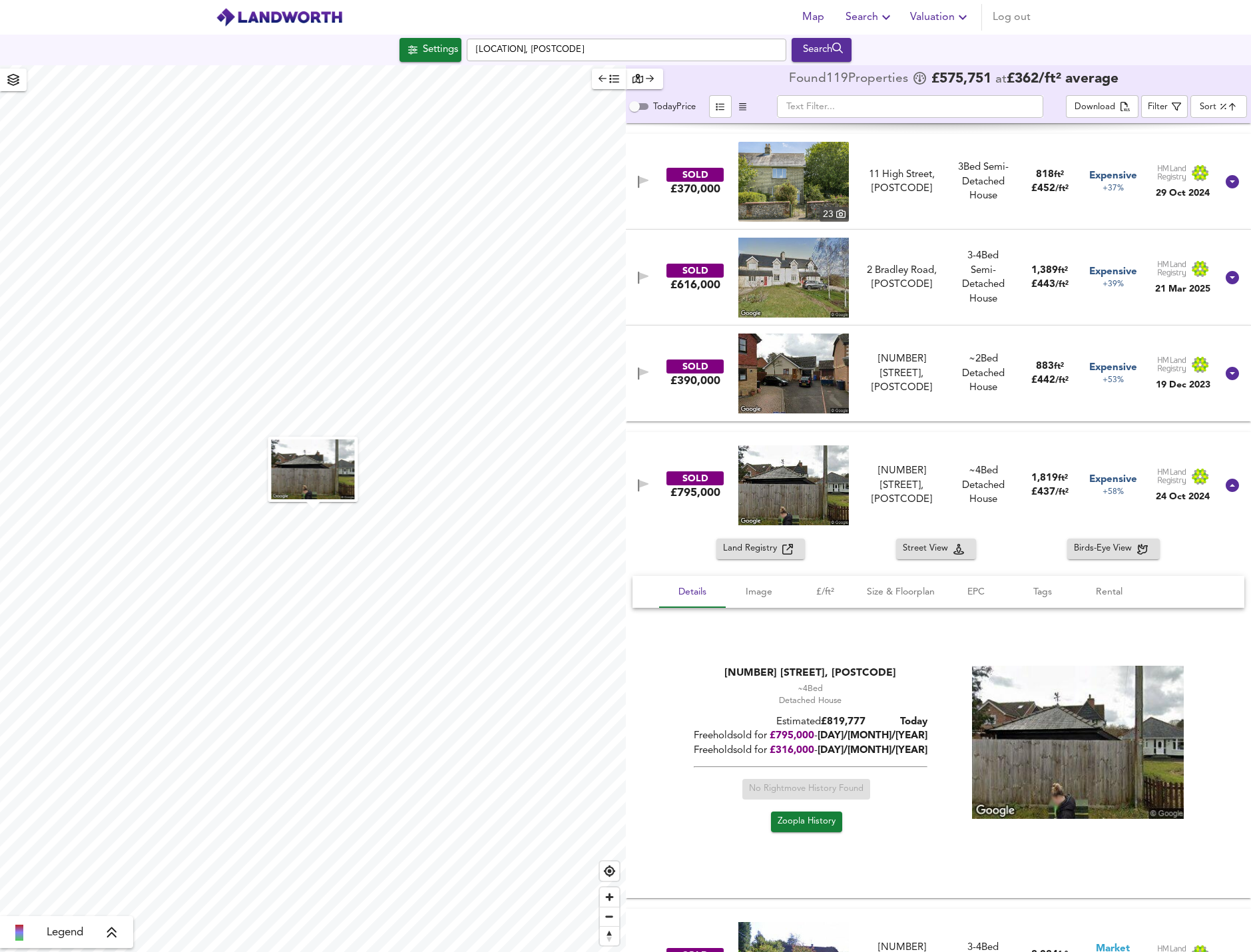 click at bounding box center [1078, 742] 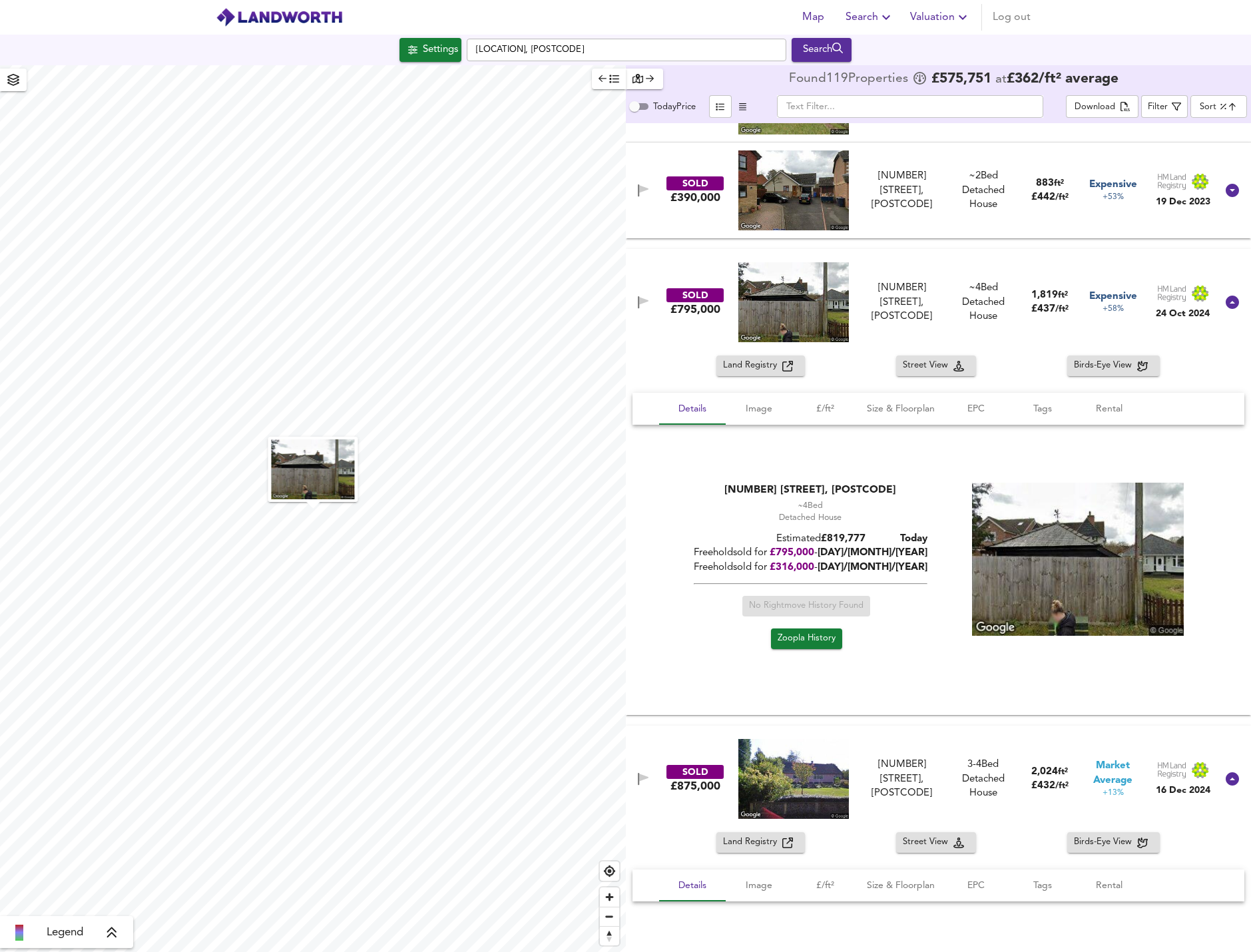scroll, scrollTop: 1731, scrollLeft: 0, axis: vertical 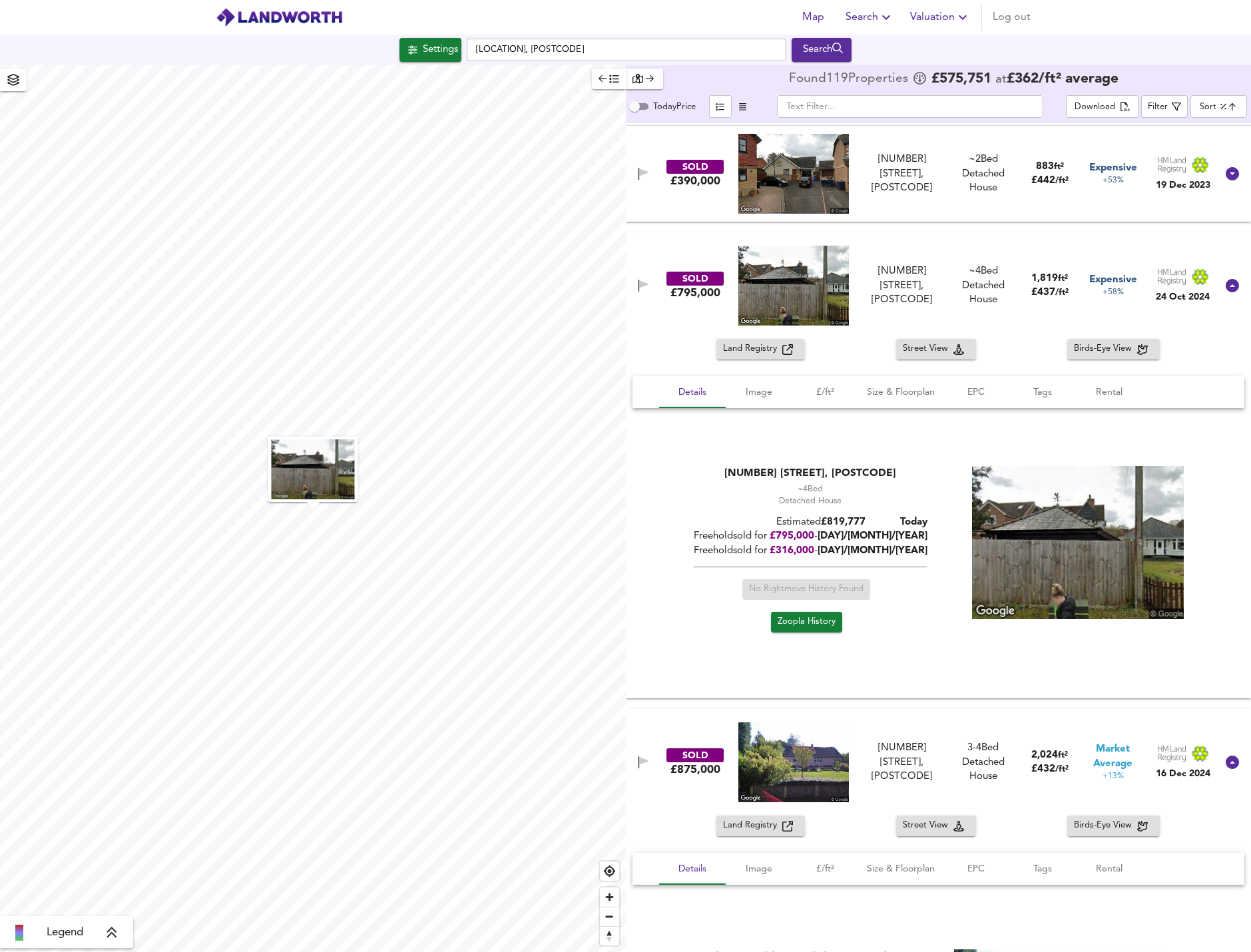 click at bounding box center (794, 762) 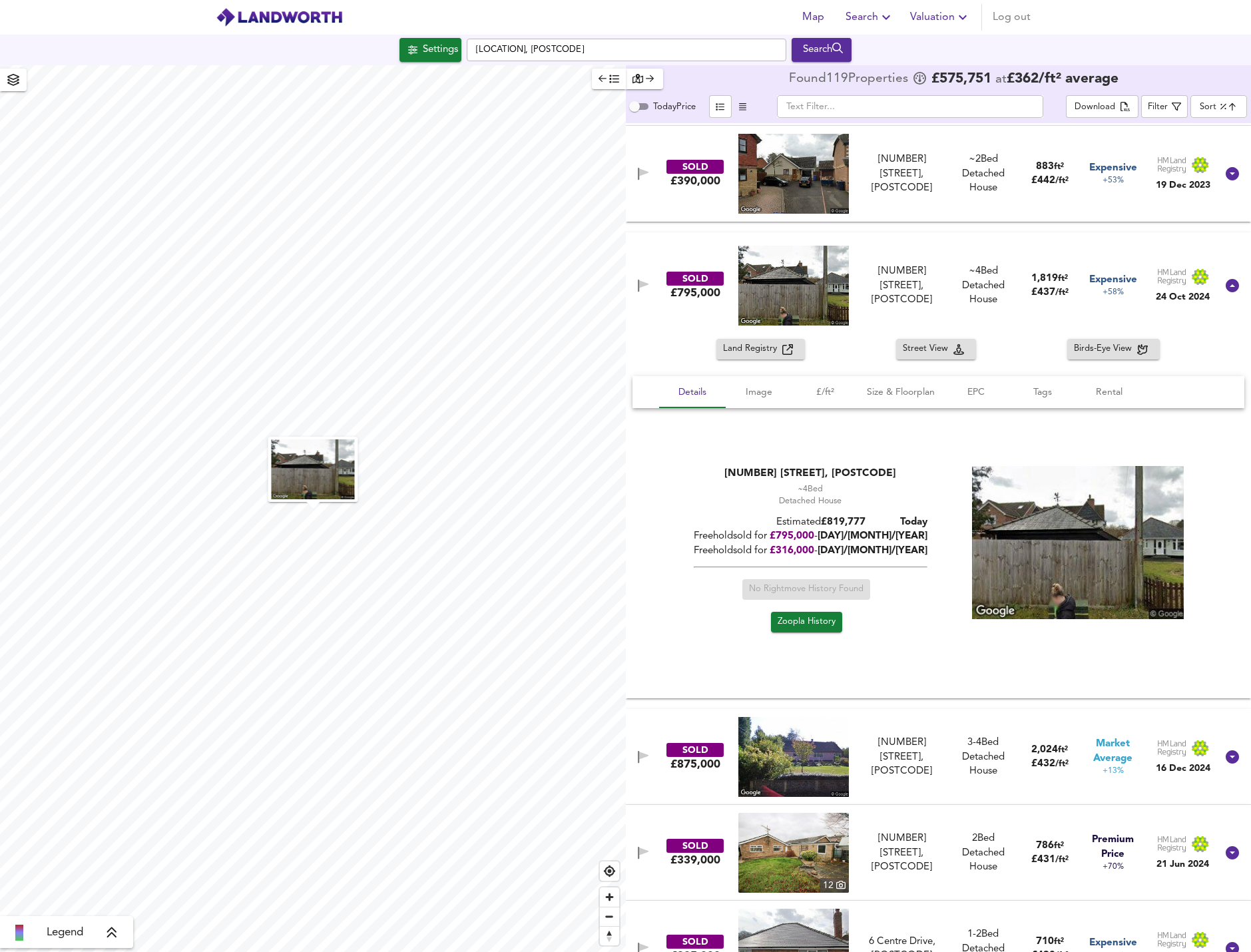 click on "[NUMBER] [STREET], [POSTCODE]" at bounding box center [902, 757] 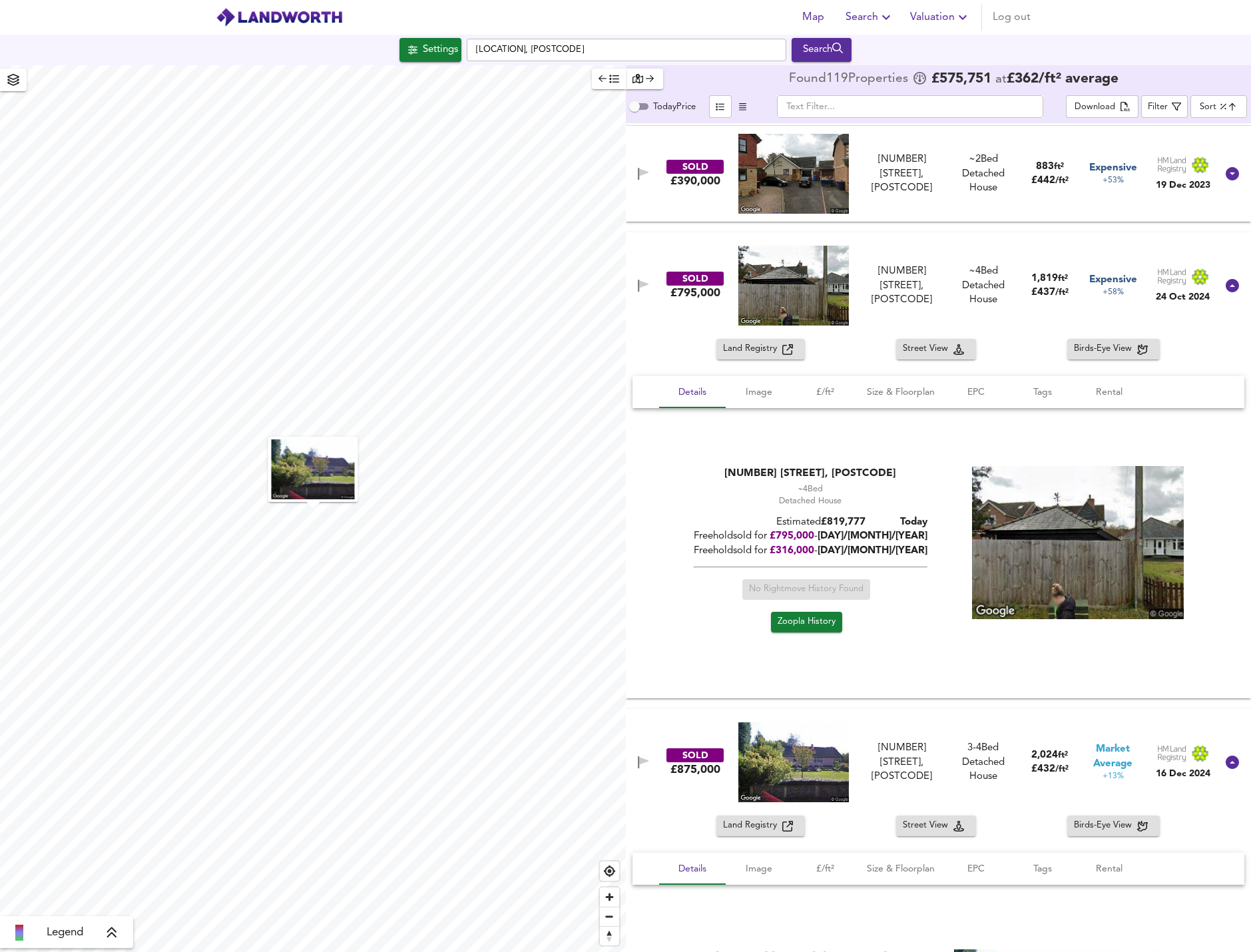 scroll, scrollTop: 1931, scrollLeft: 0, axis: vertical 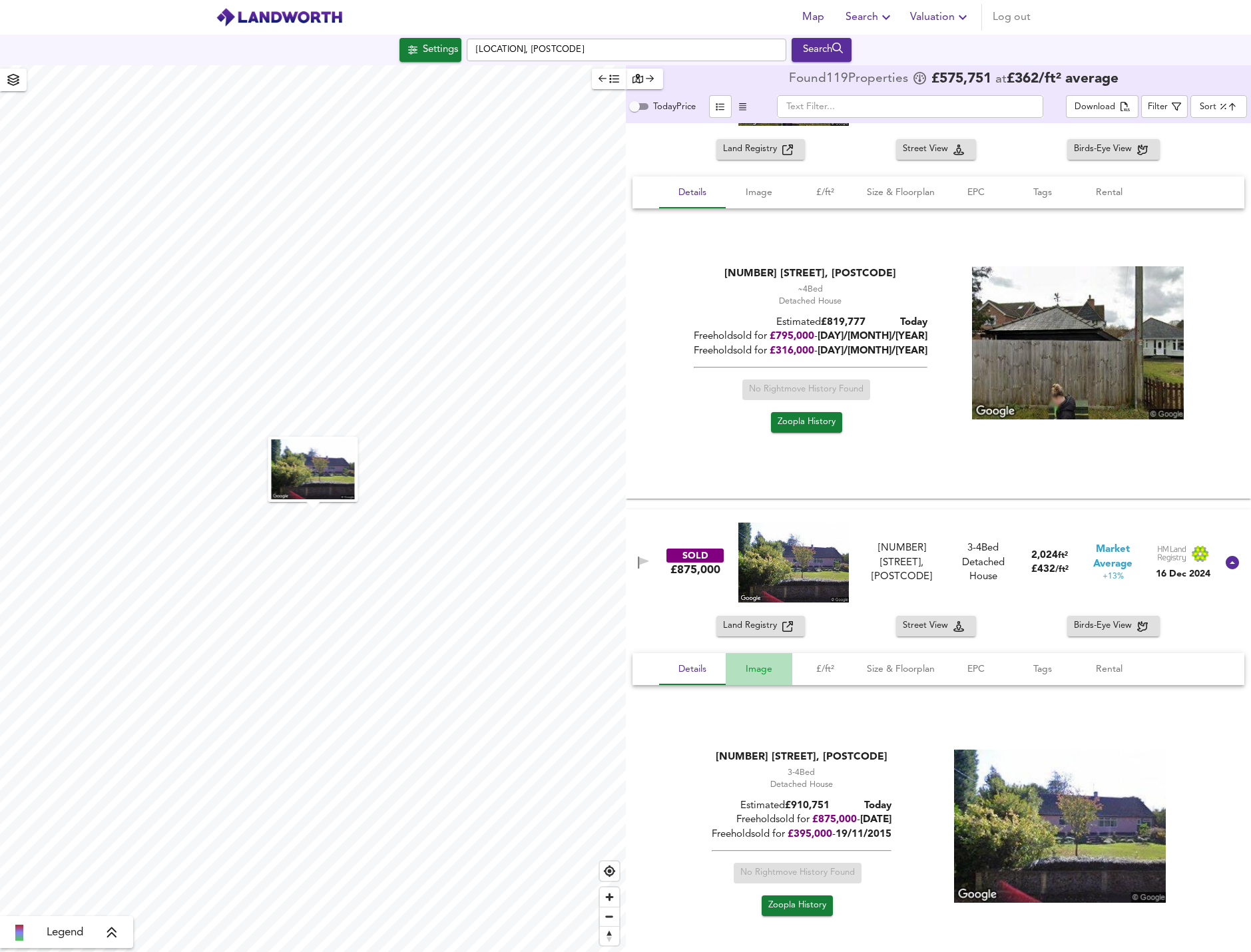 click on "Image" at bounding box center (759, 669) 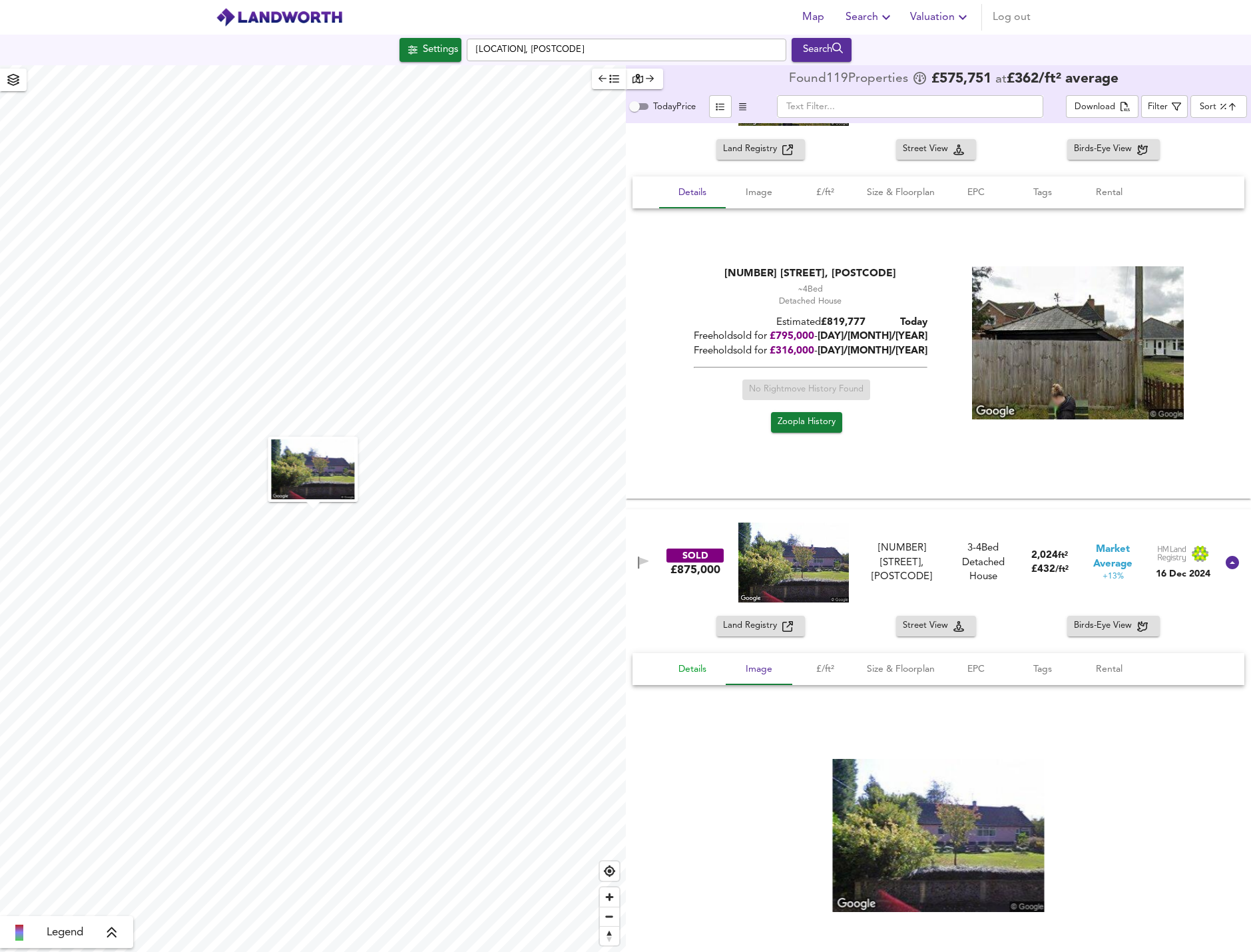 click on "Details" at bounding box center [692, 669] 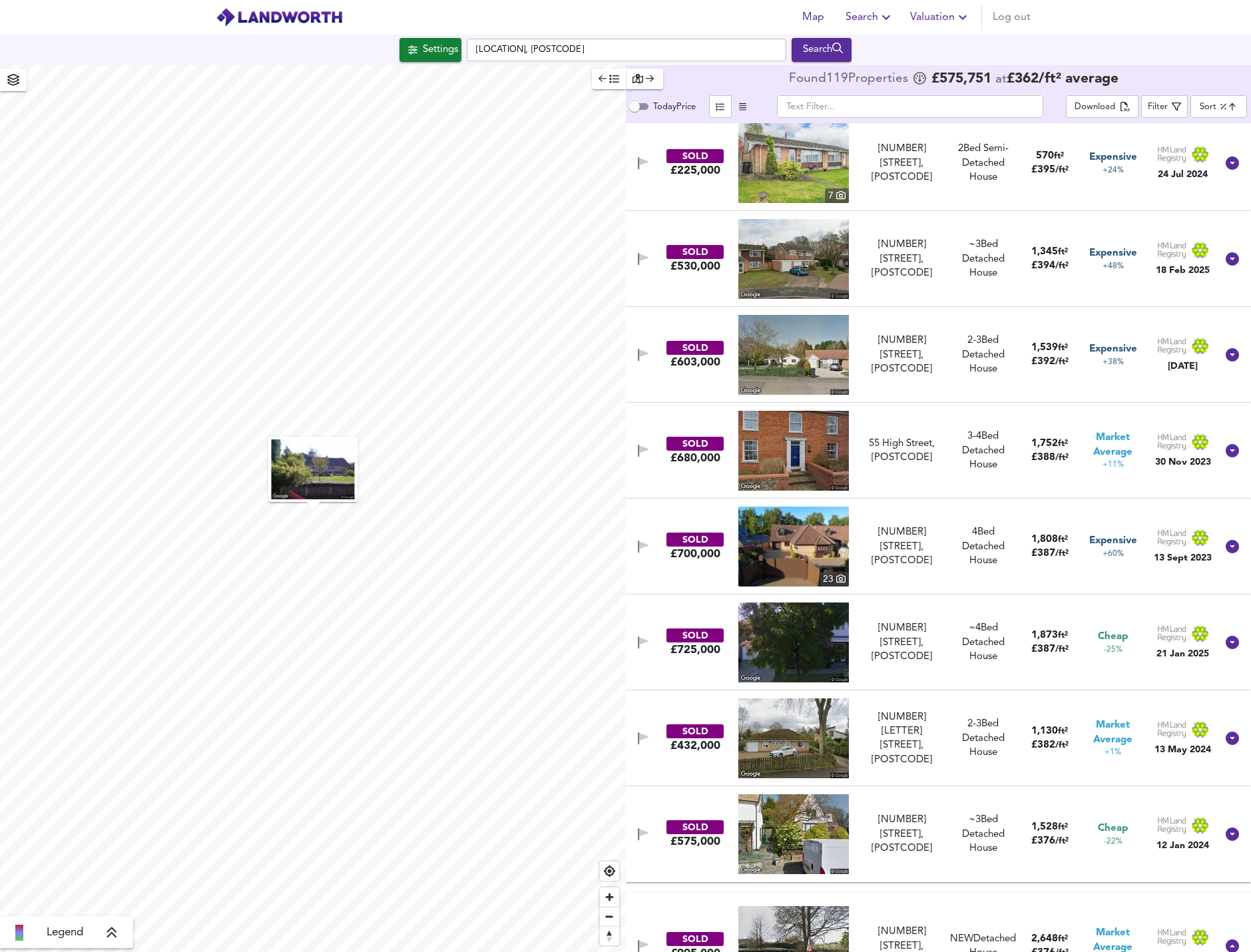 scroll, scrollTop: 4128, scrollLeft: 0, axis: vertical 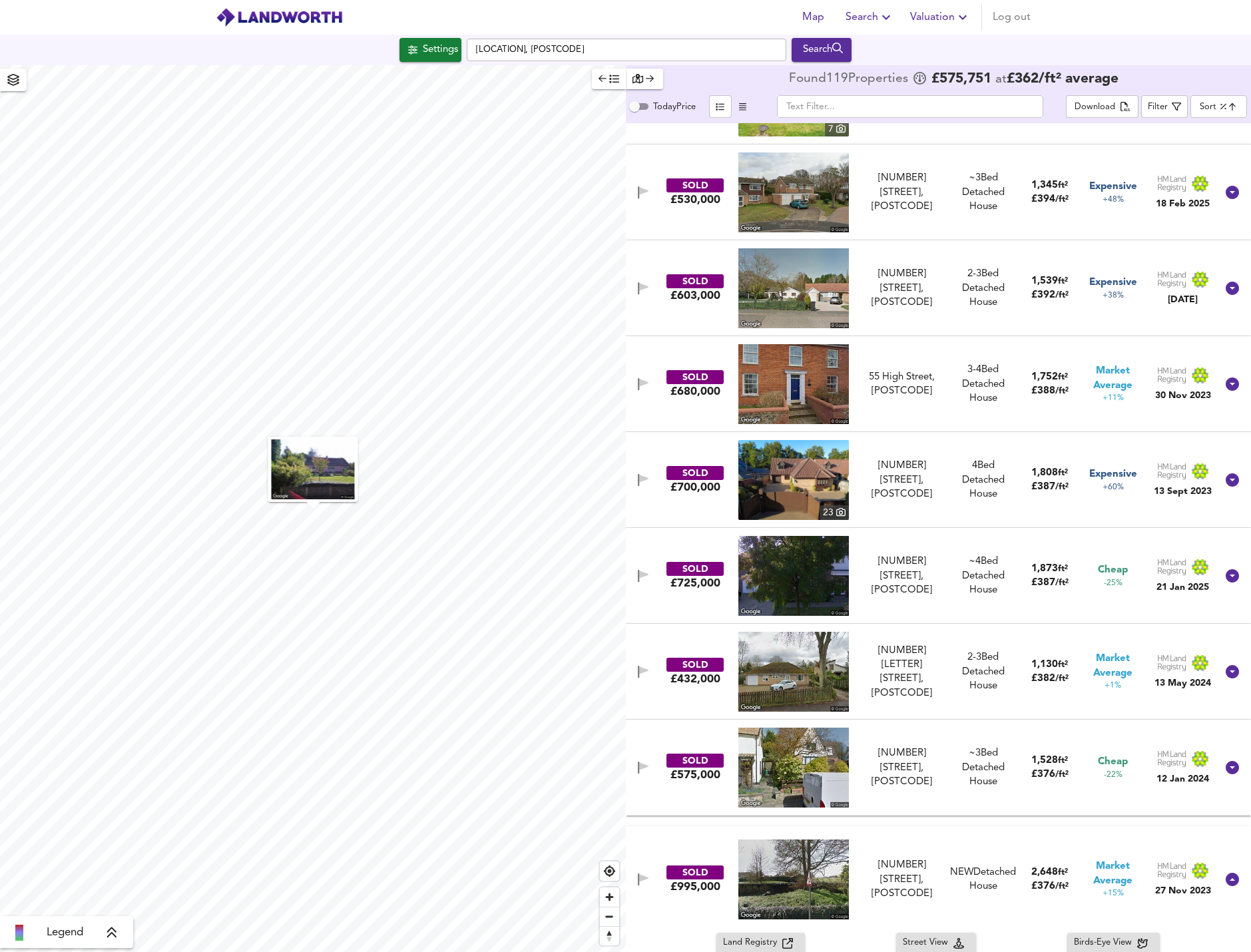 click on "[NUMBER] [STREET], [POSTCODE]" at bounding box center [902, 576] 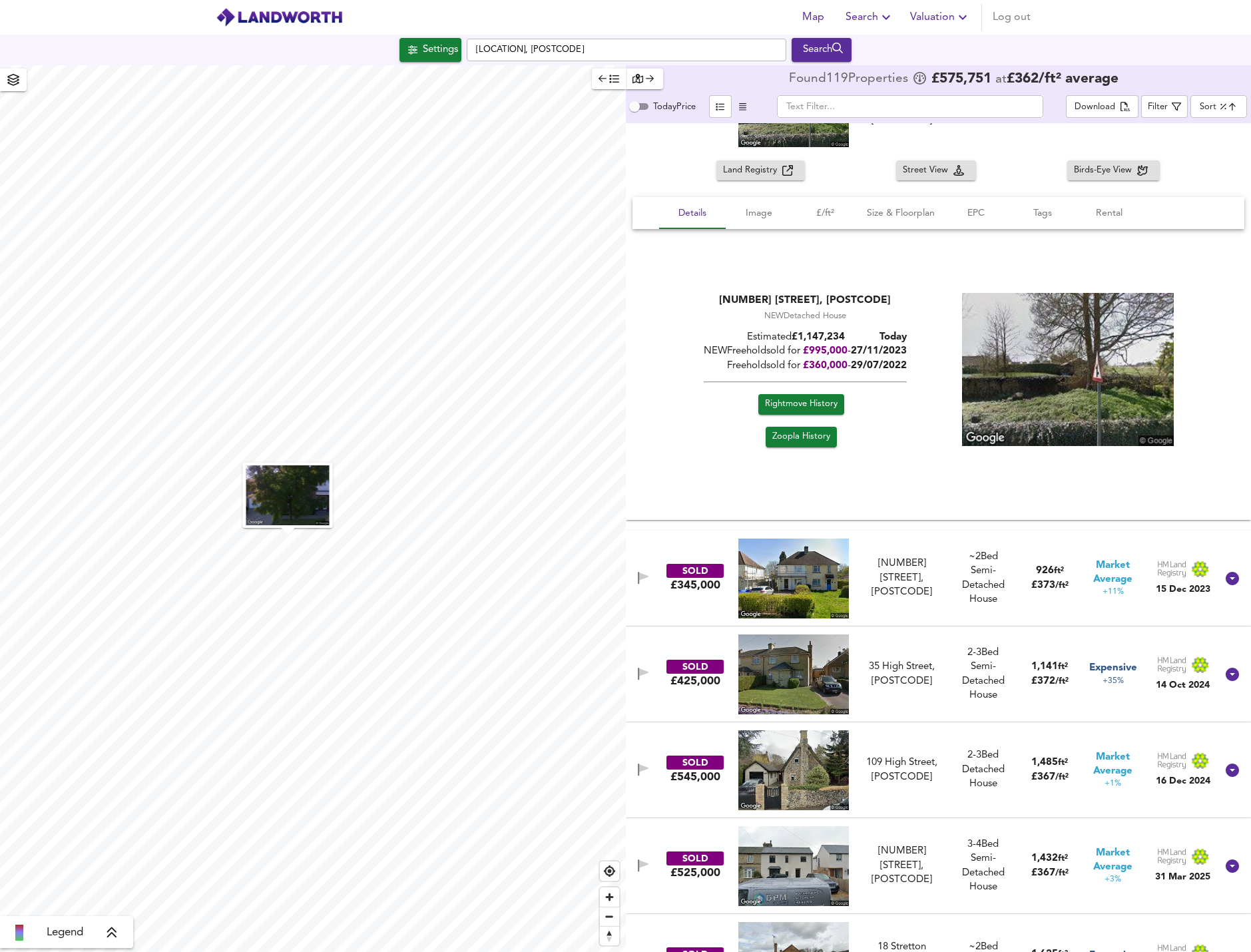 scroll, scrollTop: 5459, scrollLeft: 0, axis: vertical 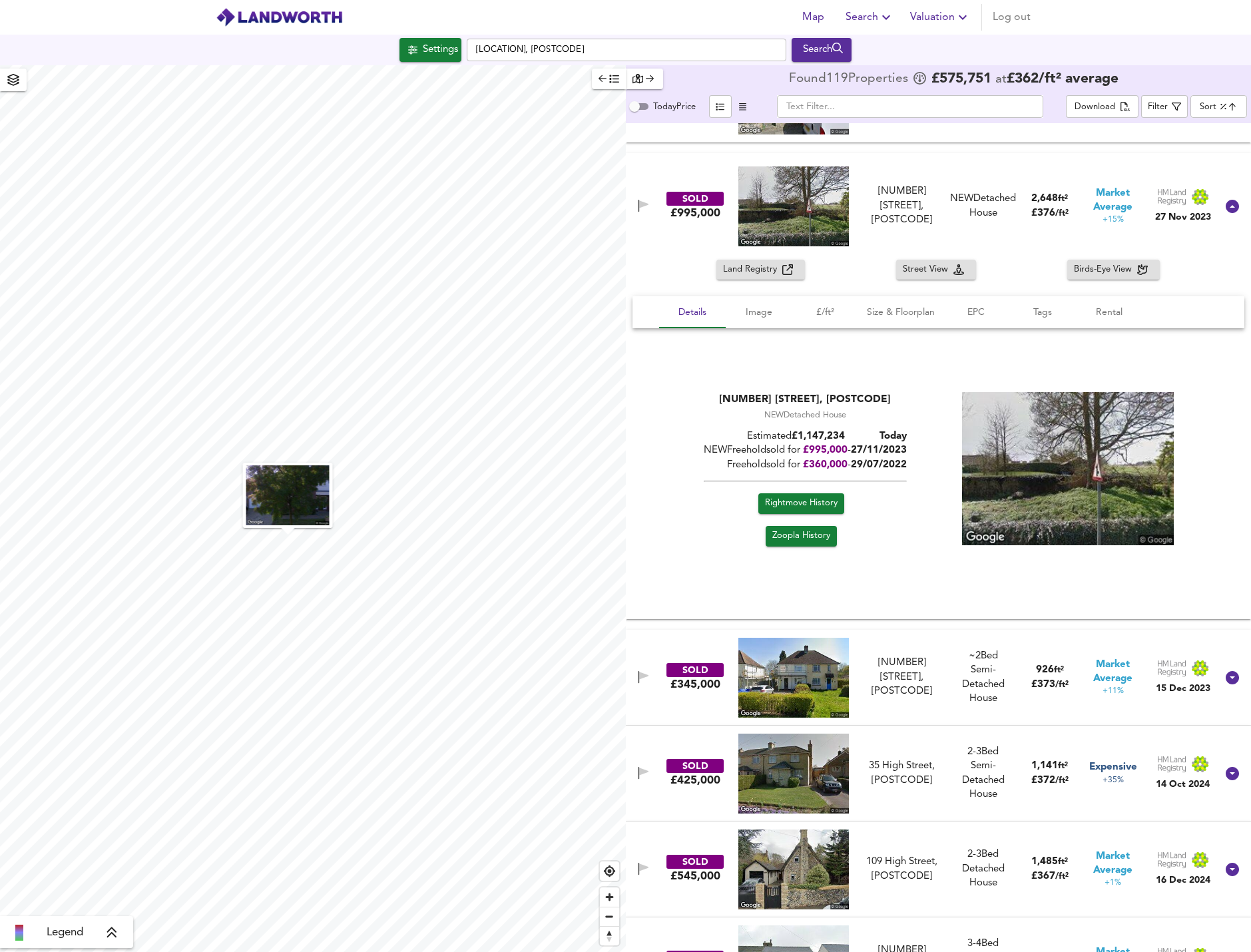 click on "Map Search Valuation Log out        Settings     Ditton Green, Woodditton, Newmarket CB8 9SQ        Search            Legend       Found  119  Propert ies     £ 575,751   at  £ 362 / ft²   average    Today  Price           ​ Download   Filter   Sort   highppsf ​ SOLD £620,000   Tor Cottage, 12 The Dip, CB8 8AH Tor Cottage, 12 The Dip, CB8 8AH ~2  Bed We've estimated the total number of bedrooms from EPC data (4 heated rooms)   Detached House 972 ft² £ 638 / ft² Premium Price +100% 26 Jul 2024 SOLD £452,920     12     Levells Cottage, Mill Road, CB8 9HJ Levells Cottage, Mill Road, CB8 9HJ 2  Bed   Detached House 797 ft² £ 568 / ft² Premium Price +100% 5 Apr 2024 SOLD £2,415,000   Westley House, Westley Waterless, CB8 0RQ Westley House, Westley Waterless, CB8 0RQ 4-6  Bed We've estimated the total number of bedrooms from EPC data (10 heated rooms)   Detached House 4,359 ft² £ 554 / ft² Premium Price +100% 4 Sept 2024 SOLD £1,750,000   4-5  Bed   £" at bounding box center [625, 476] 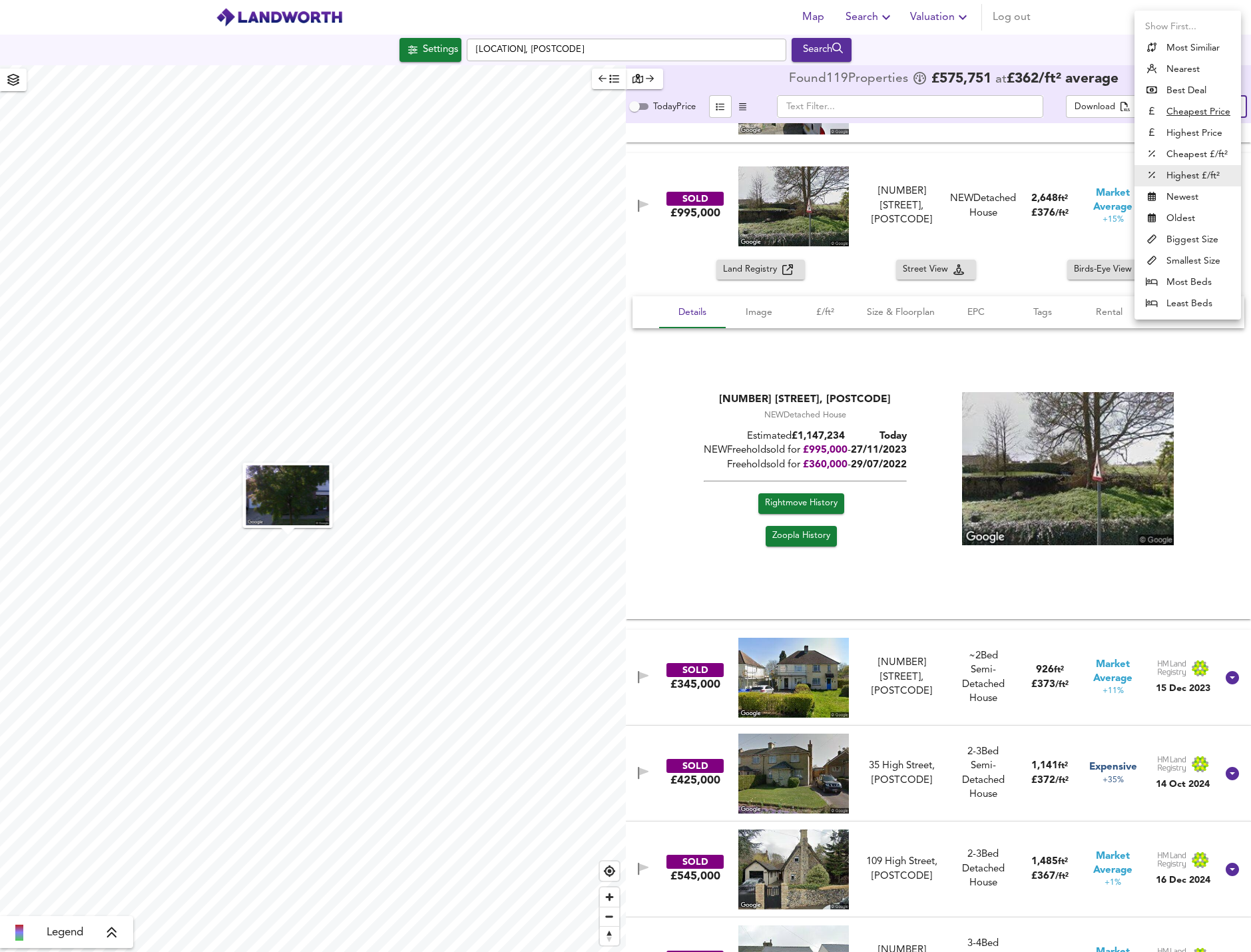 click on "Highest Price" at bounding box center [1188, 133] 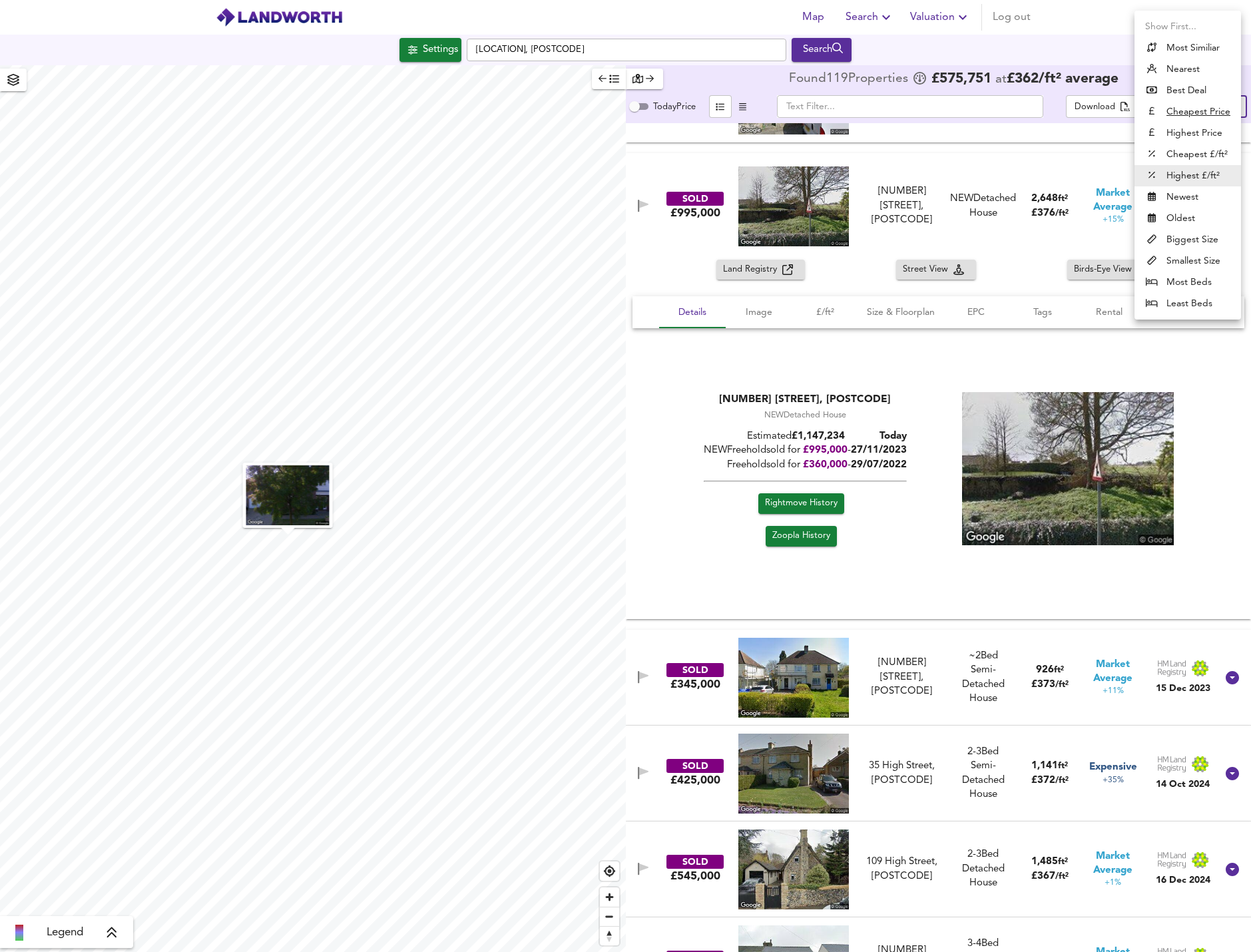type on "expensive" 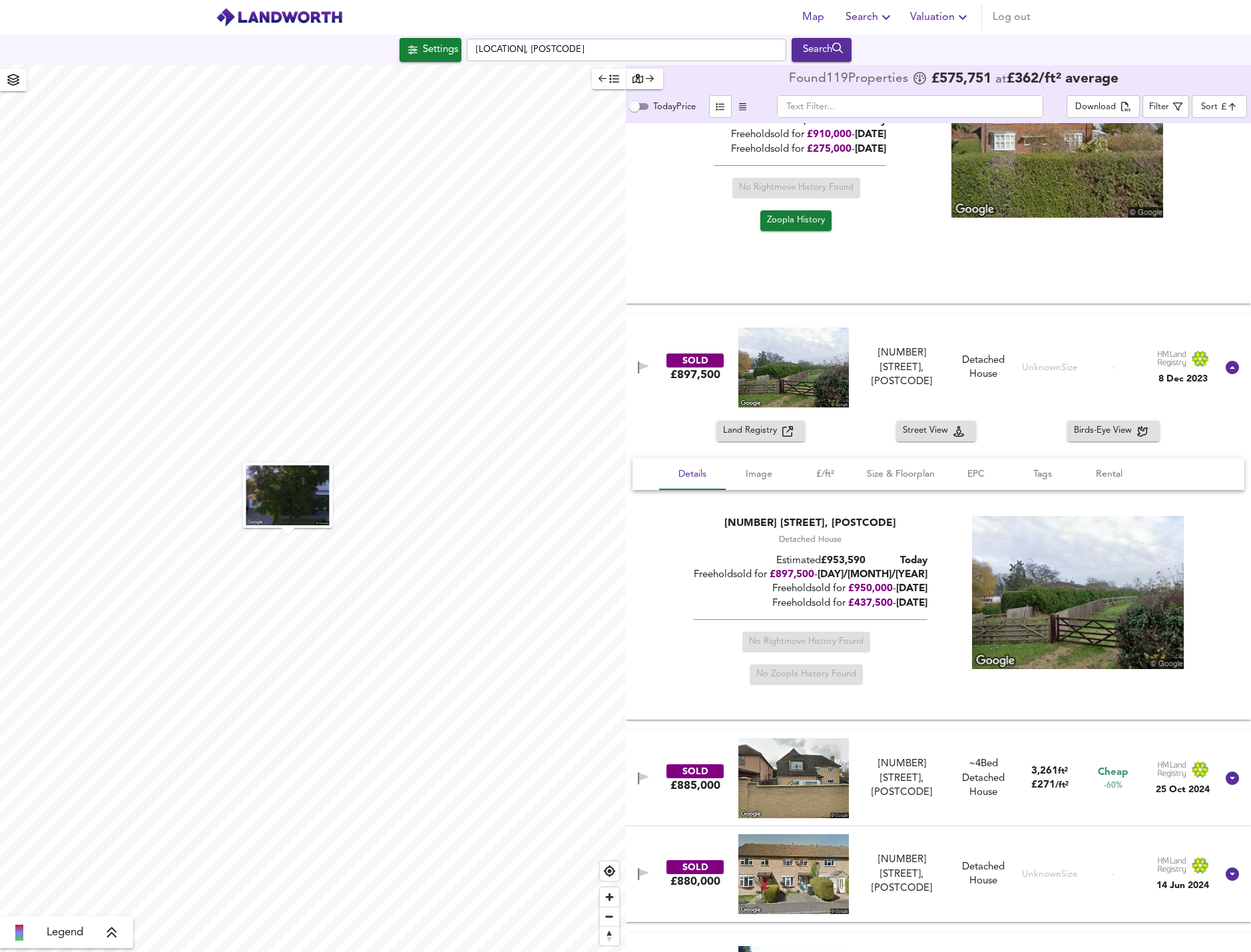 scroll, scrollTop: 2263, scrollLeft: 0, axis: vertical 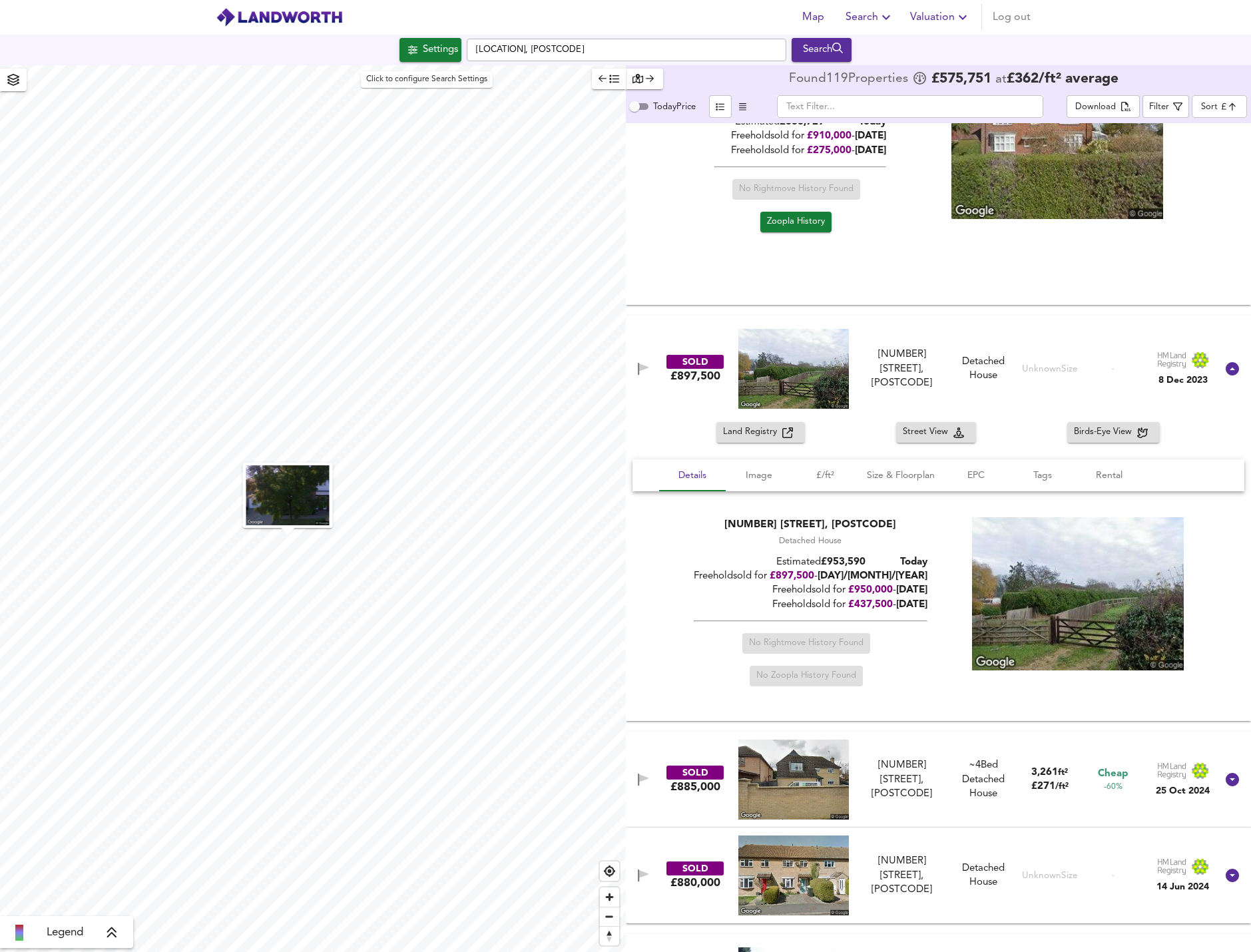 click on "Settings" at bounding box center [440, 50] 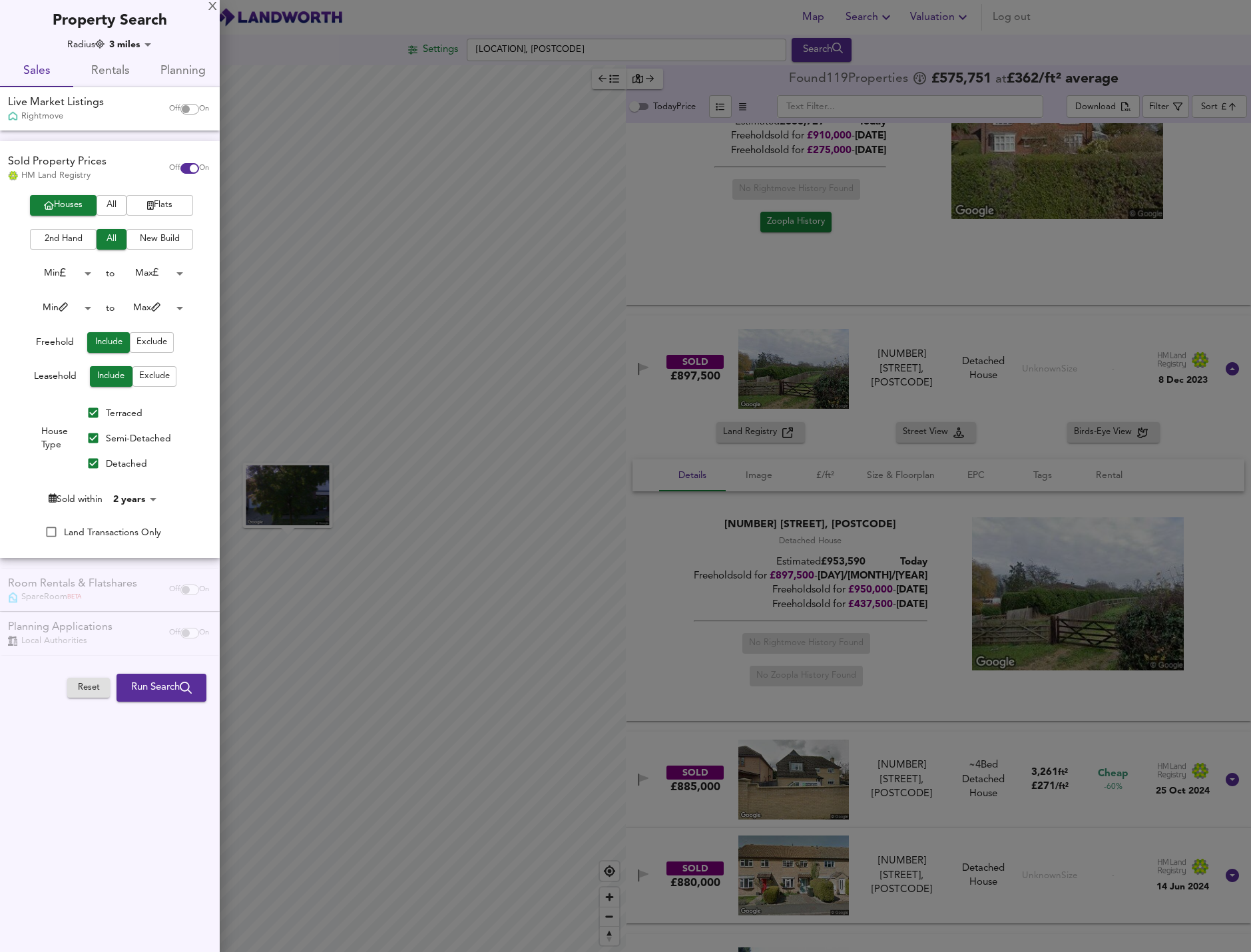 click on "Map Search Valuation Log out        Settings     Ditton Green, Woodditton, Newmarket CB8 9SQ        Search            Legend       Found  119  Propert ies     £ 575,751   at  £ 362 / ft²   average    Today  Price           ​ Download   Filter   Sort   expensive ​ SOLD £2,415,000   Westley House, Westley Waterless, CB8 0RQ Westley House, Westley Waterless, CB8 0RQ 4-6  Bed We've estimated the total number of bedrooms from EPC data (10 heated rooms)   Detached House 4,359 ft² £ 554 / ft² Premium Price +100% 4 Sept 2024 SOLD £2,190,000   Hambleton House, 16 Vicarage Lane, CB8 9SG Hambleton House, 16 Vicarage Lane, CB8 9SG Detached House Unknown  Size - 5 Jan 2024 SOLD £1,750,000   Aynsley House, 5 Stetchworth Road, CB8 9UJ Aynsley House, 5 Stetchworth Road, CB8 9UJ Detached House Unknown  Size - 25 Apr 2024 SOLD £1,750,000   Mill House, Mill Lane, CB8 9TR Mill House, Mill Lane, CB8 9TR 4-5  Bed   Detached House 3,208 ft² £ 546 / ft² Premium Price +100%   -" at bounding box center (625, 476) 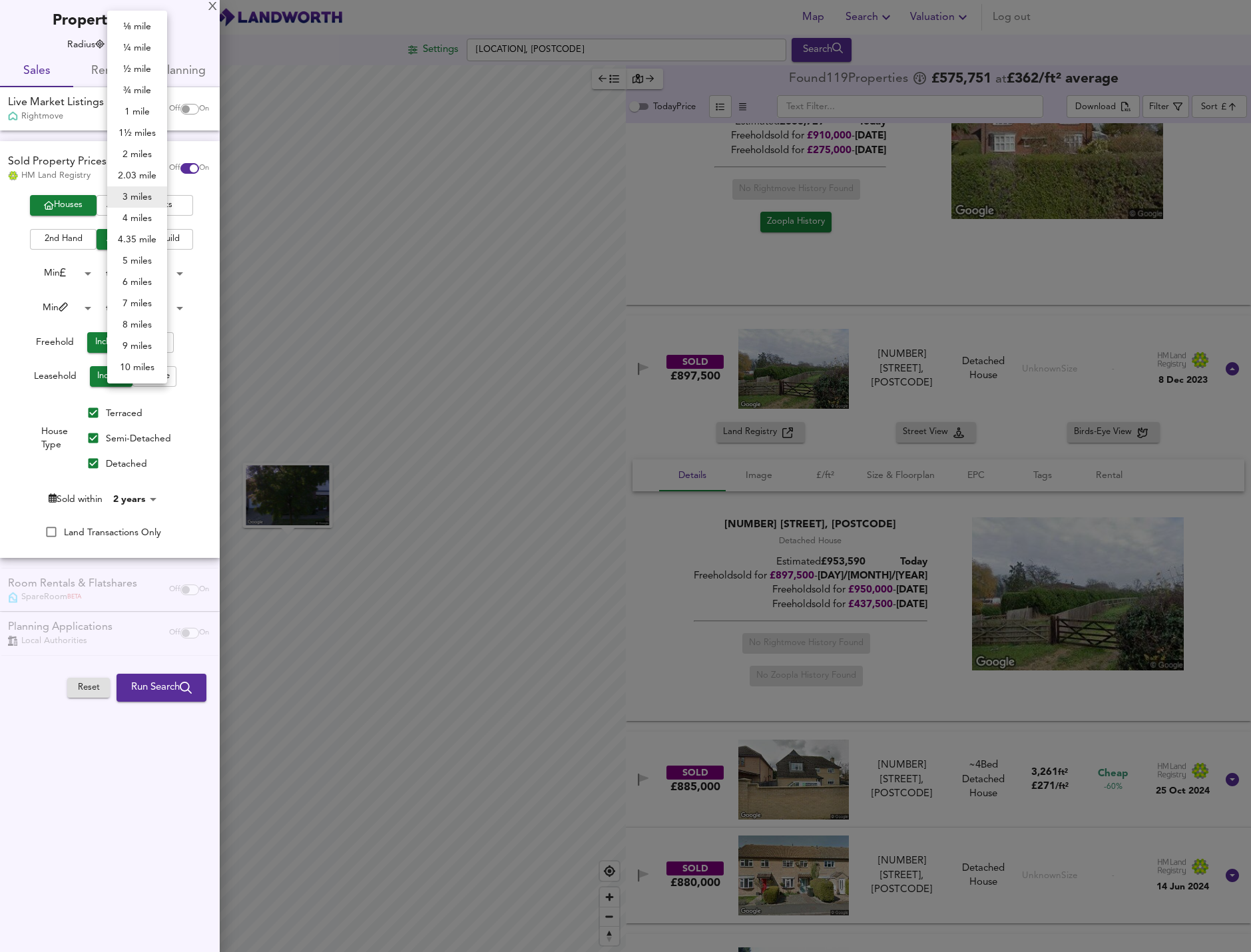 click on "4 miles" at bounding box center (137, 218) 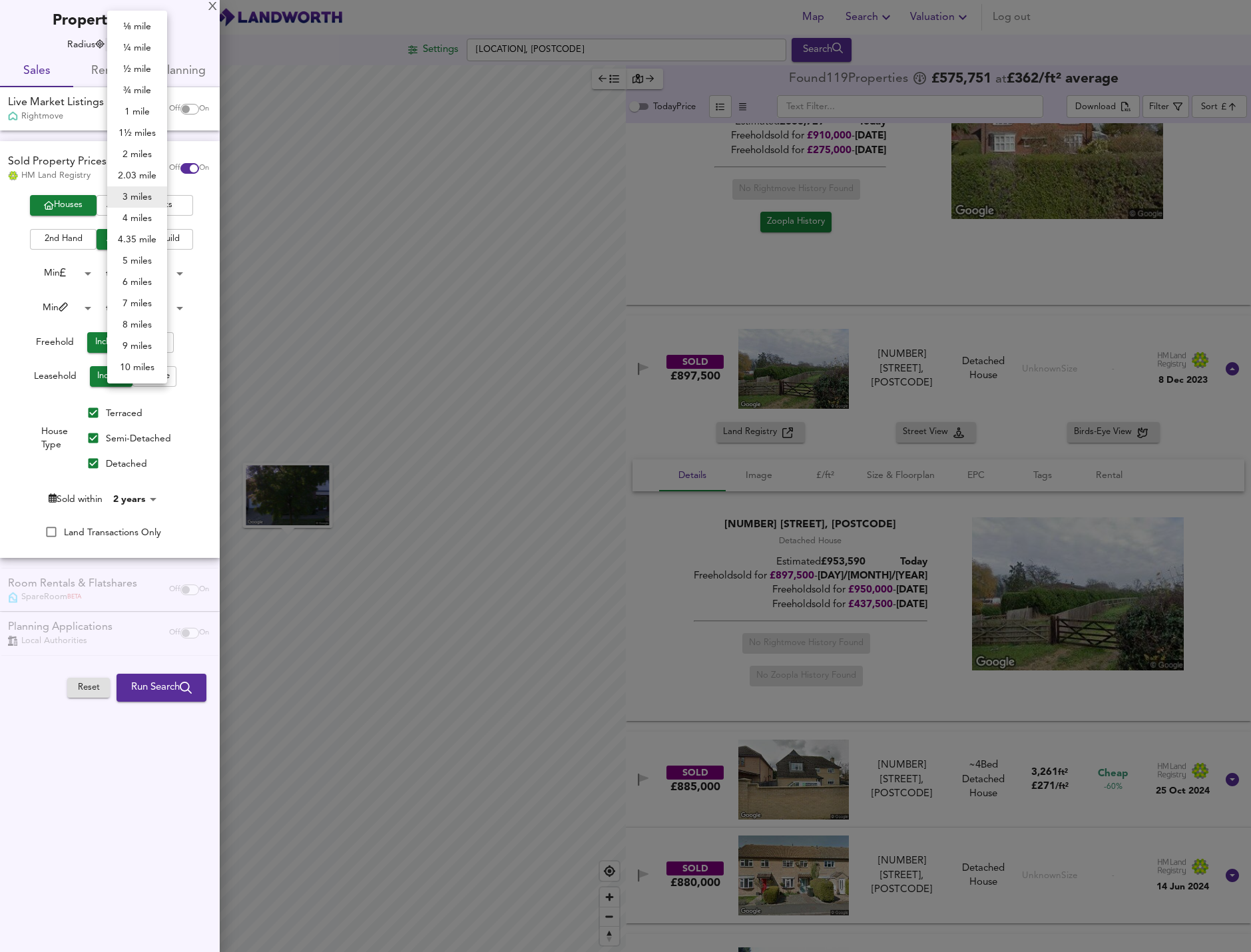 type on "6436" 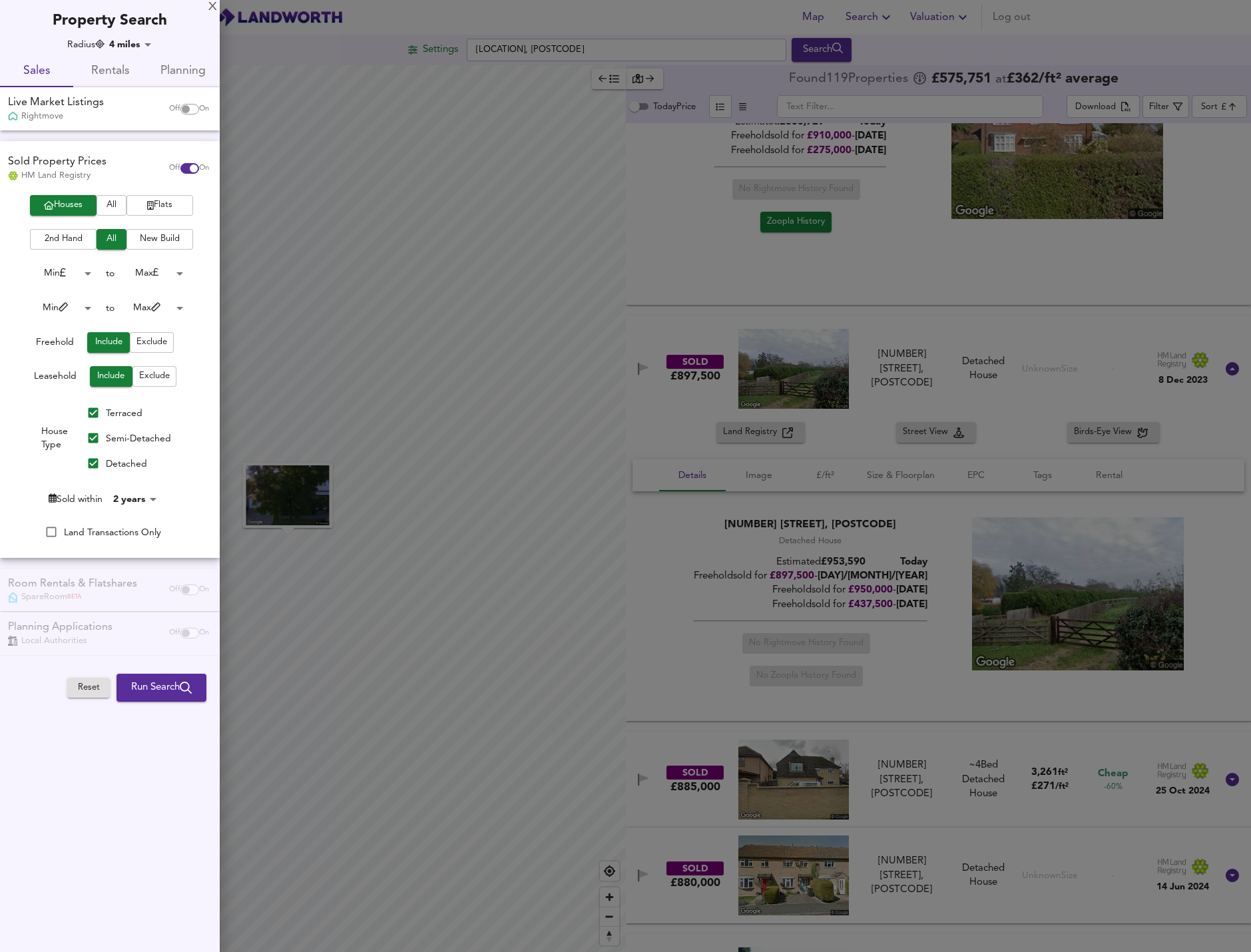click on "Run Search" at bounding box center (161, 688) 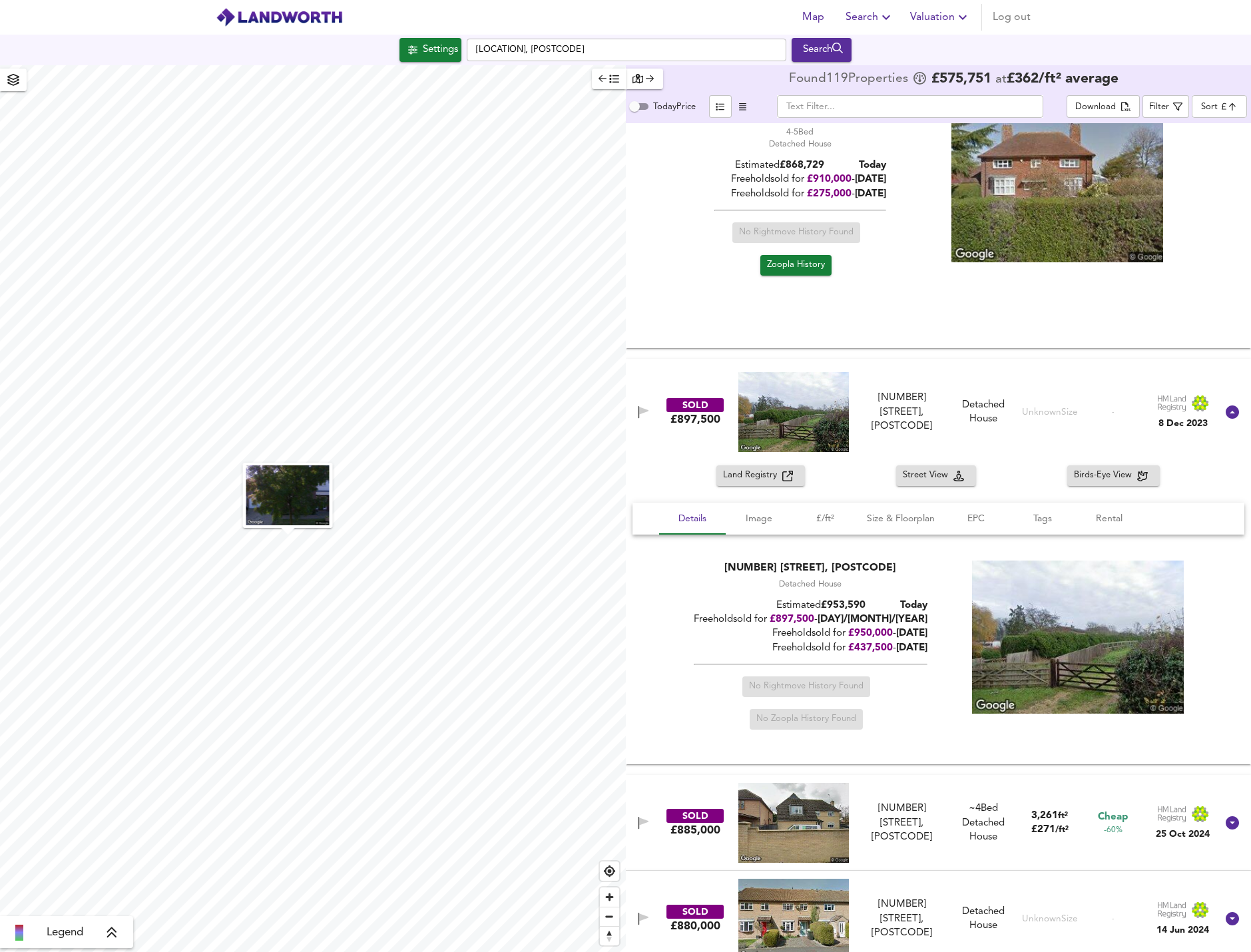 scroll, scrollTop: 2197, scrollLeft: 0, axis: vertical 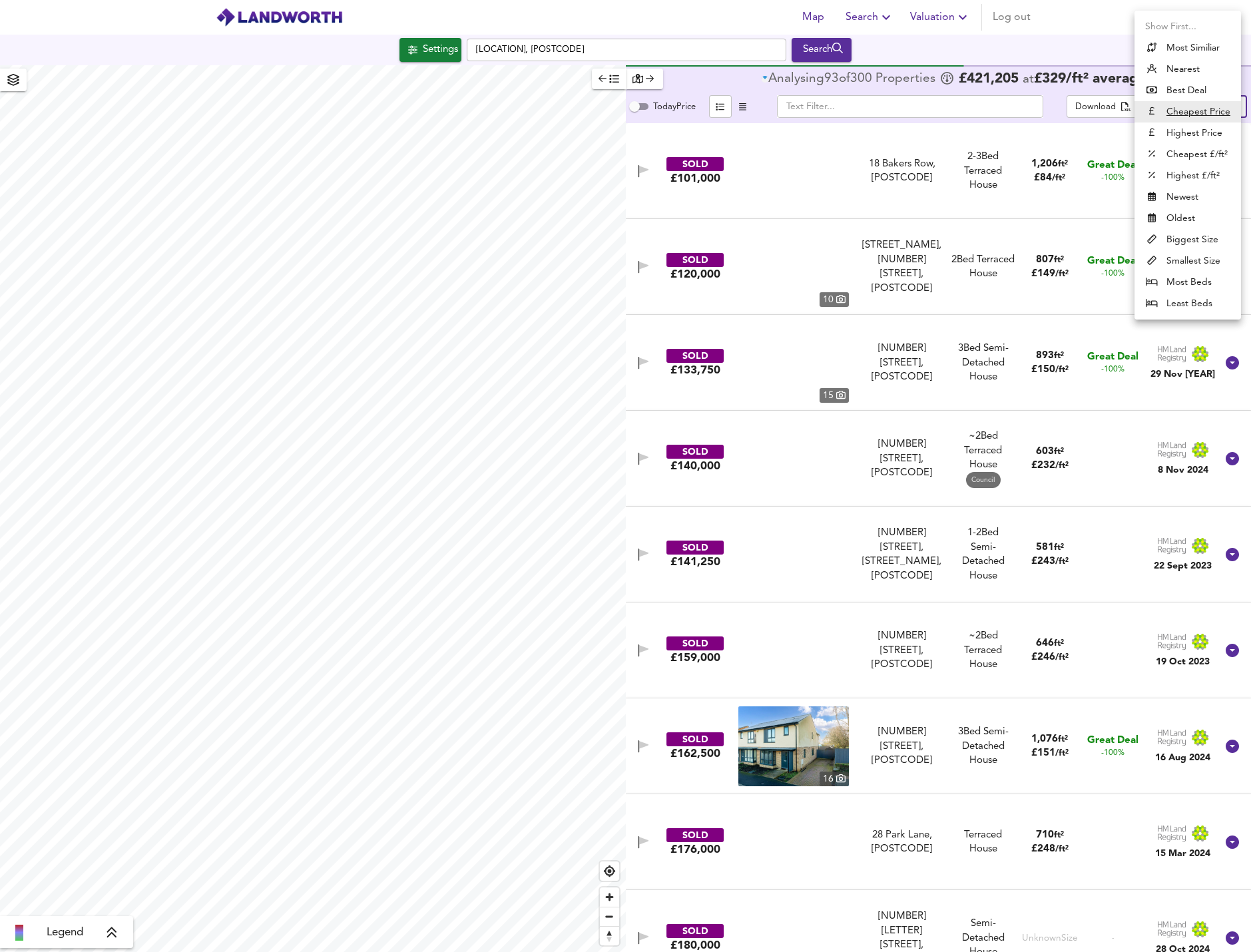 click on "Map Search Valuation Log out        Settings     Ditton Green, Woodditton, Newmarket CB8 9SQ        Search            Legend         Analysing  93  of  300   Propert ies     £ 421,205   at  £ 329 / ft²   average    Today  Price           ​ Download   Filter   Sort   cheapest ​ SOLD £101,000   18 Bakers Row, CB8 0AA 18 Bakers Row, CB8 0AA 2-3  Bed We've estimated the total number of bedrooms from EPC data (5 heated rooms)   Terraced House 1,206 ft² £ 84 / ft² Great Deal -100% 31 May 2024 SOLD £120,000     10     4 Sassoon Close, CB8 0SZ 4 Sassoon Close, CB8 0SZ 2  Bed   Terraced House 807 ft² £ 149 / ft² Great Deal -100% 10 May 2024 SOLD £133,750     15     42 Periman Close, CB8 0SU 42 Periman Close, CB8 0SU 3  Bed   Semi-Detached House 893 ft² £ 150 / ft² Great Deal -100% 29 Nov 2024 SOLD £140,000   15 Warrington Street, CB8 8BA 15 Warrington Street, CB8 8BA ~2  Bed   Terraced House   Council   603 ft² £ 232 / ft² 8 Nov 2024 SOLD" at bounding box center [625, 476] 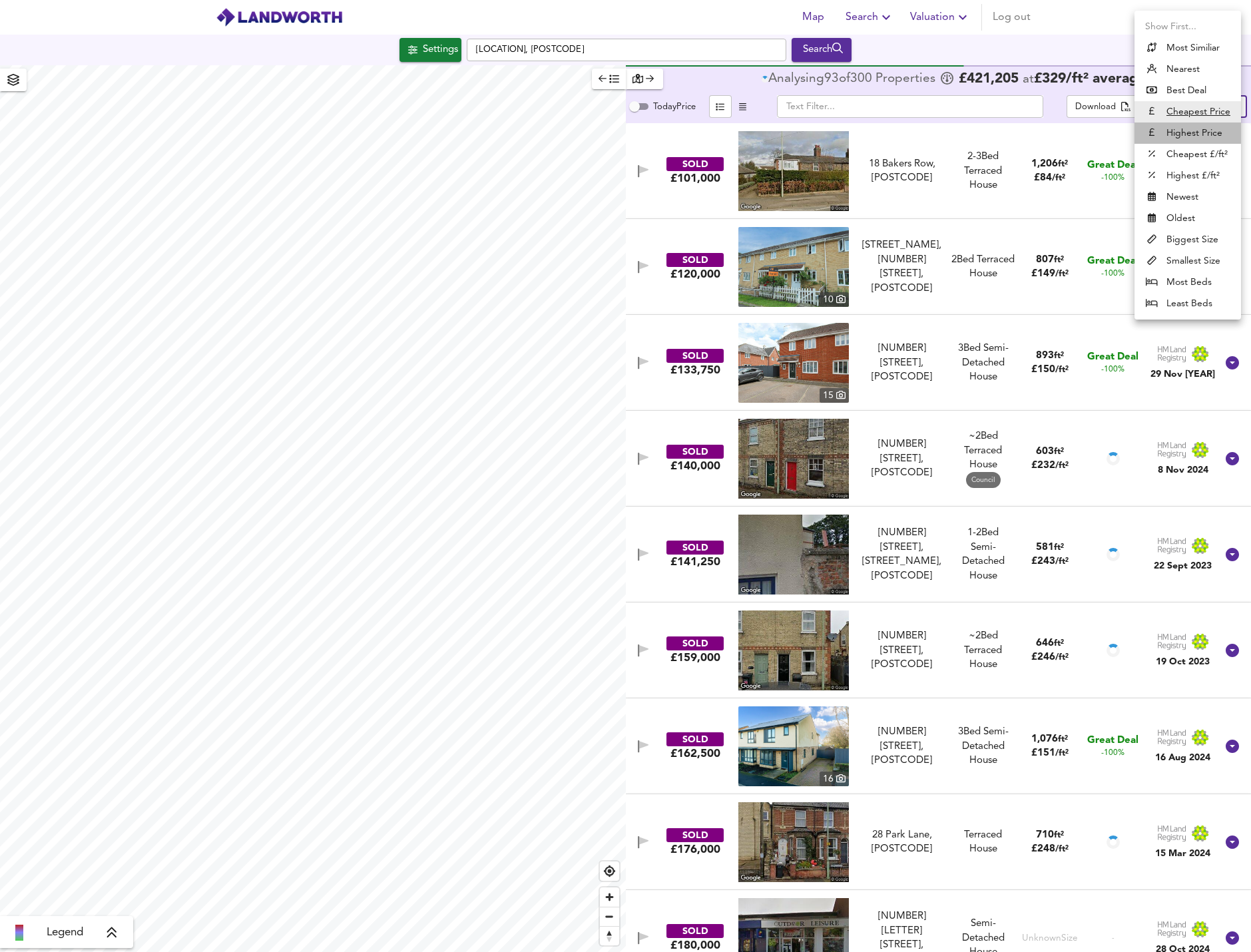 click on "Highest Price" at bounding box center [1188, 133] 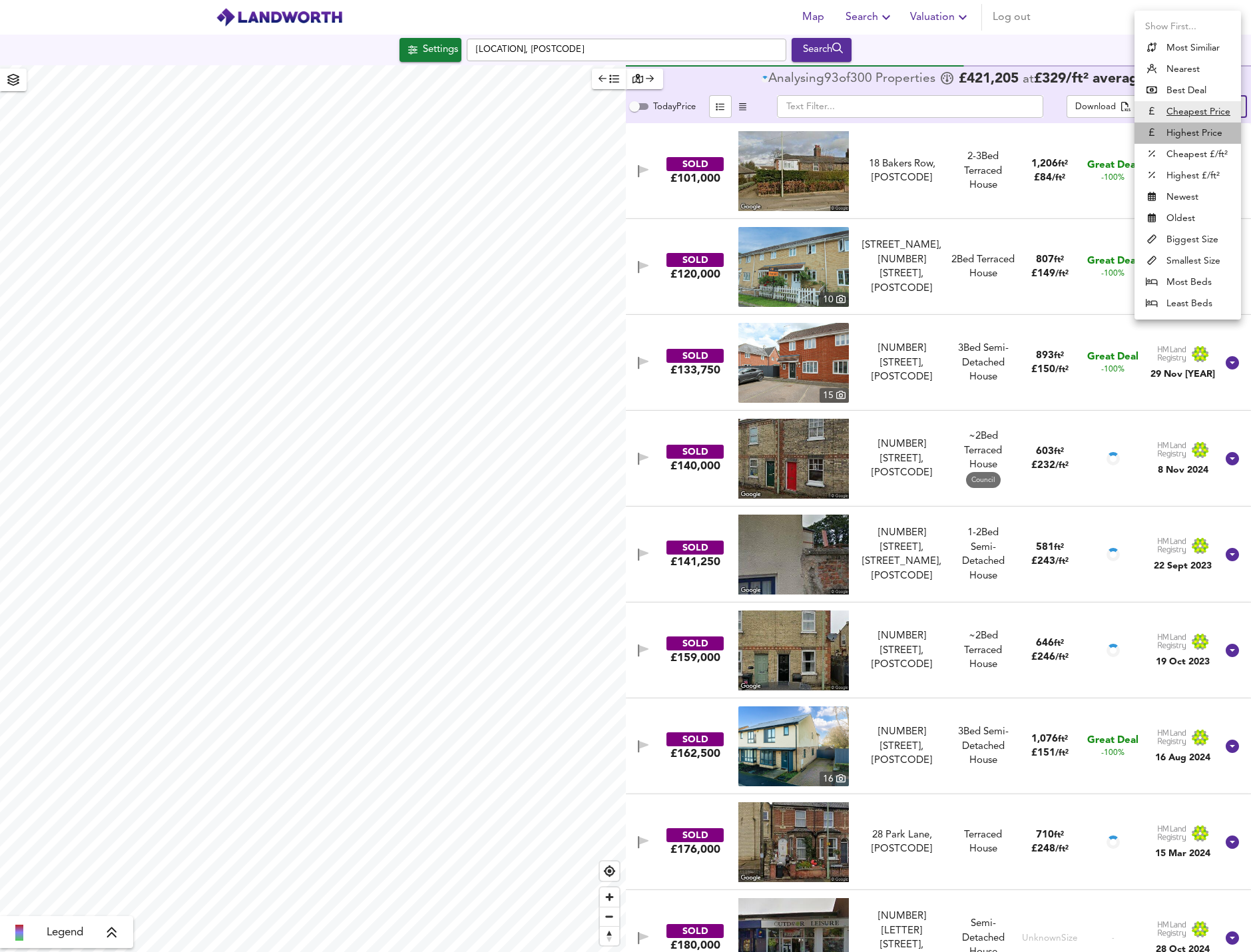 type on "expensive" 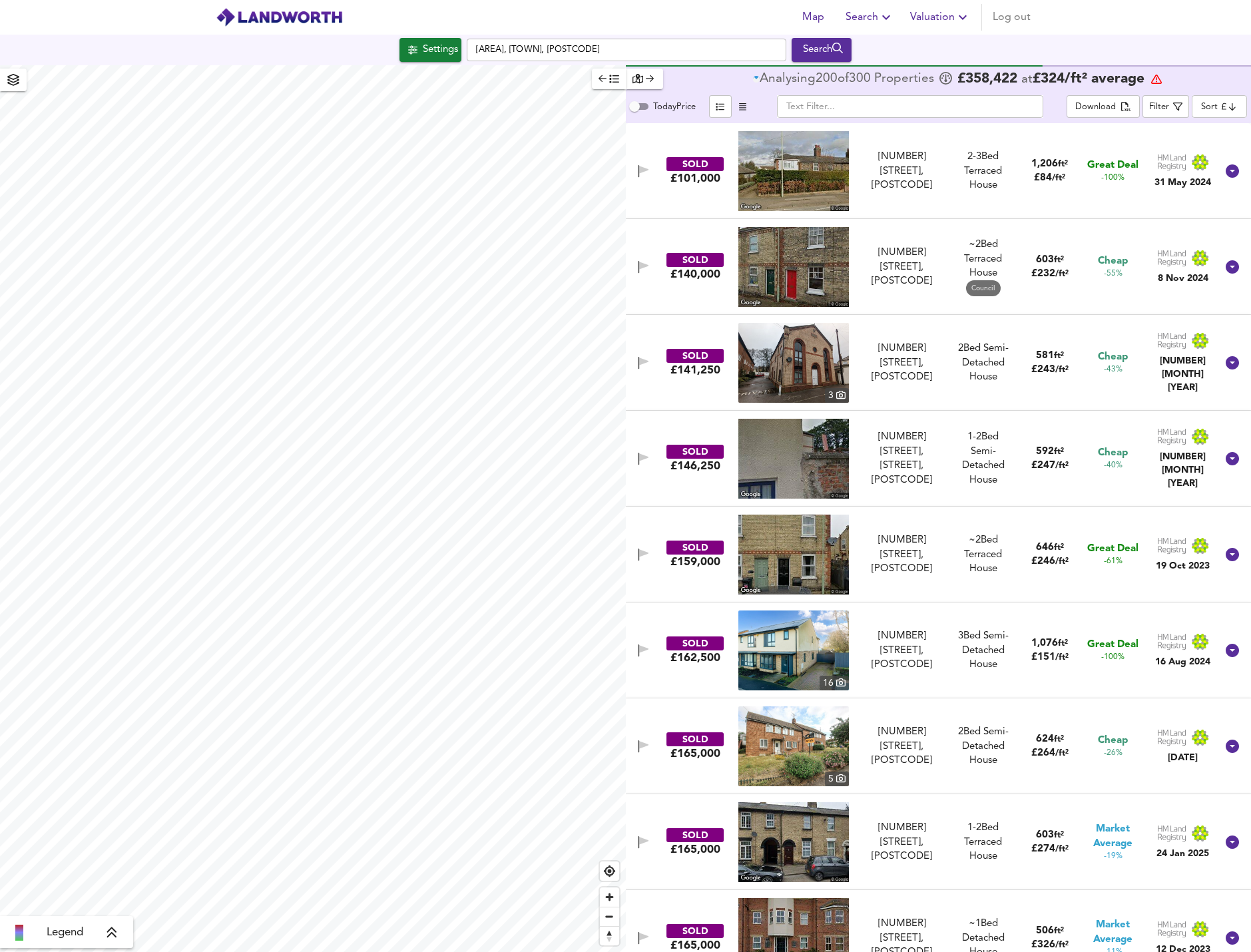 scroll, scrollTop: 0, scrollLeft: 0, axis: both 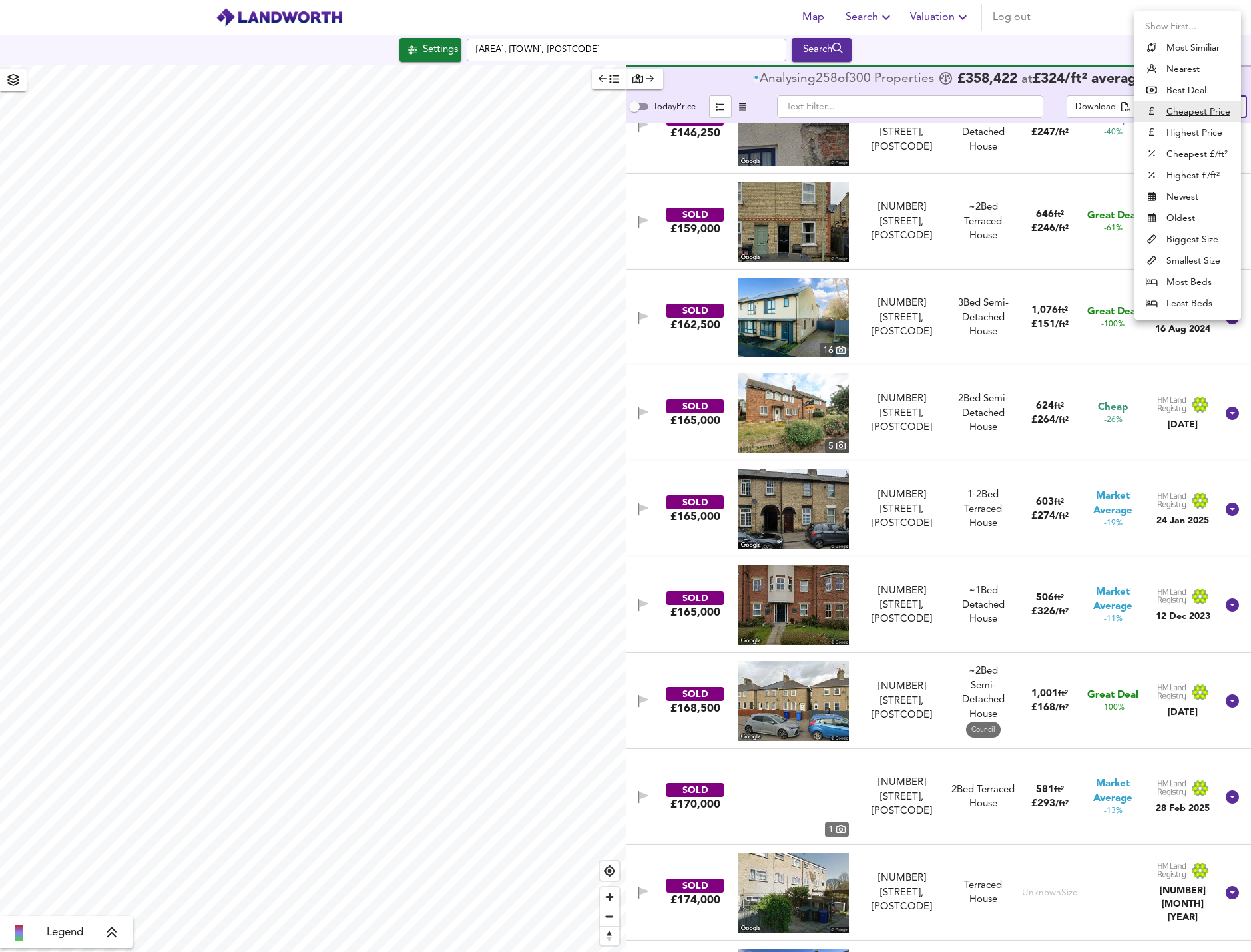 click on "Map Search Valuation Log out Settings Ditton Green, Woodditton, Newmarket [POSTCODE] Search Legend Found 300 Properties £ 378,894 at £ 318 / ft² average Today Price Download Filter Sort cheapest SOLD £101,000 18 Bakers Row, [POSTCODE] 18 Bakers Row, [POSTCODE] 2-3 Bed We've estimated the total number of bedrooms from EPC data (5 heated rooms) Terraced House 1,206 ft² £ 84 / ft² Great Deal -100% 31 May 2024 SOLD £120,000 4 Sassoon Close, [POSTCODE] 4 Sassoon Close, [POSTCODE] 2 Bed Terraced House 807 ft² £ 149 / ft² Great Deal -100% 10 May 2024 SOLD £130,000 8 Beaverbrook Road, [POSTCODE] 8 Beaverbrook Road, [POSTCODE] 1-2 Bed We've estimated the total number of bedrooms from EPC data (3 heated rooms) Semi-Detached House 786 ft² £ 165 / ft² Great Deal -100% 10 Apr 2025 SOLD £133,750 15 42 Periman Close, [POSTCODE] 42 Periman Close, [POSTCODE] 3 Bed Semi-Detached House" at bounding box center [625, 476] 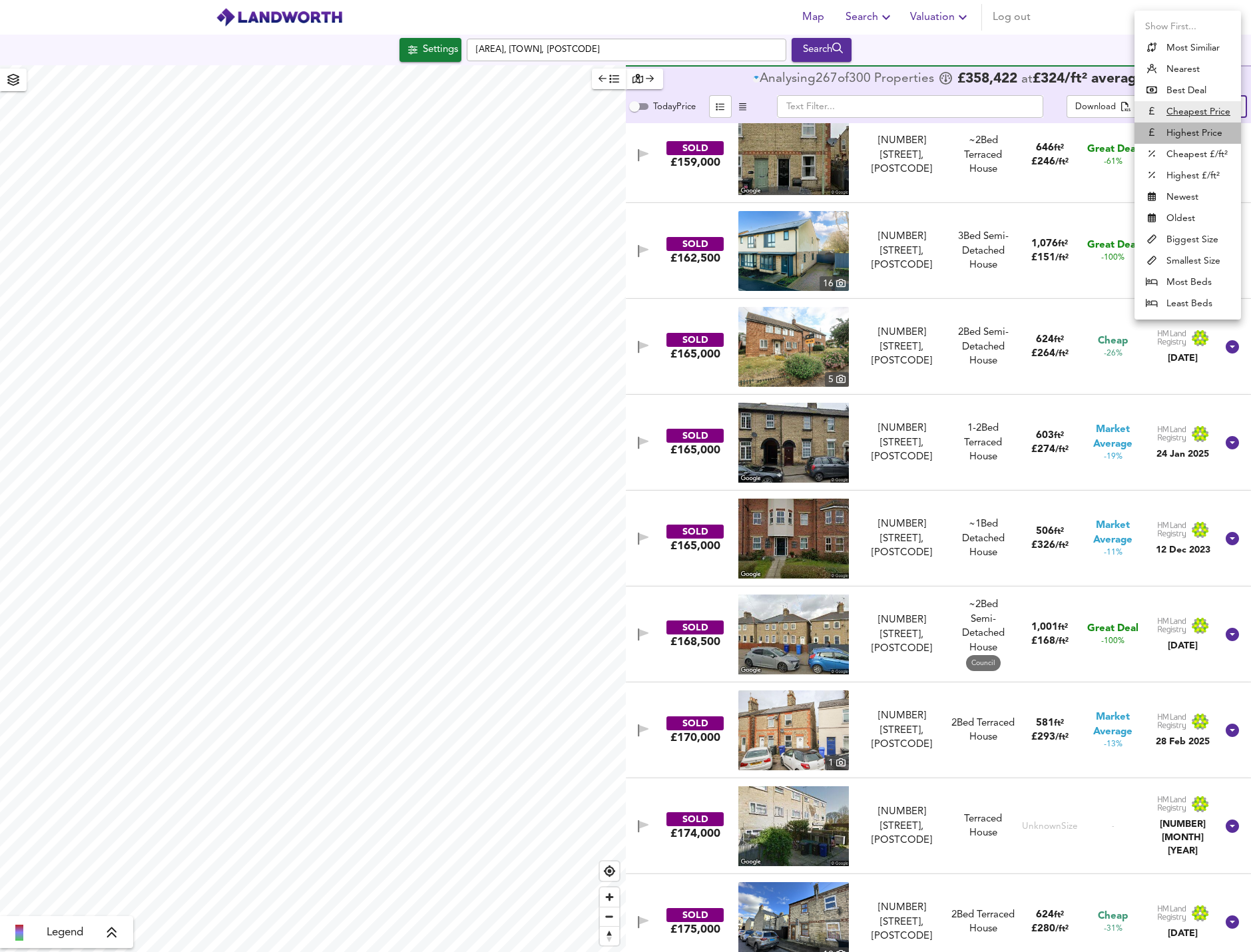 click on "Highest Price" at bounding box center (1188, 133) 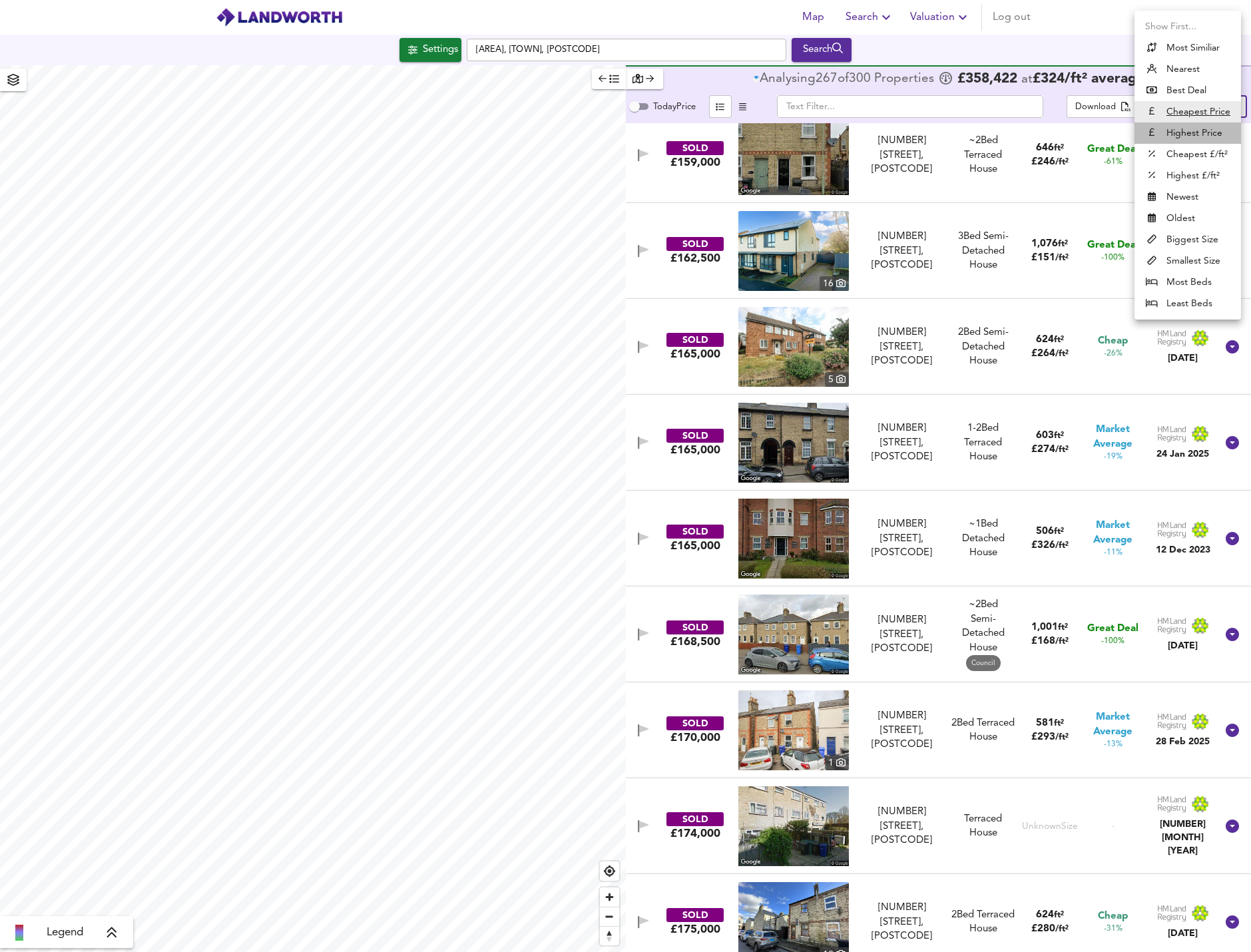 type on "expensive" 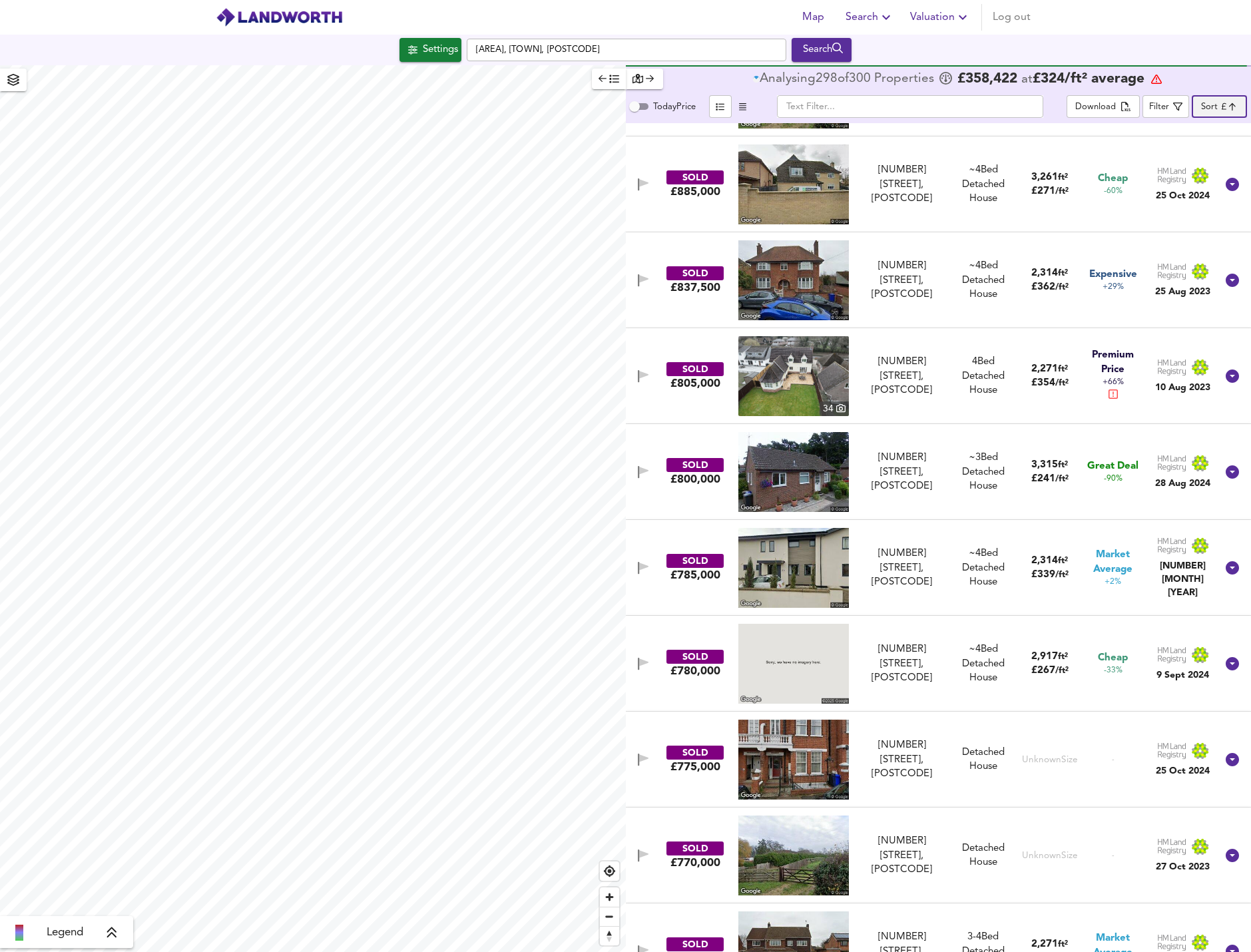 scroll, scrollTop: 0, scrollLeft: 0, axis: both 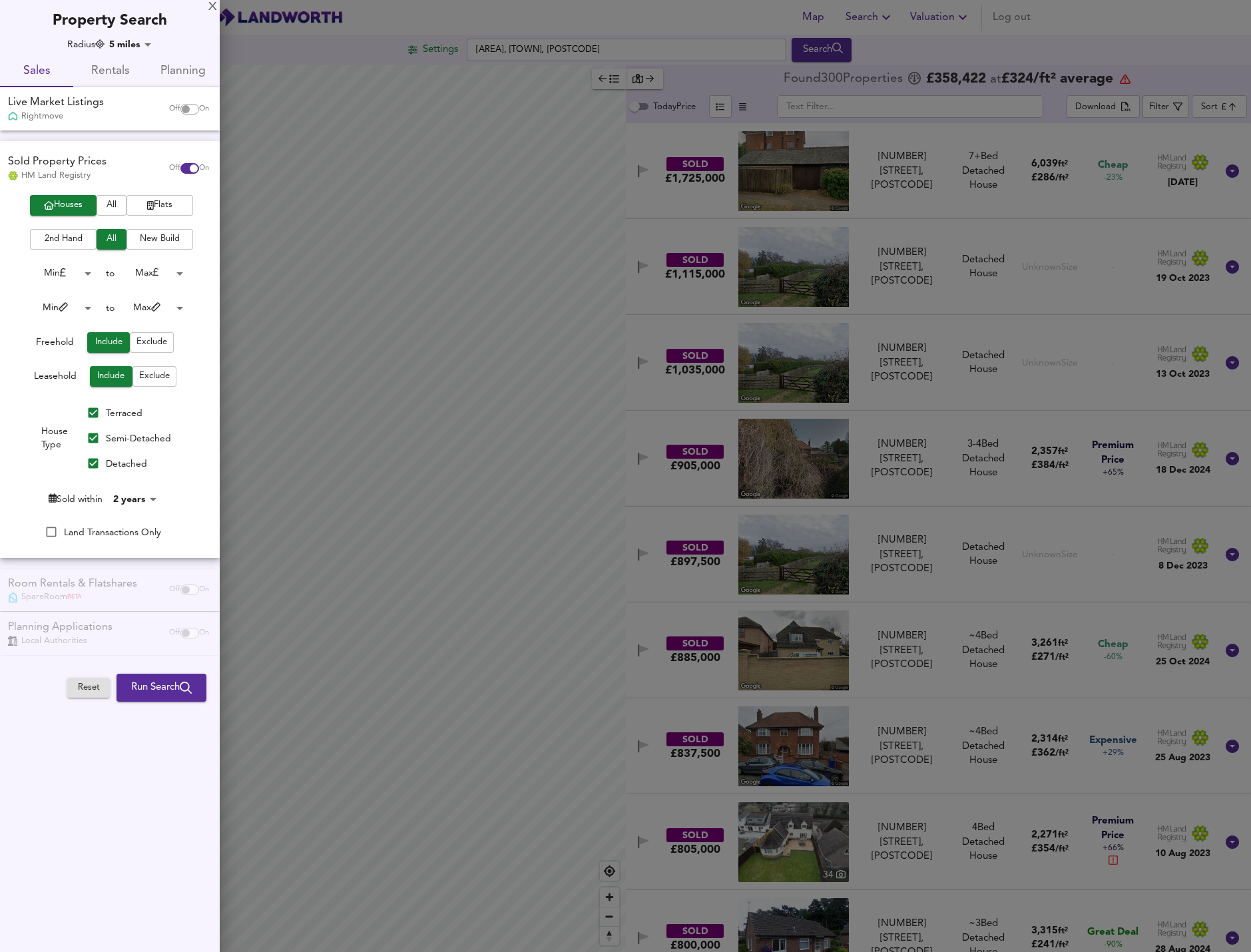 drag, startPoint x: 919, startPoint y: 561, endPoint x: 862, endPoint y: 363, distance: 206.04126 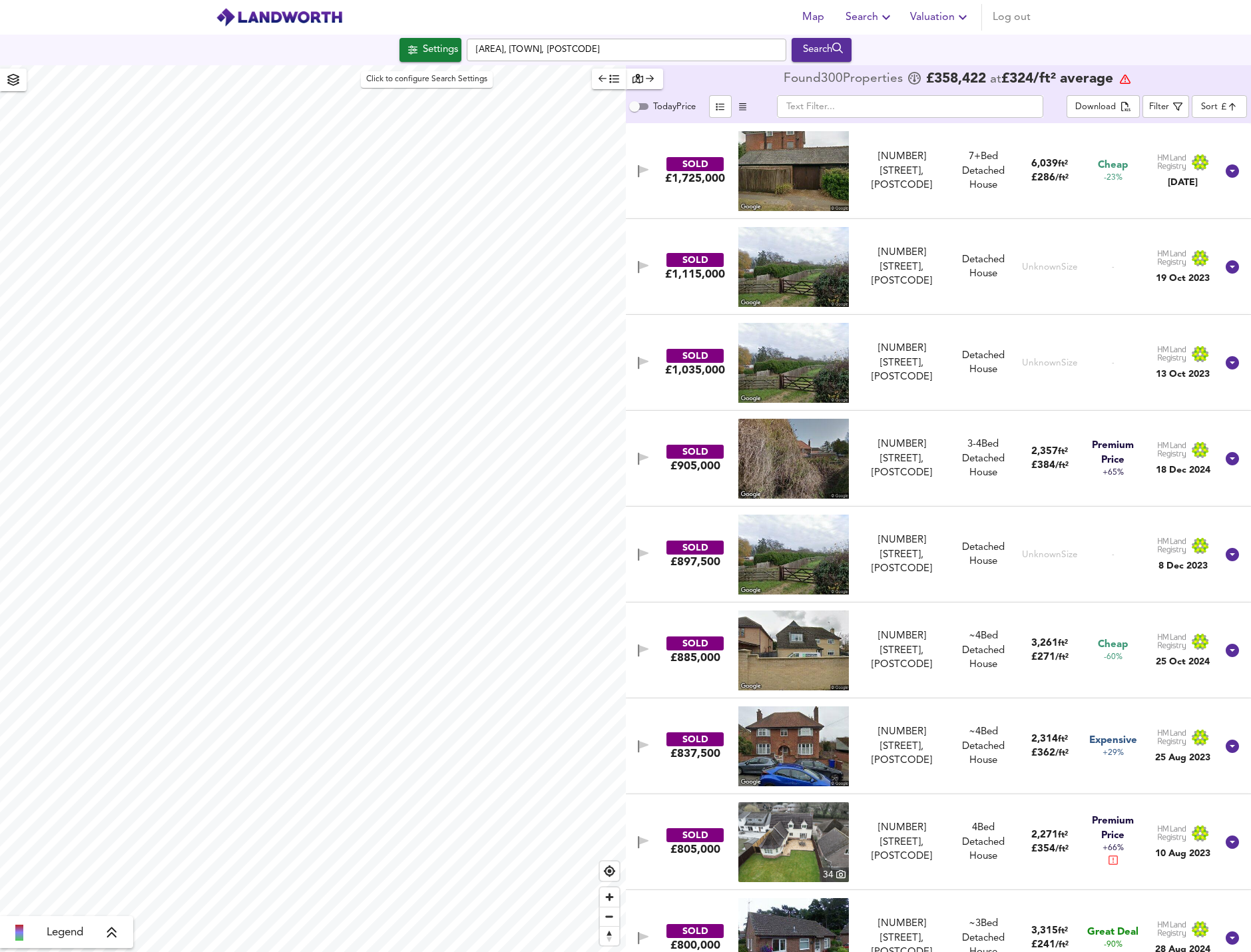 click on "Settings" at bounding box center (430, 50) 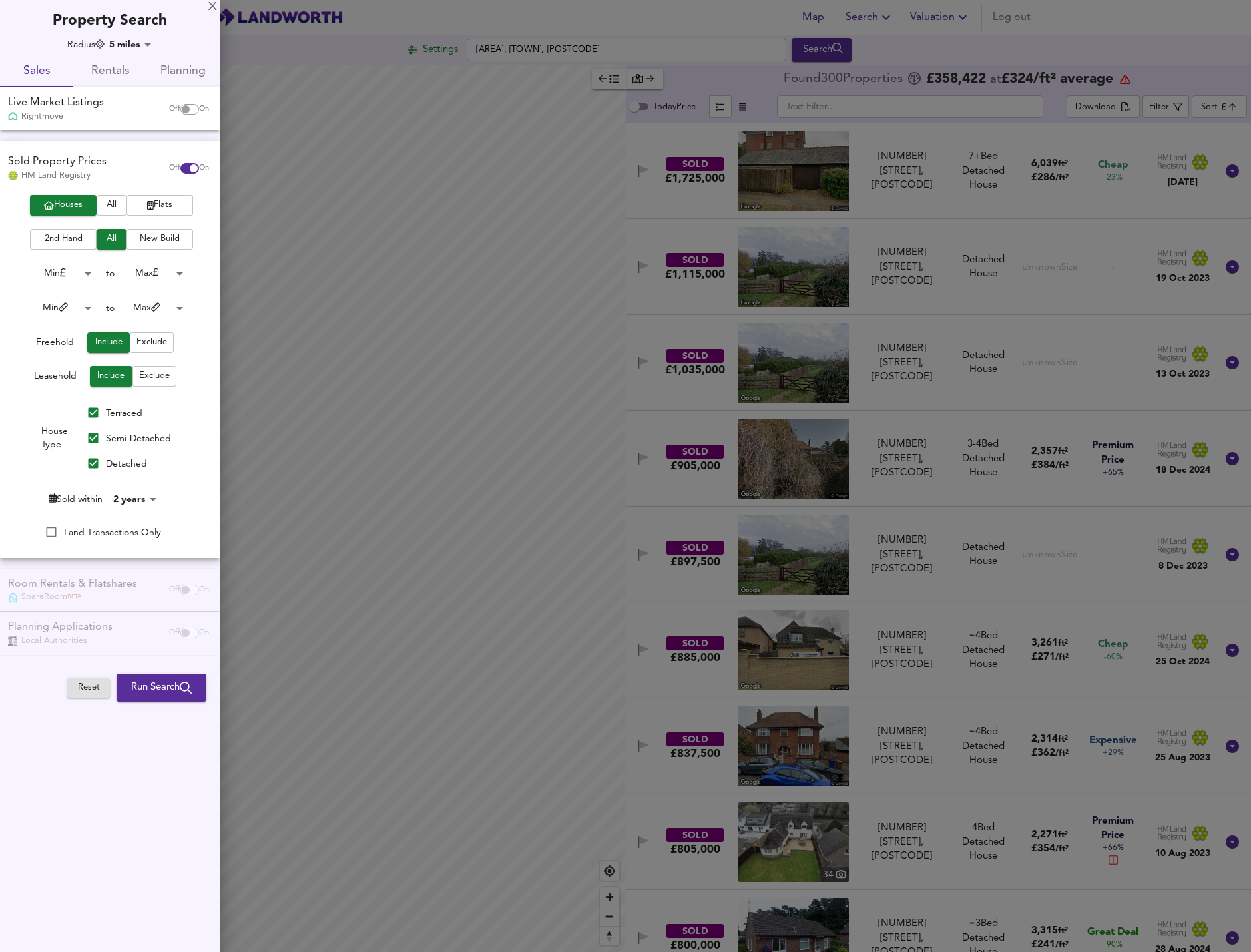 click on "Map Search Valuation Log out        Settings     [AREA], [TOWN], [POSTCODE]        Search            Legend       Found  300  Propert ies     £ 358,422   at  £ 324 / ft²   average    Today  Price           ​ Download   Filter   Sort   expensive ​SOLD £1,725,000   [NUMBER] [STREET], [POSTCODE] [NUMBER] [STREET], [POSTCODE] 7+  Bed We've estimated the total number of bedrooms from EPC data (14 heated rooms)   Detached House 6,039 ft² £ 286 / ft² Cheap -23% [DATE] SOLD £1,115,000   [NUMBER] [STREET], [POSTCODE] [NUMBER] [STREET], [POSTCODE] Detached House Unknown  Size - [DATE] SOLD £1,035,000   [NUMBER] [STREET], [POSTCODE] [NUMBER] [STREET], [POSTCODE] Detached House Unknown  Size - [DATE] SOLD £905,000   [NUMBER] [STREET], [POSTCODE] [NUMBER] [STREET], [POSTCODE] 3-4  Bed We've estimated the total number of bedrooms from EPC data (7 heated rooms)   Detached House 2,357 ft² £ 384 / ft² Premium Price +65% [DATE]" at bounding box center [625, 476] 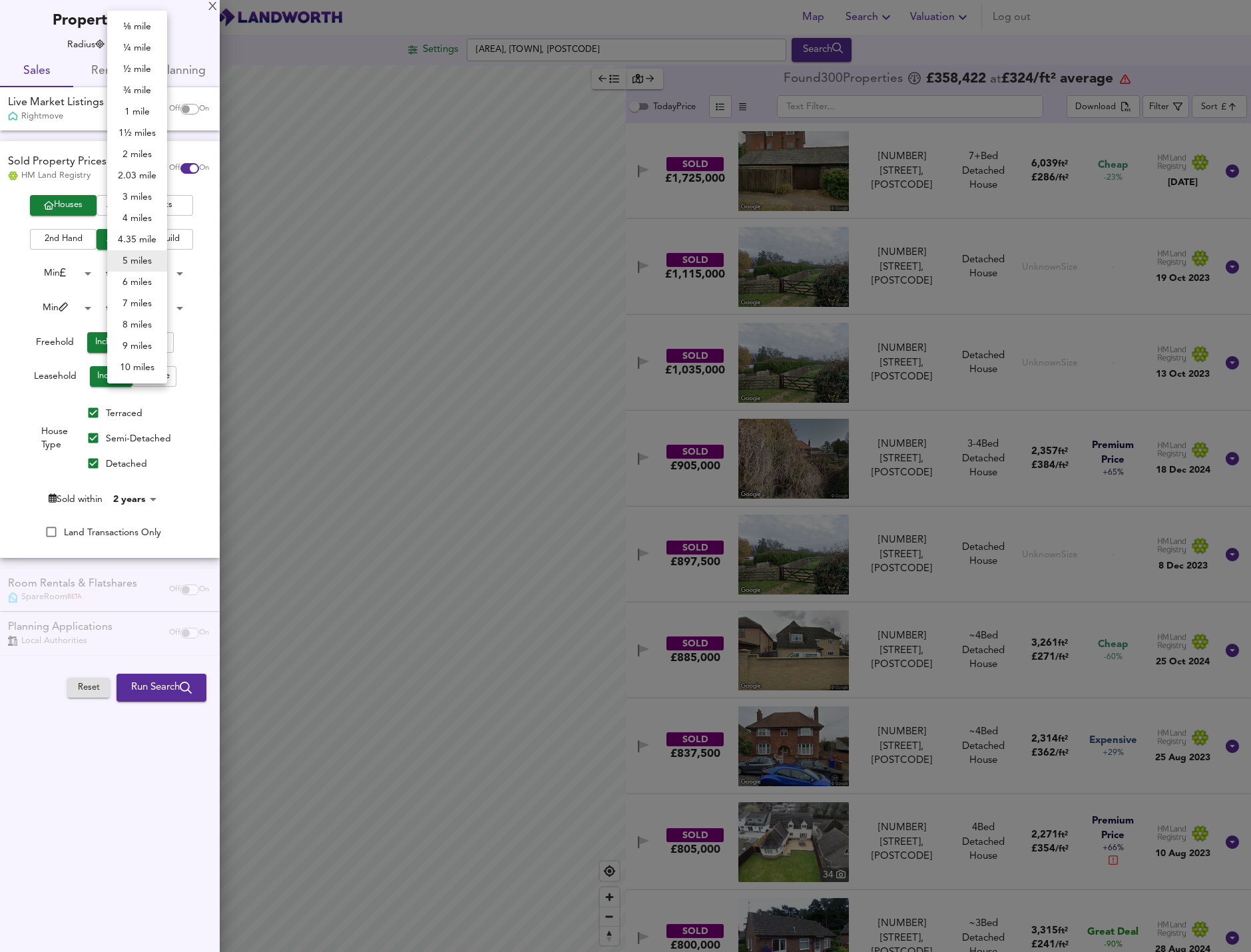 click on "4 miles" at bounding box center [137, 218] 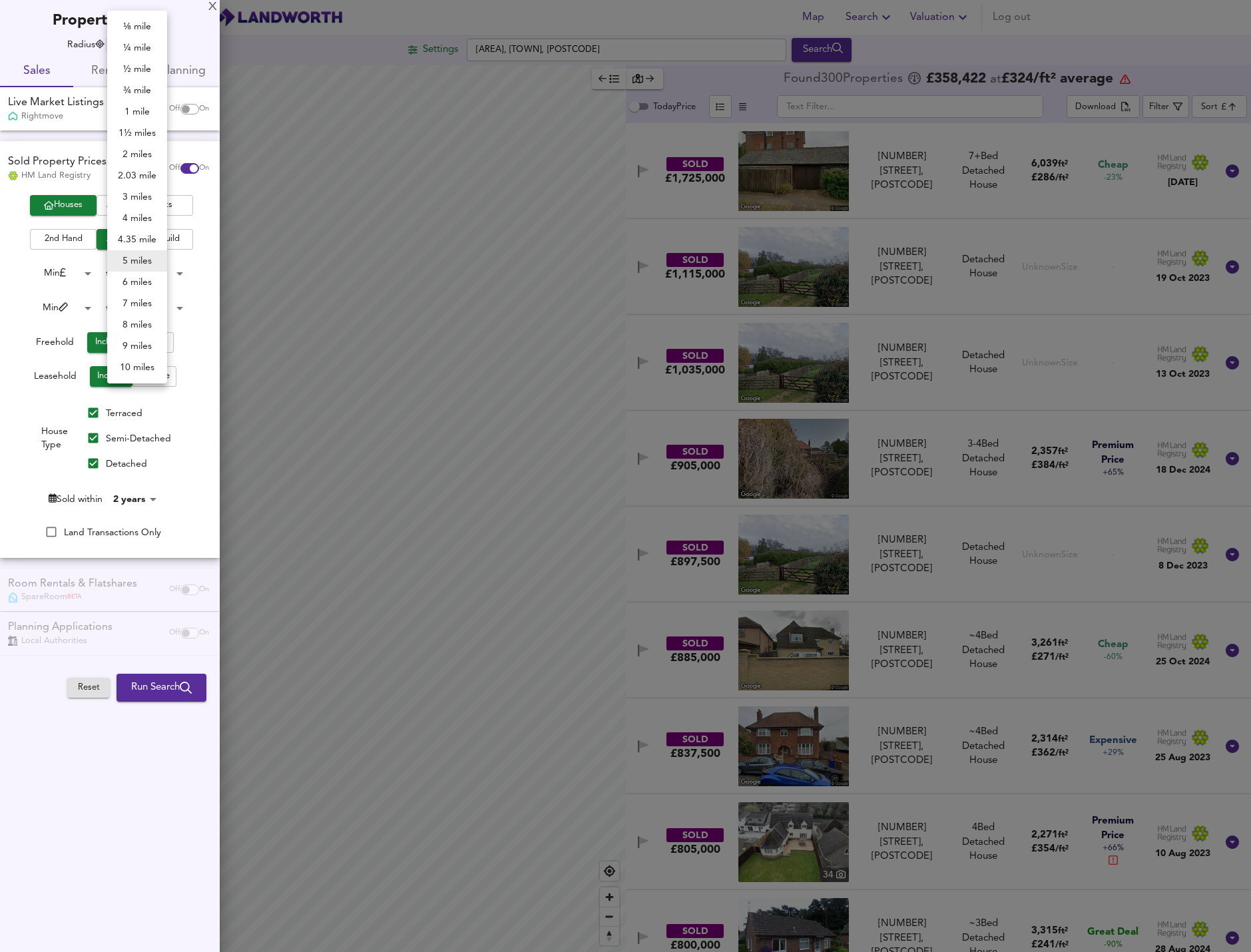 type on "6436" 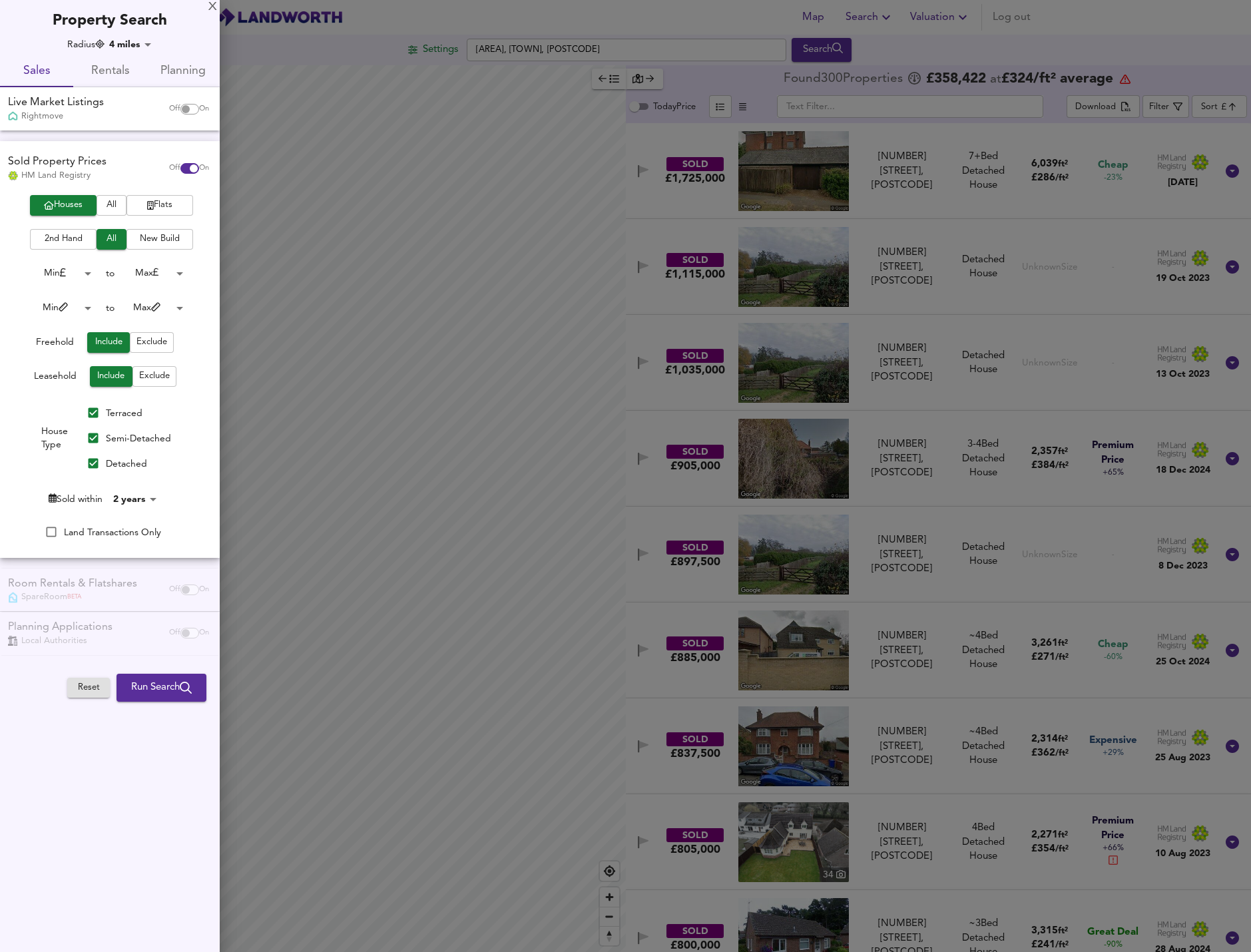 click on "Run Search" at bounding box center [161, 688] 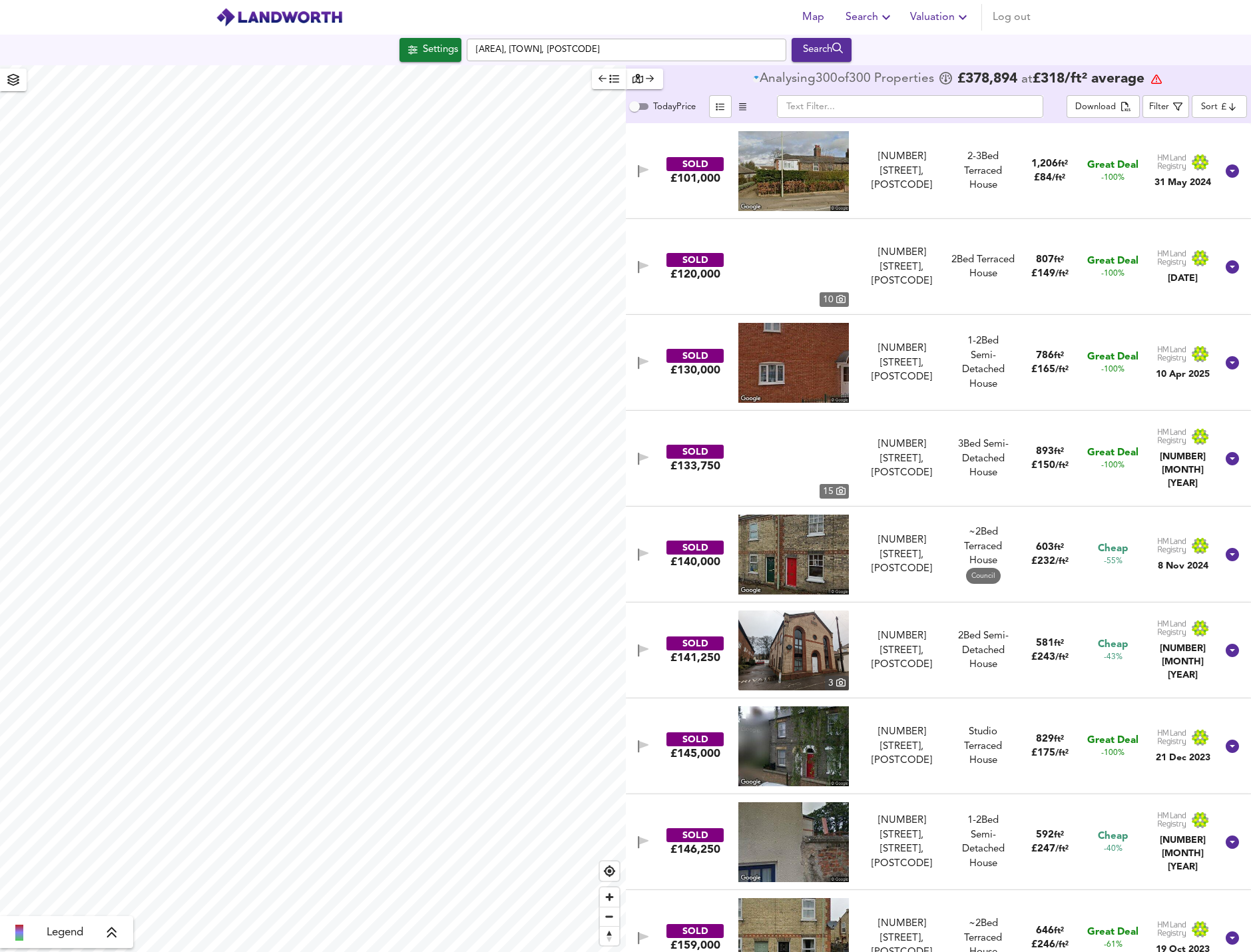 click on "Map Search Valuation Log out        Settings     [STREET_NAME] [AREA], [TOWN], [STATE]        Search            Legend         Analysing  300  of  300   Propert ies     £ 378,894   at  £ 318 / ft²   average    Today  Price           ​ Download   Filter   Sort   cheapest ​ SOLD £101,000   18 Bakers Row, [POSTCODE] 18 Bakers Row, [POSTCODE] 2-3  Bed We've estimated the total number of bedrooms from EPC data (5 heated rooms)   Terraced House 1,206 ft² £ 84 / ft² Great Deal -100% 31 May 2024 SOLD £120,000     10     4 Sassoon Close, [POSTCODE] 4 Sassoon Close, [POSTCODE] 2  Bed   Terraced House 807 ft² £ 149 / ft² Great Deal -100% 10 May 2024 SOLD £130,000   8 Beaverbrook Road, [POSTCODE] 8 Beaverbrook Road, [POSTCODE] 1-2  Bed We've estimated the total number of bedrooms from EPC data (3 heated rooms)   Semi-Detached House 786 ft² £ 165 / ft² Great Deal -100% 10 Apr 2025 SOLD £133,750     15     42 Periman Close, [POSTCODE] 42 Periman Close, [POSTCODE] 3  Bed" at bounding box center [625, 476] 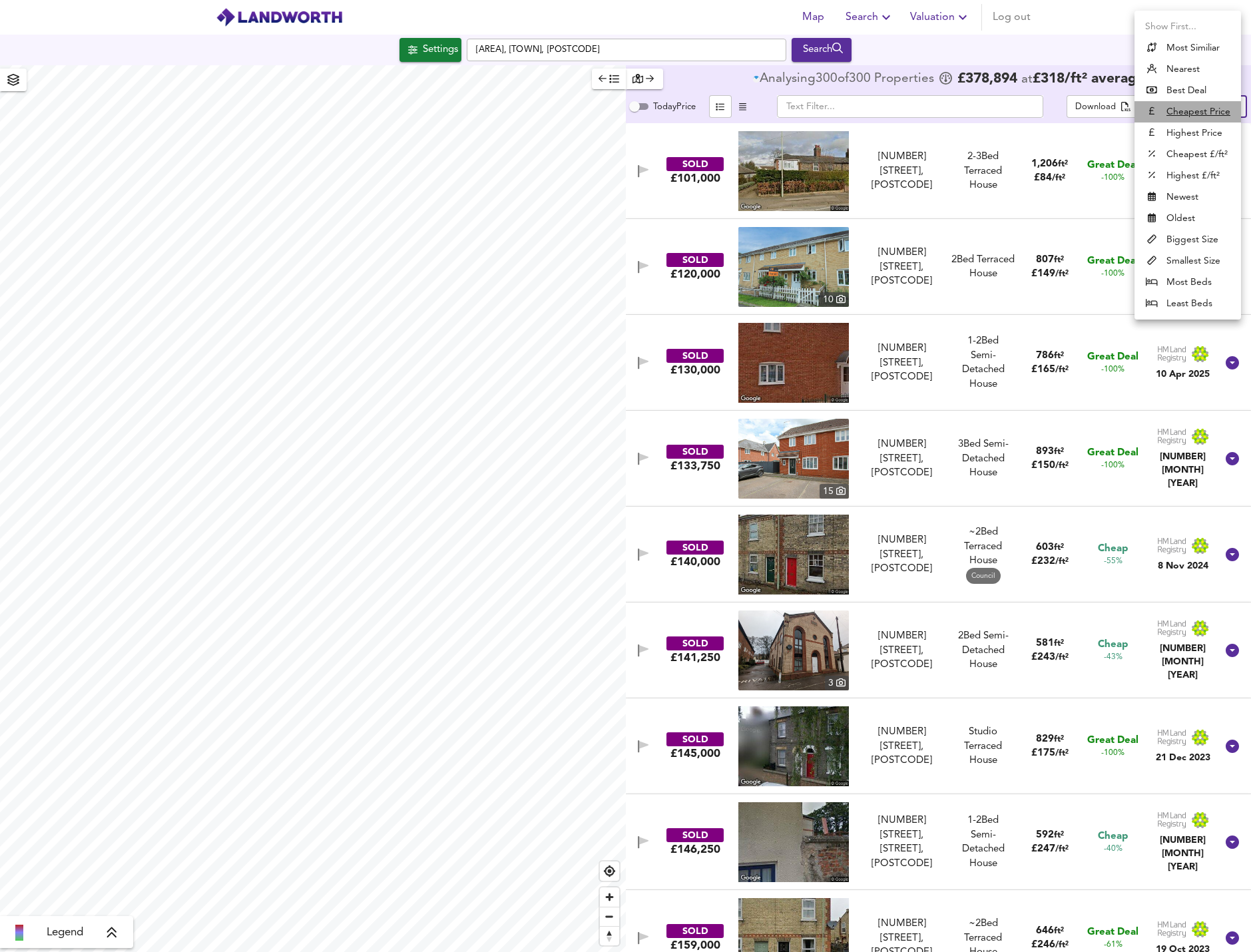 click on "Cheapest Price" at bounding box center (1198, 112) 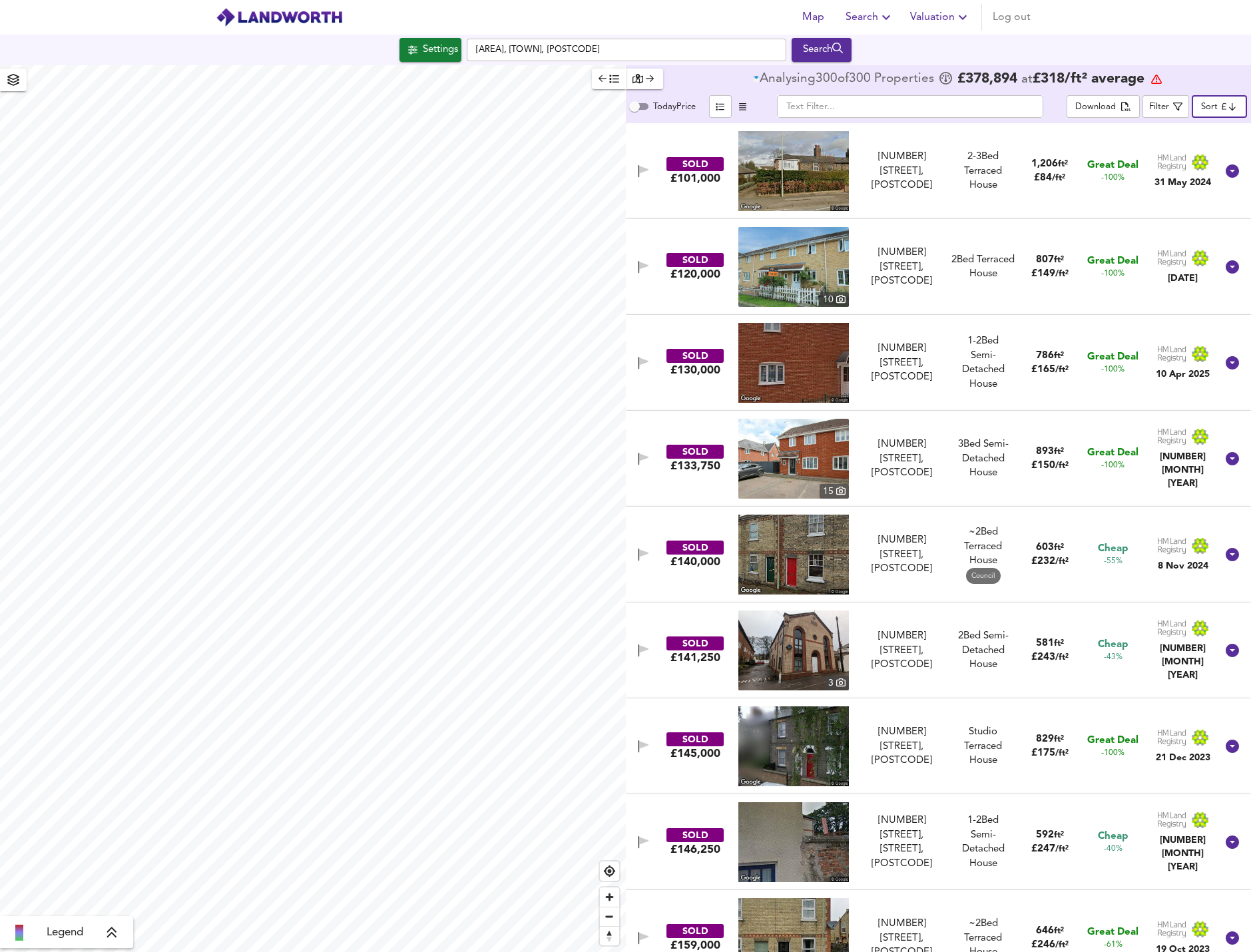 click on "Map Search Valuation Log out        Settings     [STREET_NAME] [AREA], [TOWN], [STATE]        Search            Legend         Analysing  300  of  300   Propert ies     £ 378,894   at  £ 318 / ft²   average    Today  Price           ​ Download   Filter   Sort   cheapest ​ SOLD £101,000   18 Bakers Row, [POSTCODE] 18 Bakers Row, [POSTCODE] 2-3  Bed We've estimated the total number of bedrooms from EPC data (5 heated rooms)   Terraced House 1,206 ft² £ 84 / ft² Great Deal -100% 31 May 2024 SOLD £120,000     10     4 Sassoon Close, [POSTCODE] 4 Sassoon Close, [POSTCODE] 2  Bed   Terraced House 807 ft² £ 149 / ft² Great Deal -100% 10 May 2024 SOLD £130,000   8 Beaverbrook Road, [POSTCODE] 8 Beaverbrook Road, [POSTCODE] 1-2  Bed We've estimated the total number of bedrooms from EPC data (3 heated rooms)   Semi-Detached House 786 ft² £ 165 / ft² Great Deal -100% 10 Apr 2025 SOLD £133,750     15     42 Periman Close, [POSTCODE] 42 Periman Close, [POSTCODE] 3  Bed" at bounding box center [625, 476] 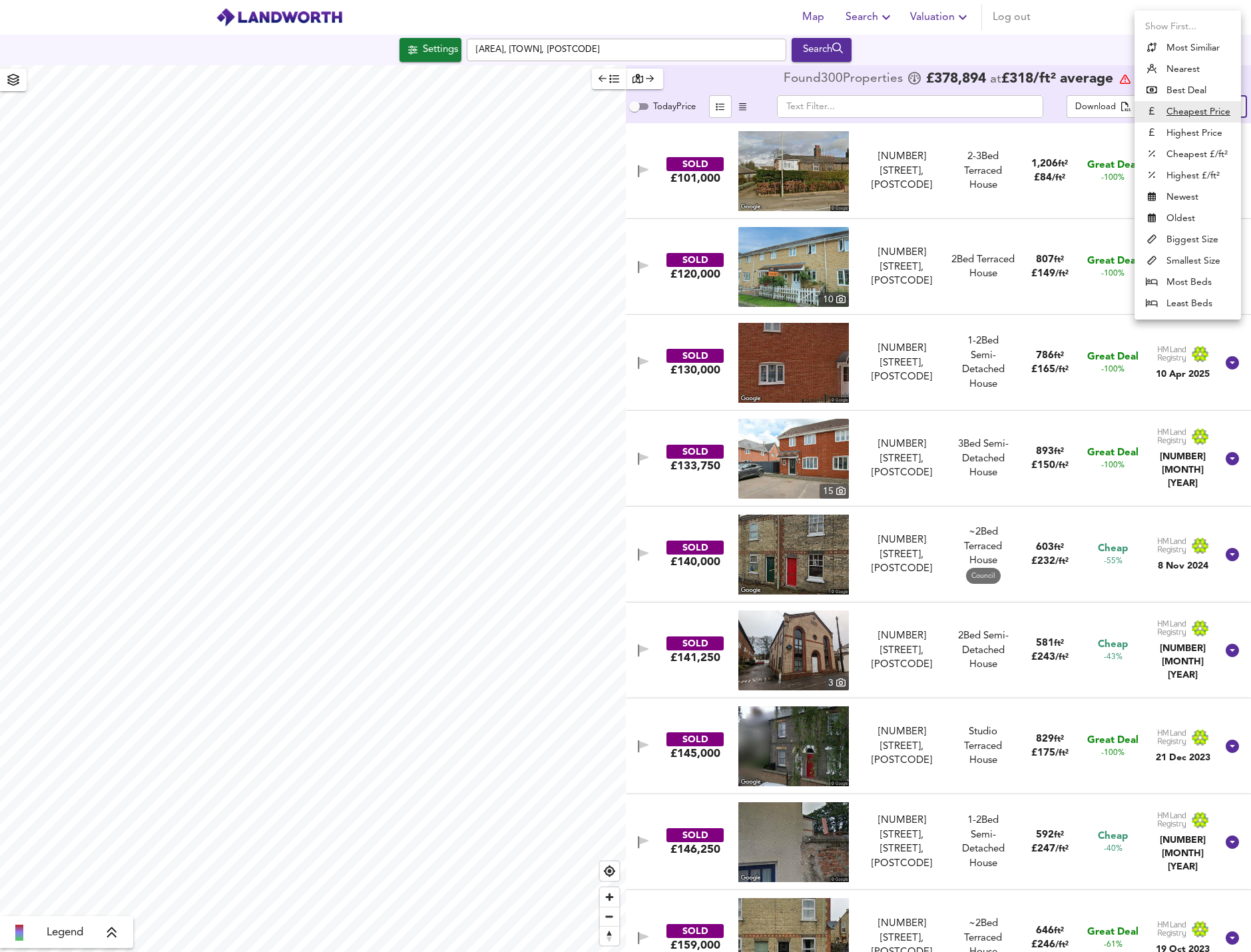 click on "Highest Price" at bounding box center (1188, 133) 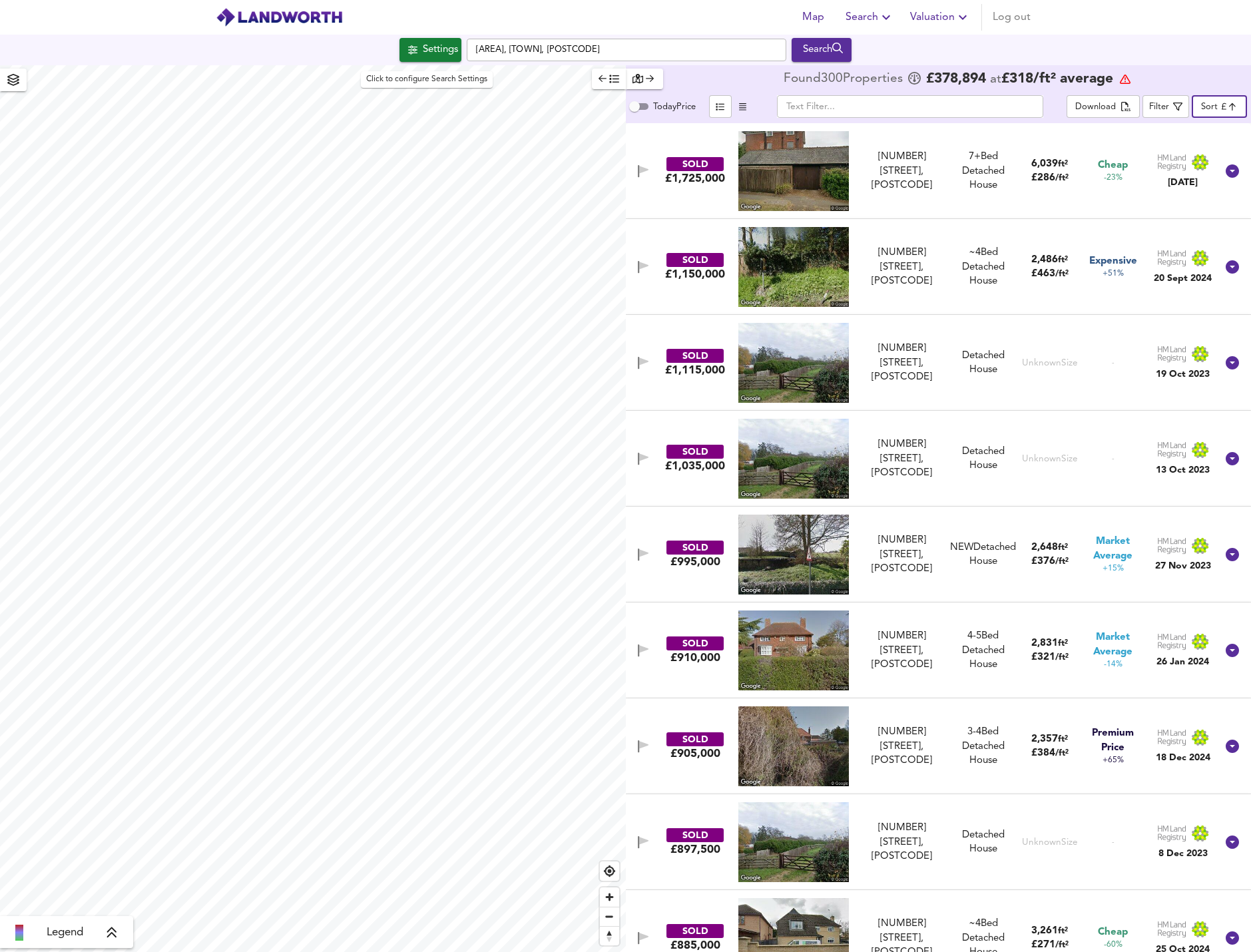 click on "Settings" at bounding box center [440, 50] 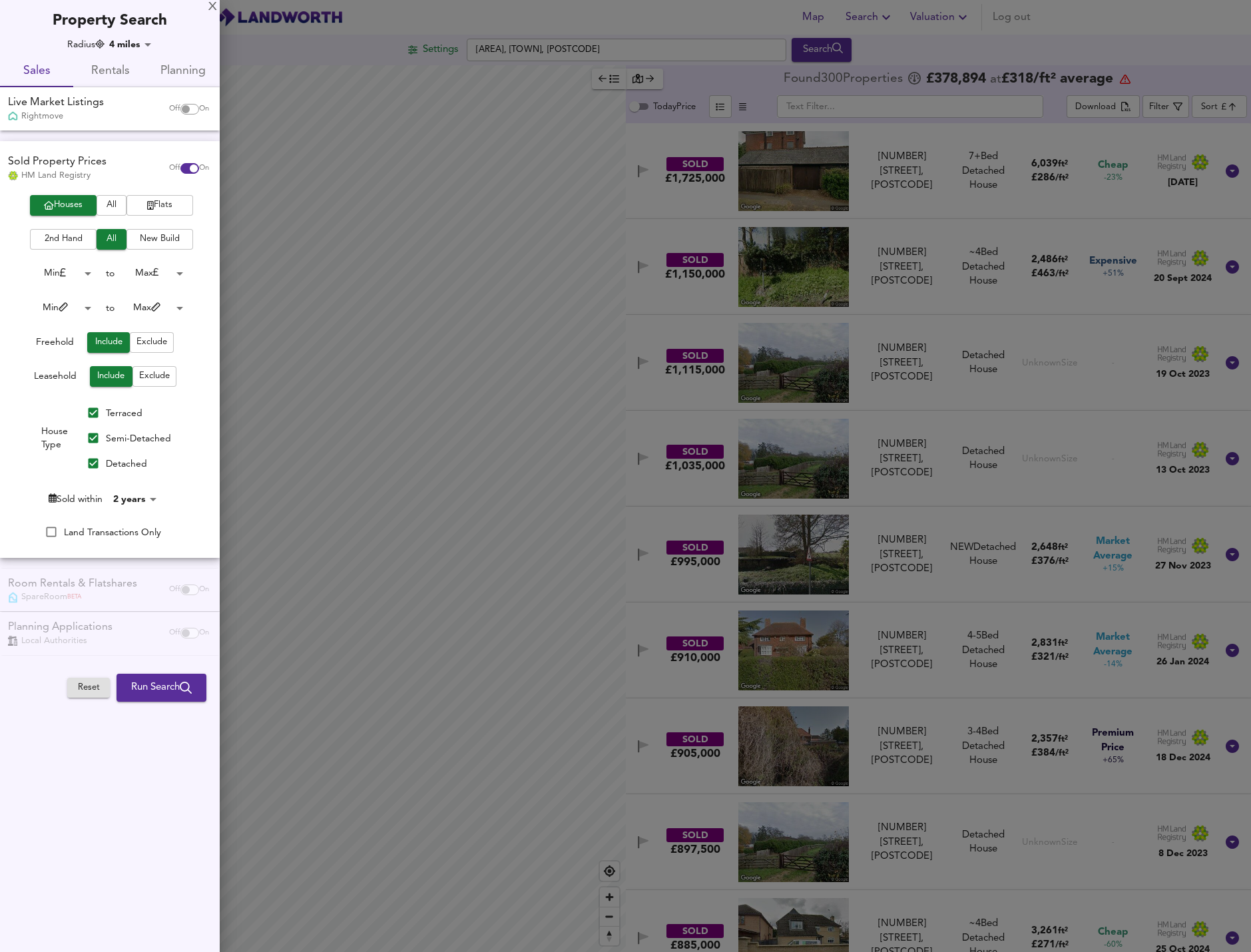 click on "Run Search" at bounding box center [161, 688] 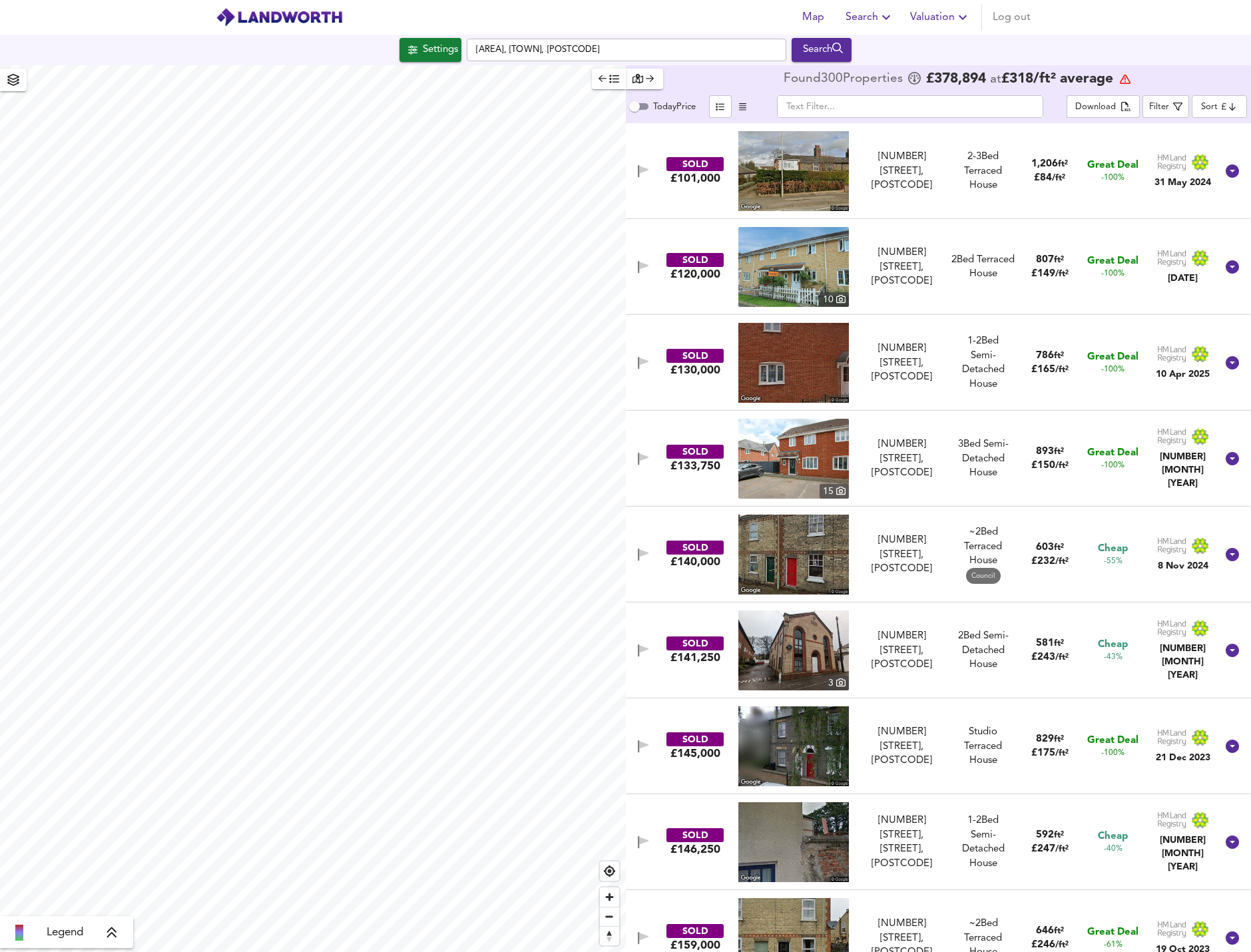 click on "Map Search Valuation Log out Settings Ditton Green, Woodditton, Newmarket [POSTCODE] Search Legend Found 300 Properties £ 378,894 at £ 318 / ft² average Today Price Download Filter Sort cheapest SOLD £101,000 18 Bakers Row, [POSTCODE] 18 Bakers Row, [POSTCODE] 2-3 Bed We've estimated the total number of bedrooms from EPC data (5 heated rooms) Terraced House 1,206 ft² £ 84 / ft² Great Deal -100% 31 May 2024 SOLD £120,000 4 Sassoon Close, [POSTCODE] 4 Sassoon Close, [POSTCODE] 2 Bed Terraced House 807 ft² £ 149 / ft² Great Deal -100% 10 May 2024 SOLD £130,000 8 Beaverbrook Road, [POSTCODE] 8 Beaverbrook Road, [POSTCODE] 1-2 Bed We've estimated the total number of bedrooms from EPC data (3 heated rooms) Semi-Detached House 786 ft² £ 165 / ft² Great Deal -100% 10 Apr 2025 SOLD £133,750 15 42 Periman Close, [POSTCODE] 42 Periman Close, [POSTCODE] 3 Bed Semi-Detached House" at bounding box center [625, 476] 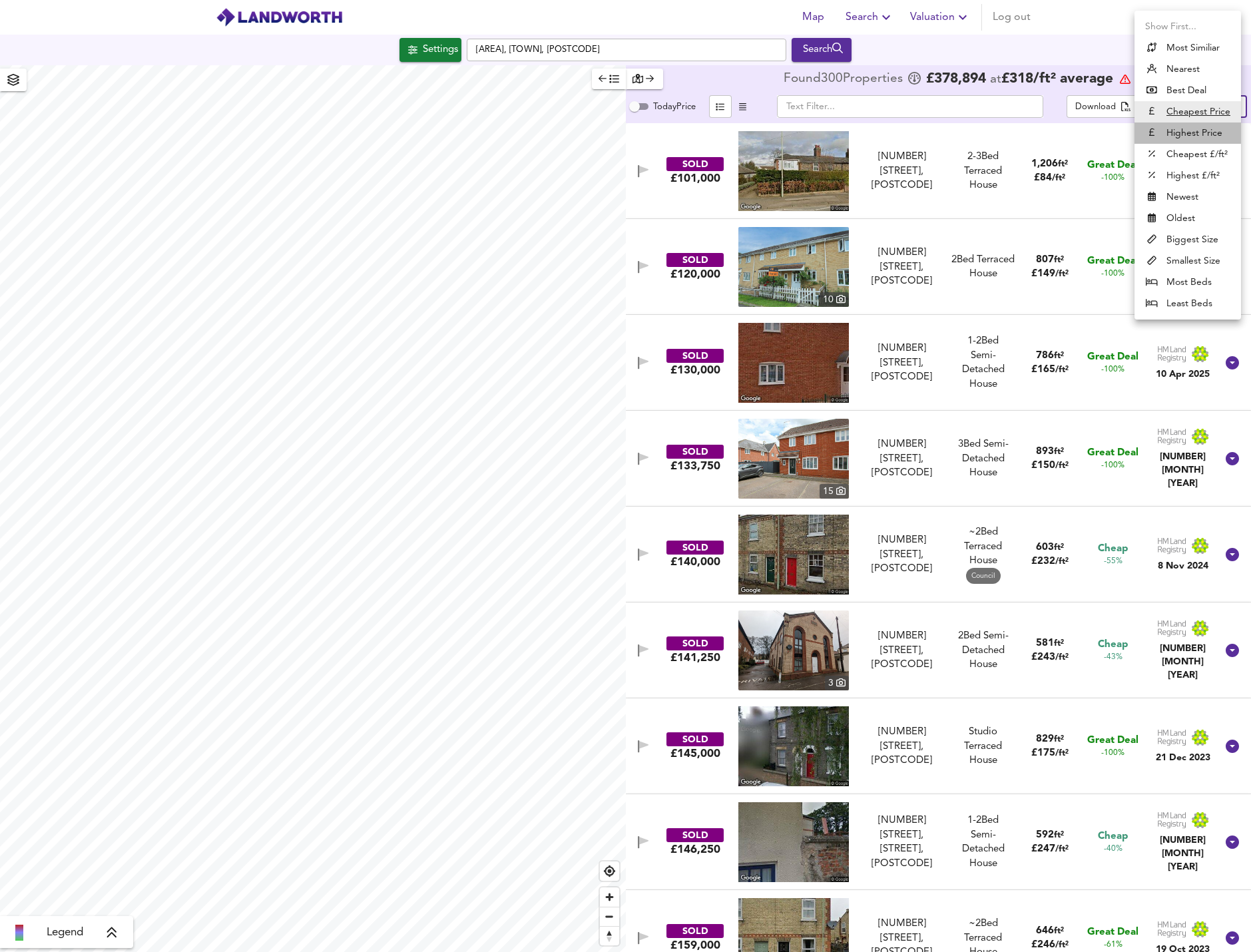 click on "Highest Price" at bounding box center (1188, 133) 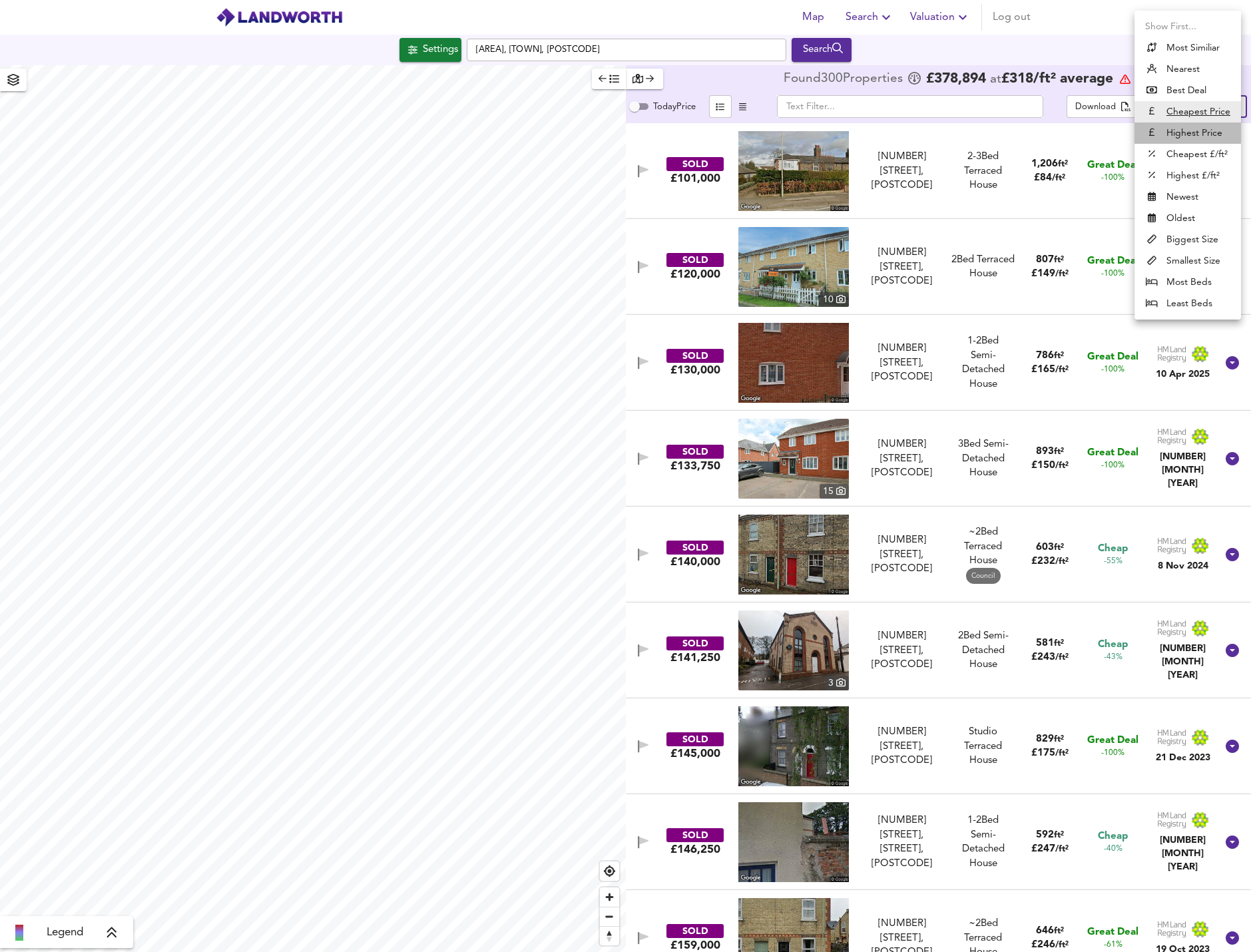 type on "expensive" 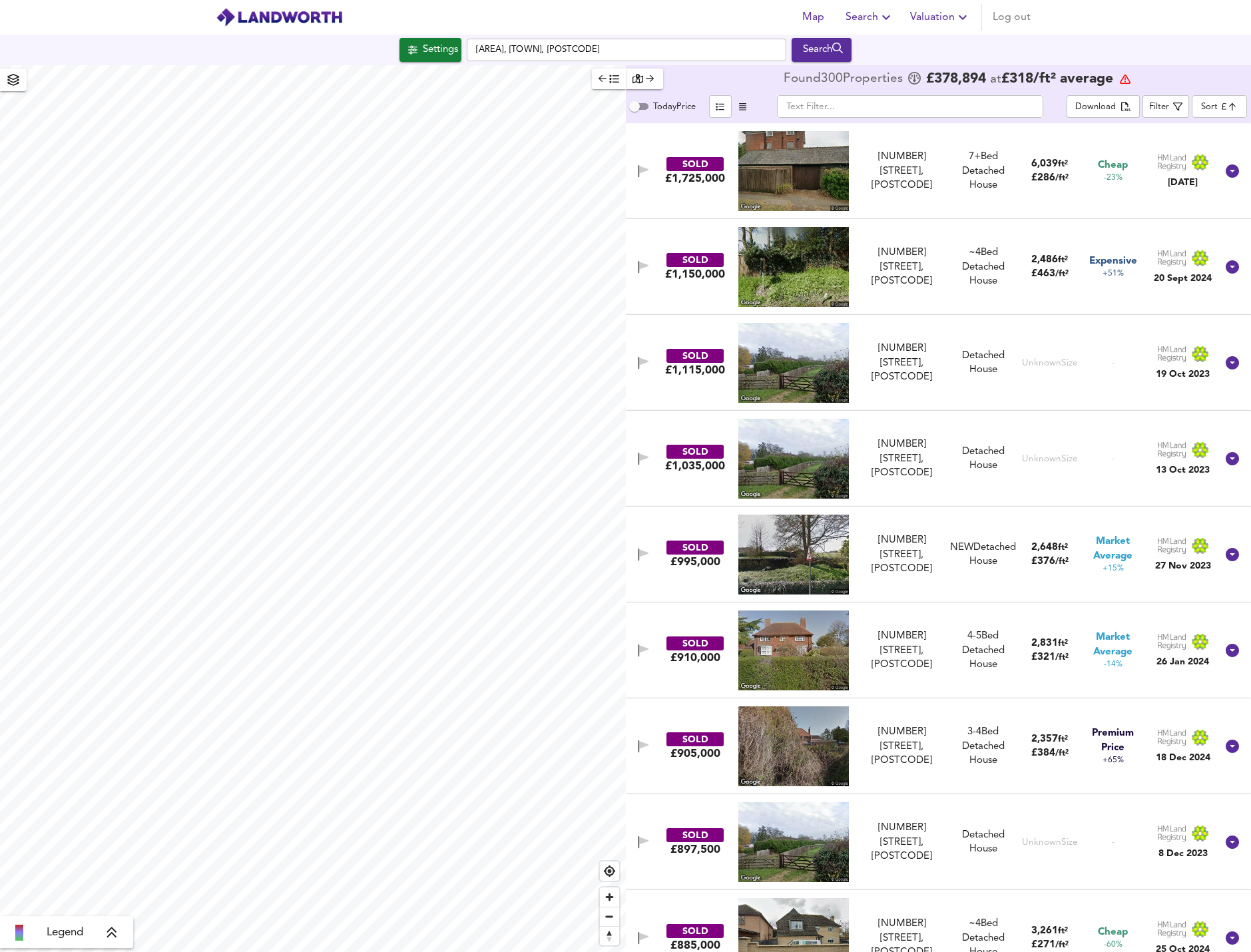 click on "SOLD £1,725,000   [NUMBER] [STREET], [POSTCODE] [NUMBER] [STREET], [POSTCODE] 7+  Bed We've estimated the total number of bedrooms from EPC data (14 heated rooms)   Detached House 6,039 ft² £ 286 / ft² Cheap -23% [DATE]" at bounding box center (923, 171) 